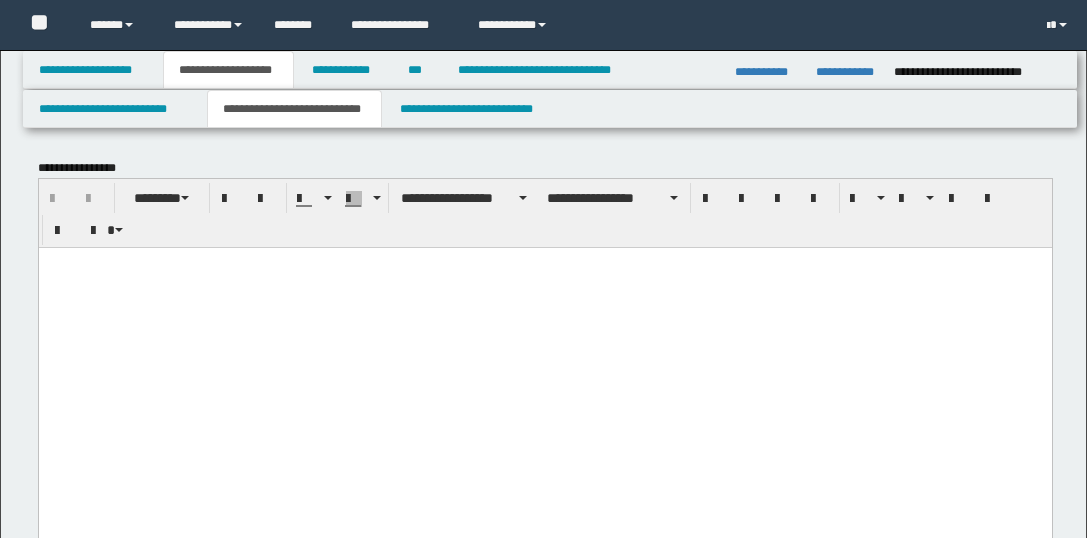 scroll, scrollTop: 1682, scrollLeft: 0, axis: vertical 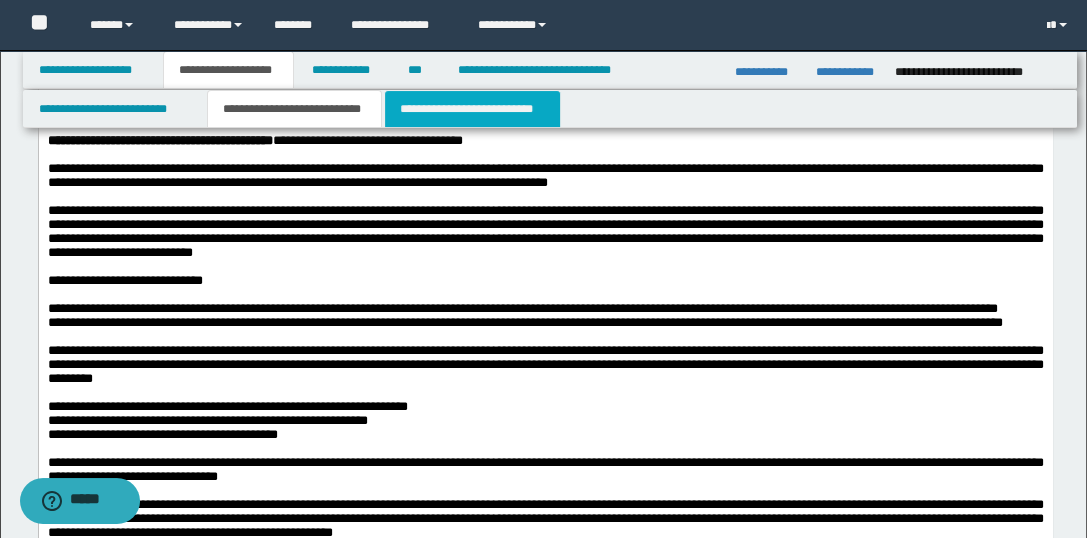 click on "**********" at bounding box center (472, 109) 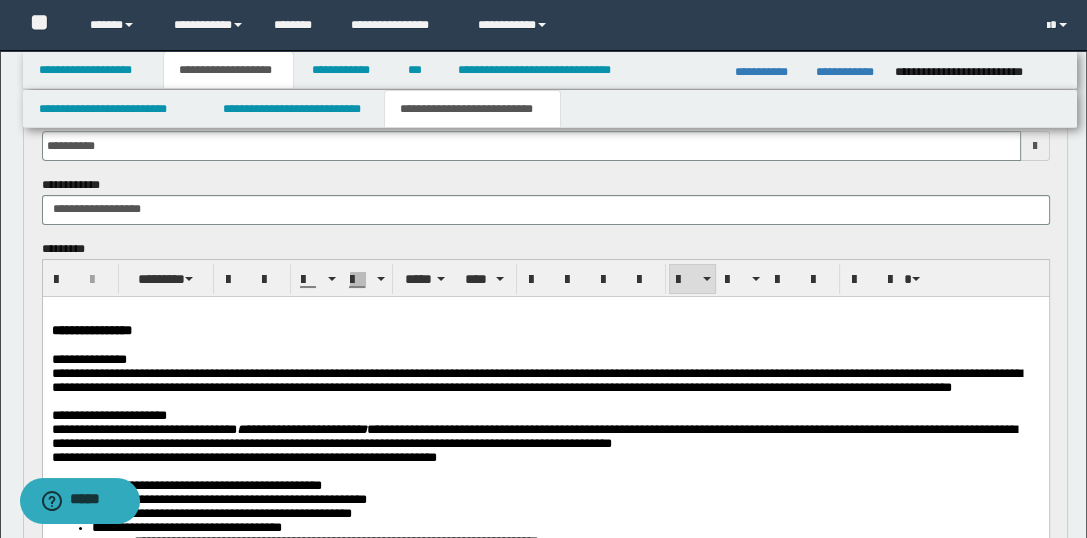 scroll, scrollTop: 90, scrollLeft: 0, axis: vertical 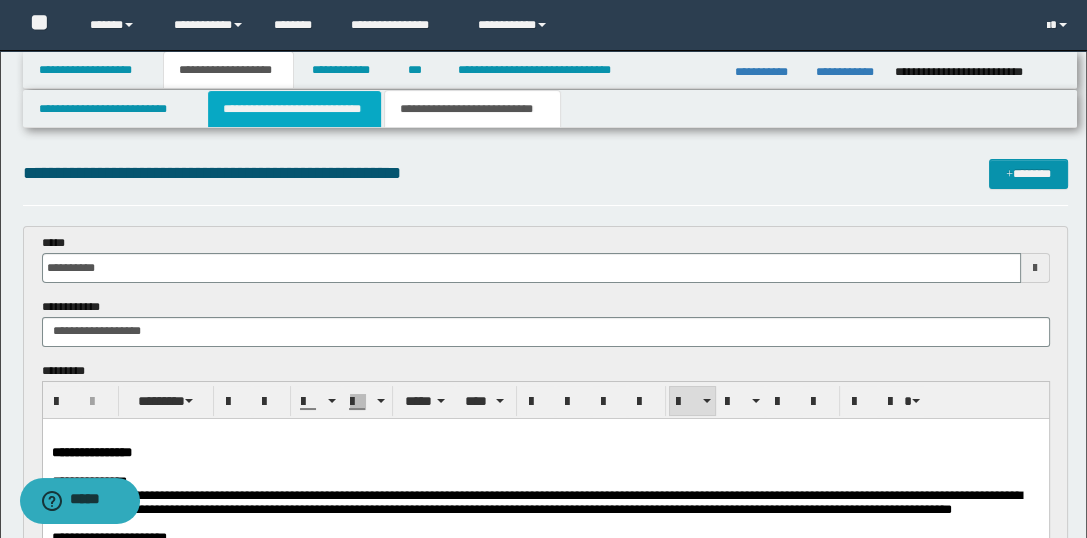 click on "**********" at bounding box center [294, 109] 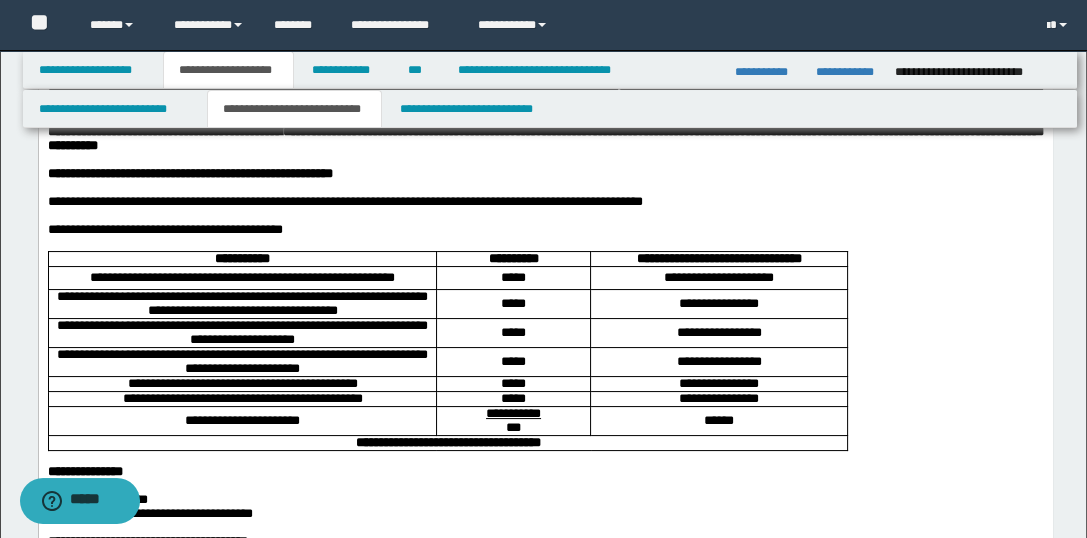 scroll, scrollTop: 206, scrollLeft: 0, axis: vertical 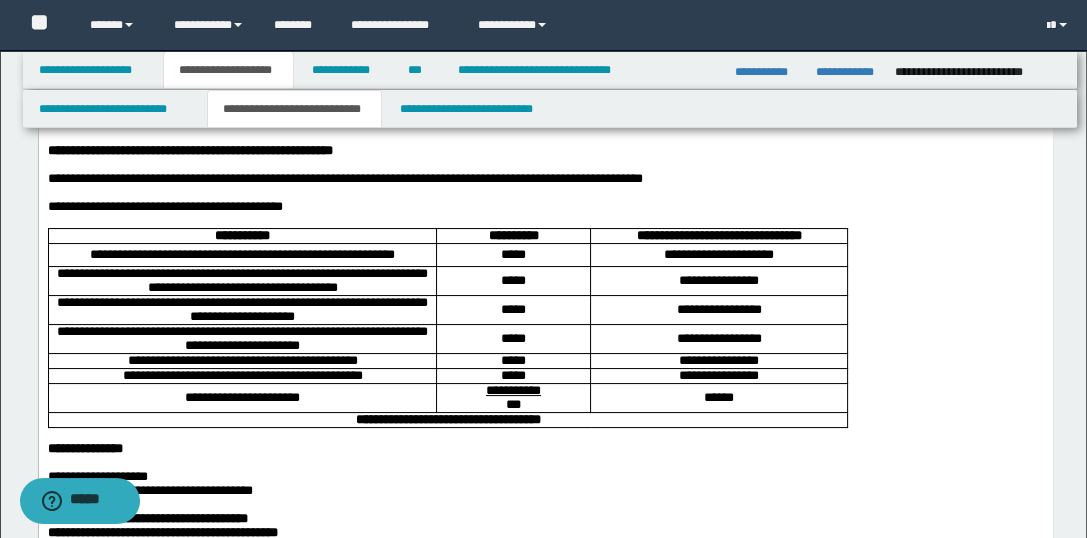 click on "**********" at bounding box center [545, 2329] 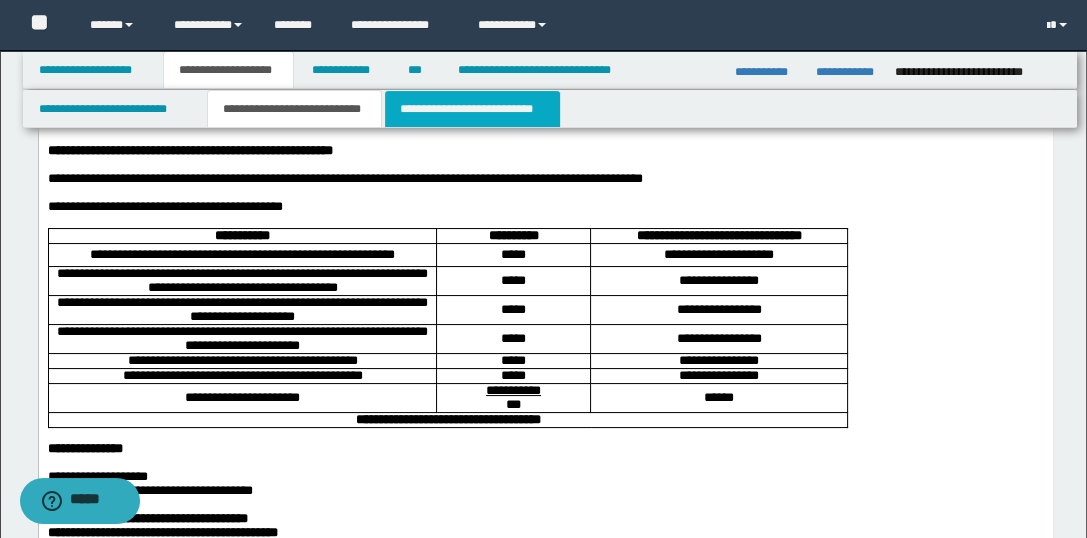 click on "**********" at bounding box center (472, 109) 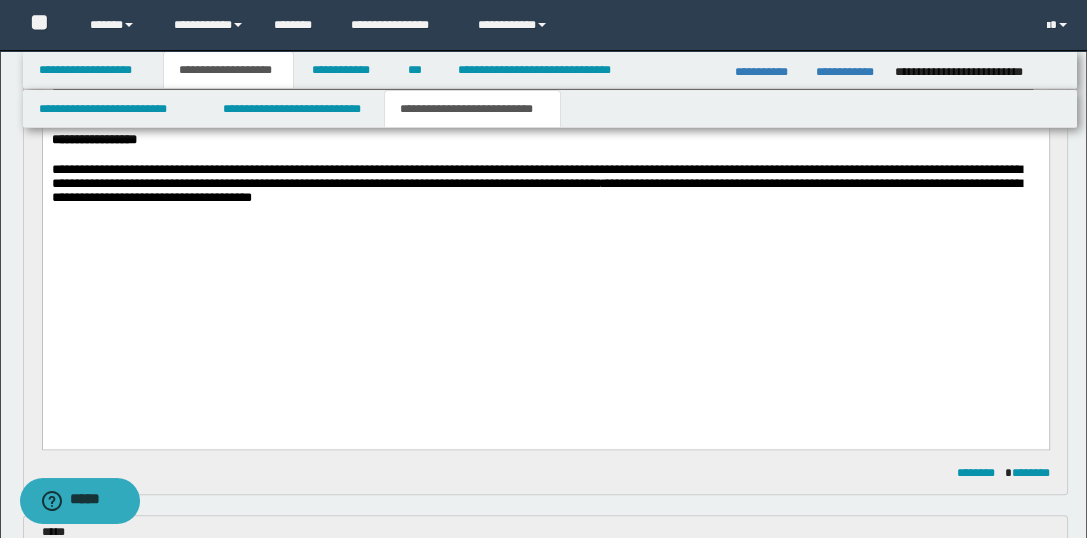 scroll, scrollTop: 1388, scrollLeft: 0, axis: vertical 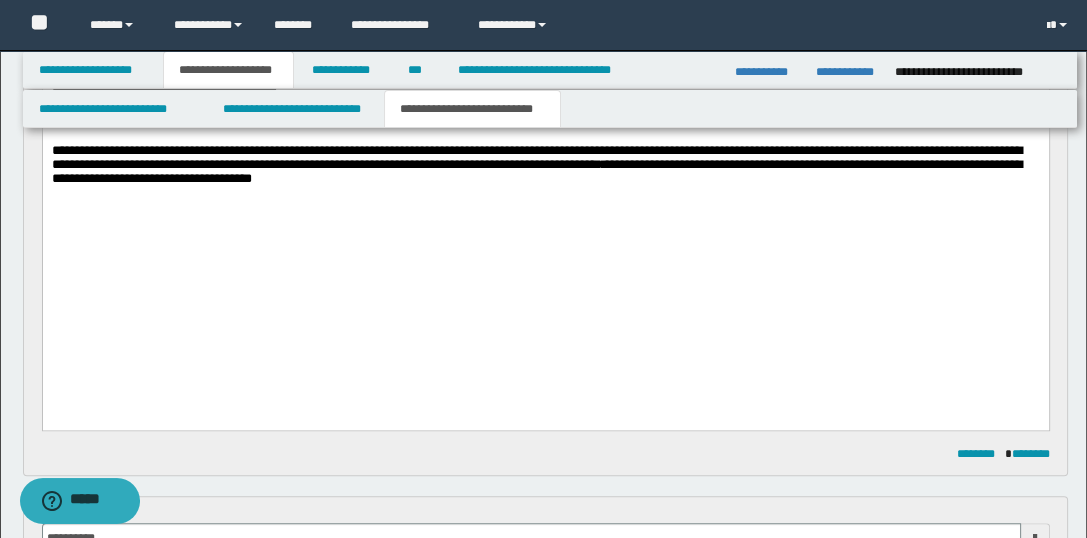 click on "**********" at bounding box center [536, 164] 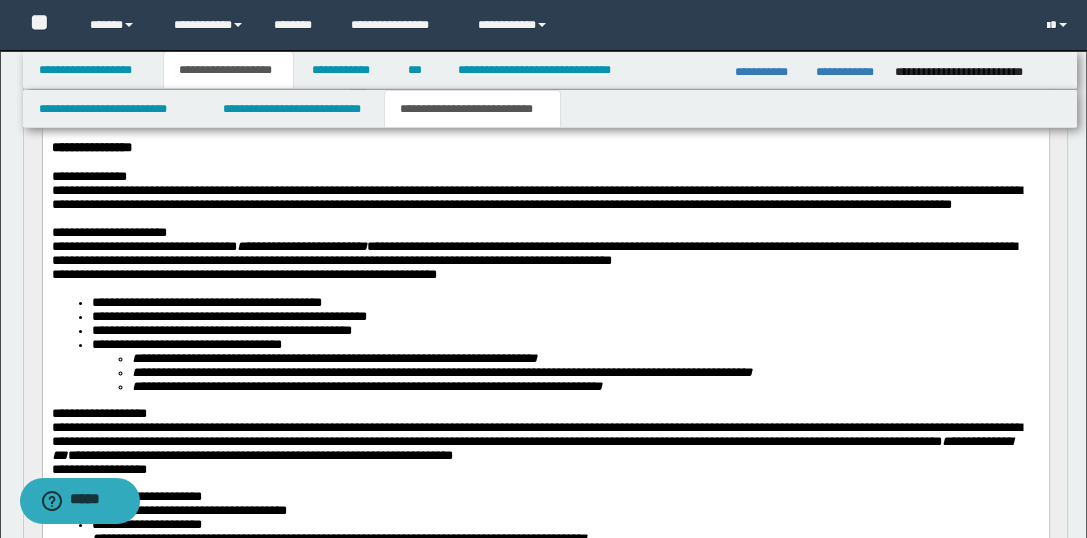 scroll, scrollTop: 159, scrollLeft: 0, axis: vertical 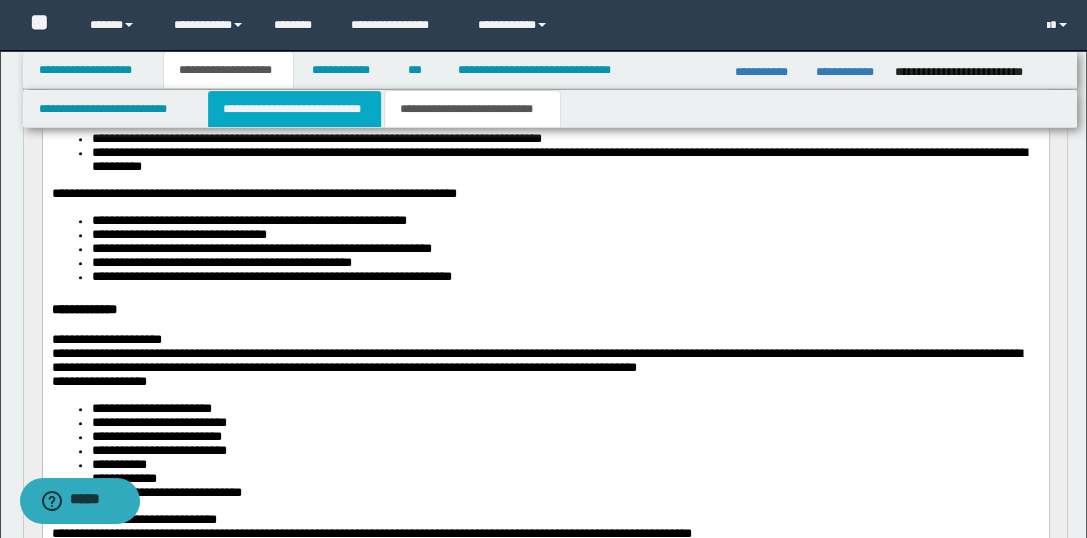 click on "**********" at bounding box center [294, 109] 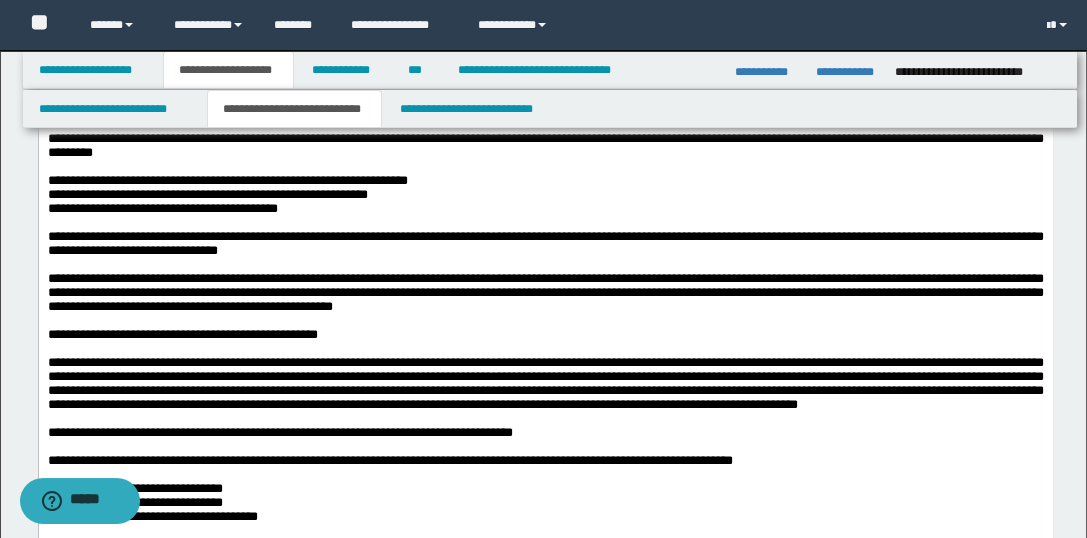 scroll, scrollTop: 1893, scrollLeft: 0, axis: vertical 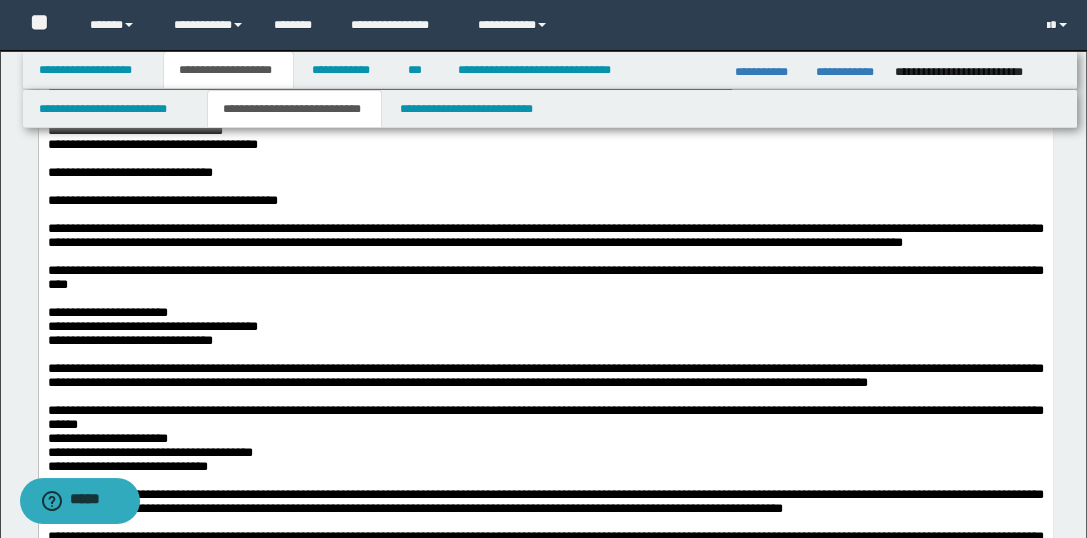 click on "**********" at bounding box center [182, -38] 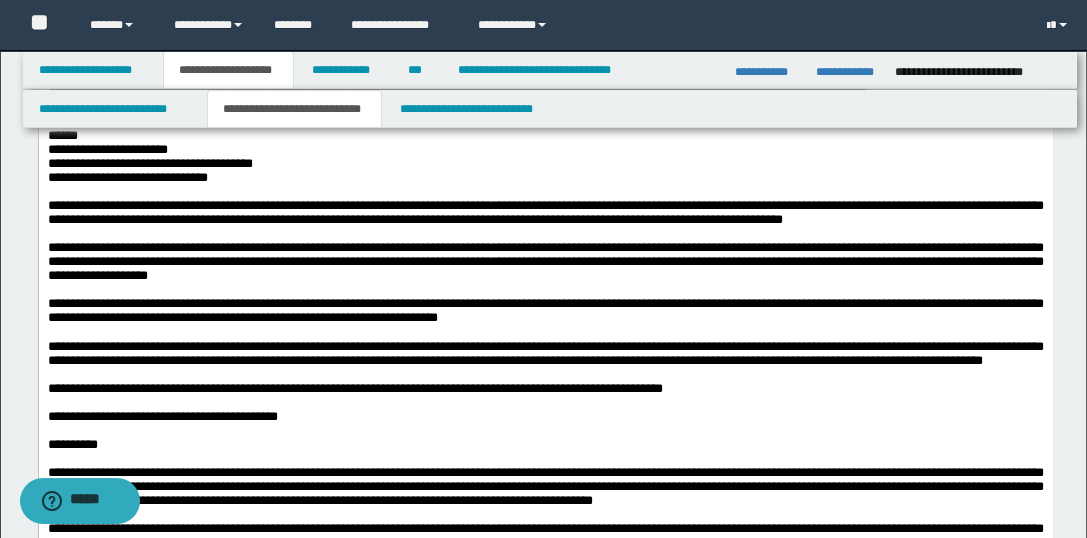 scroll, scrollTop: 2545, scrollLeft: 0, axis: vertical 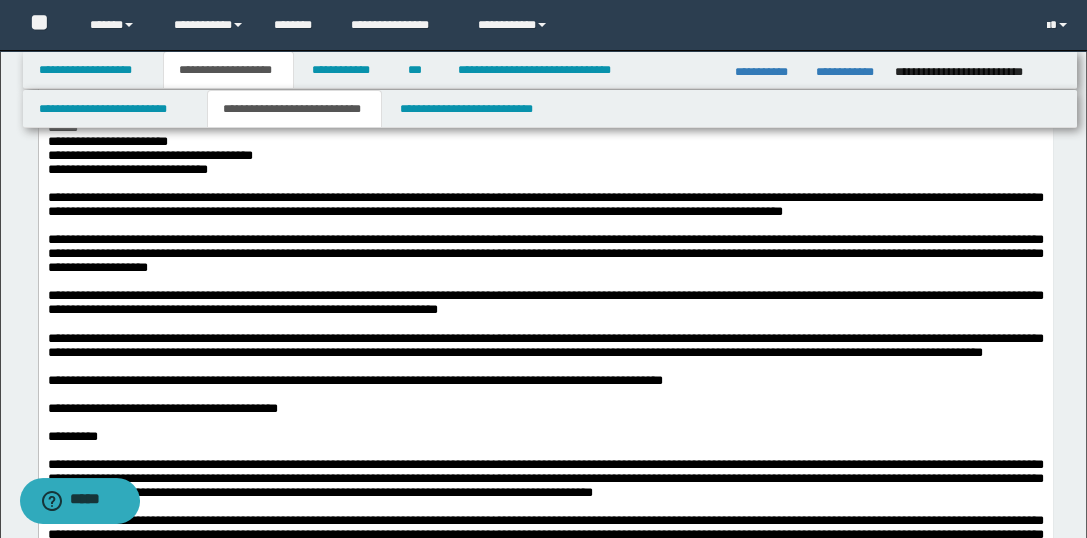 click on "**********" at bounding box center (389, -209) 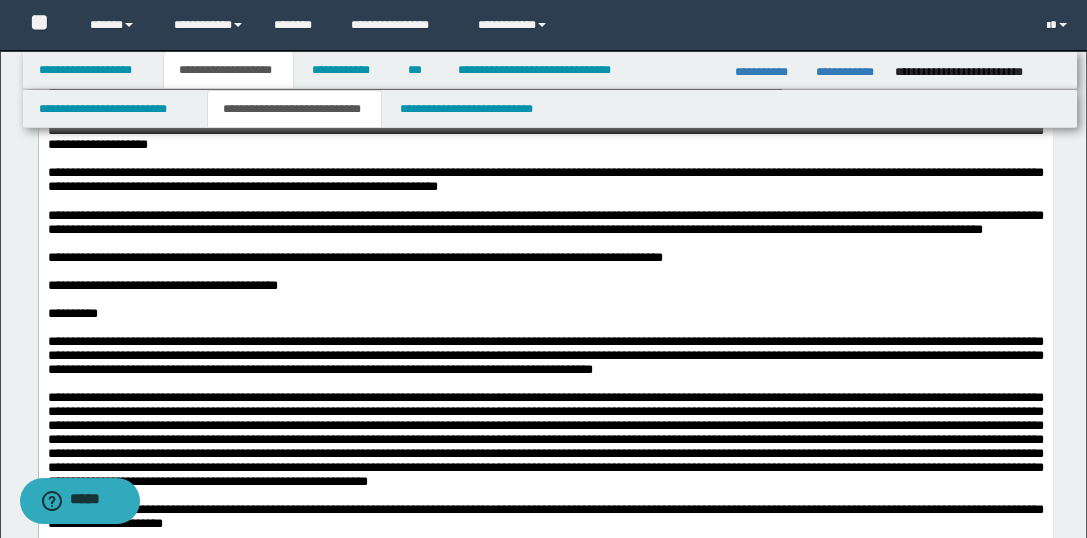 scroll, scrollTop: 2744, scrollLeft: 0, axis: vertical 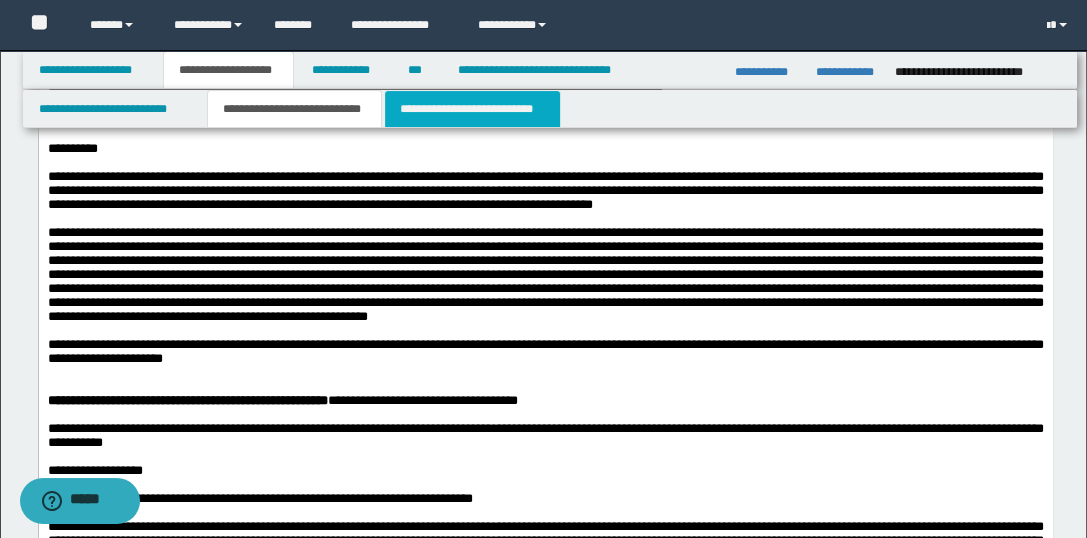 click on "**********" at bounding box center [472, 109] 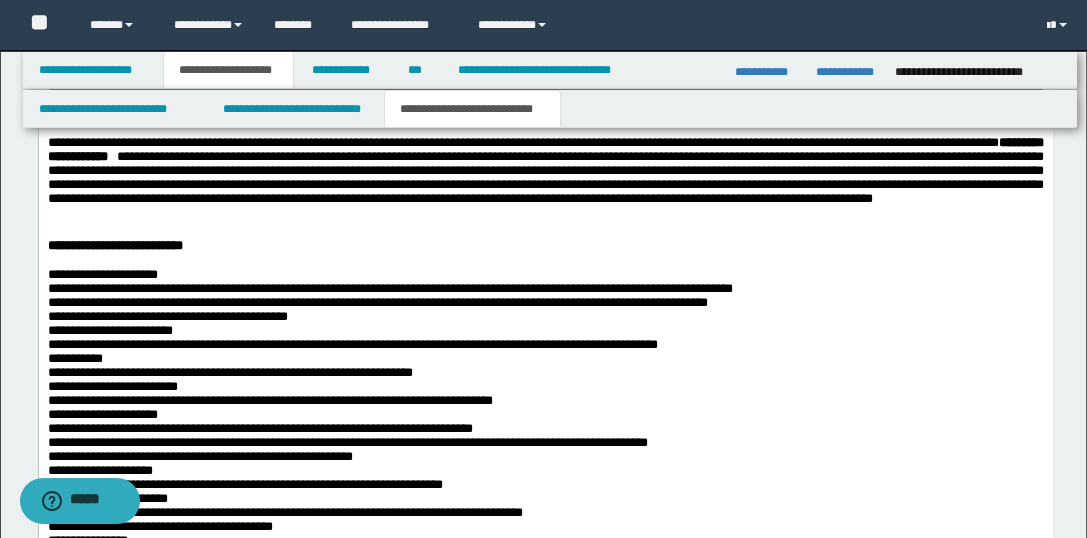 scroll, scrollTop: 2774, scrollLeft: 0, axis: vertical 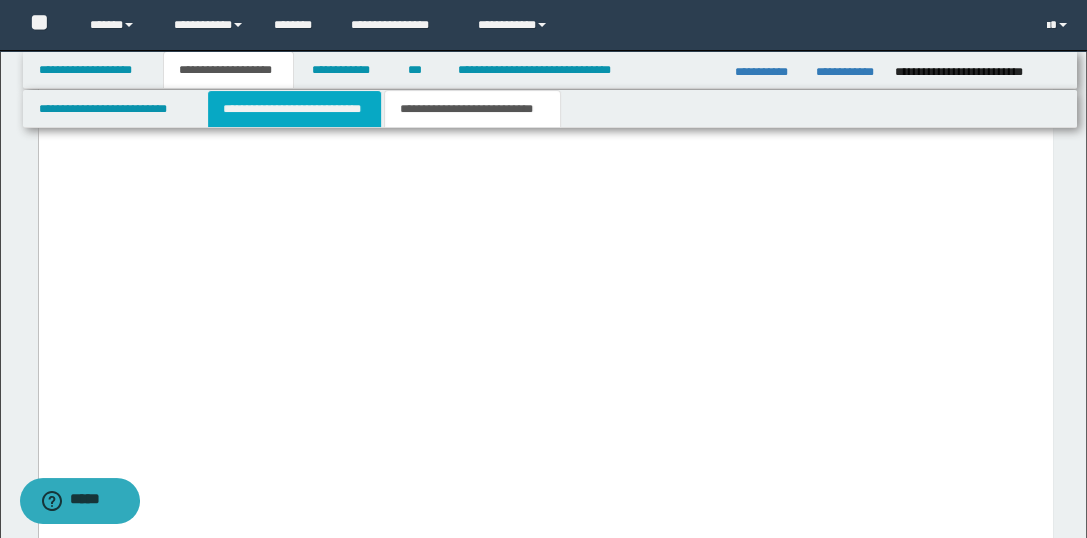 click on "**********" at bounding box center [294, 109] 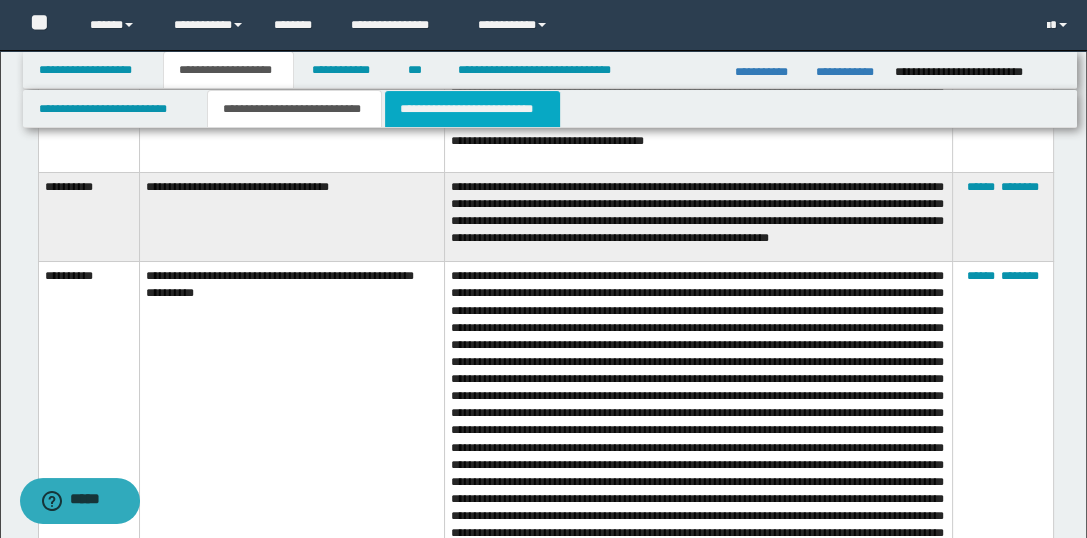 click on "**********" at bounding box center (472, 109) 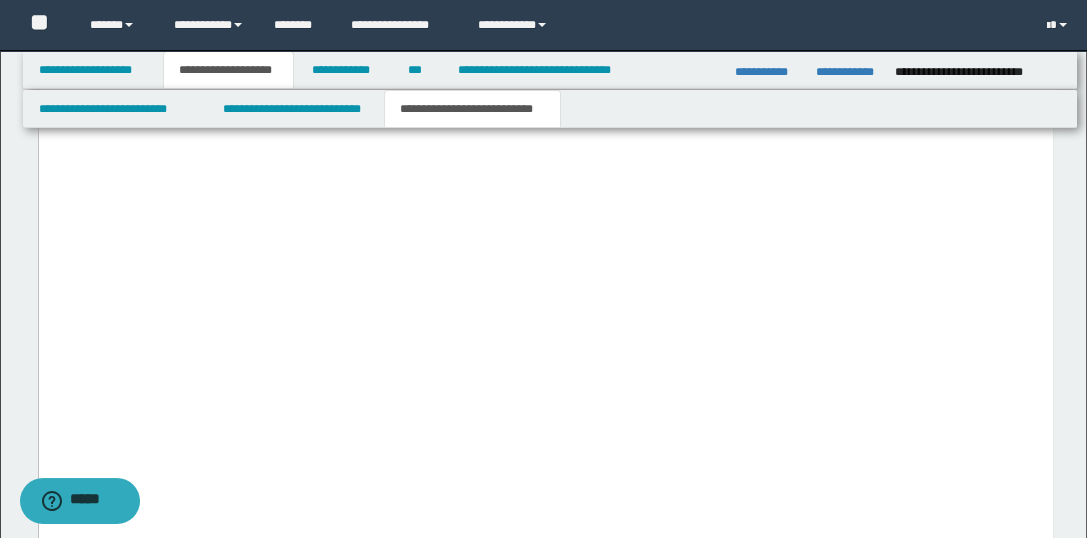 drag, startPoint x: 1085, startPoint y: 475, endPoint x: 1082, endPoint y: 432, distance: 43.104523 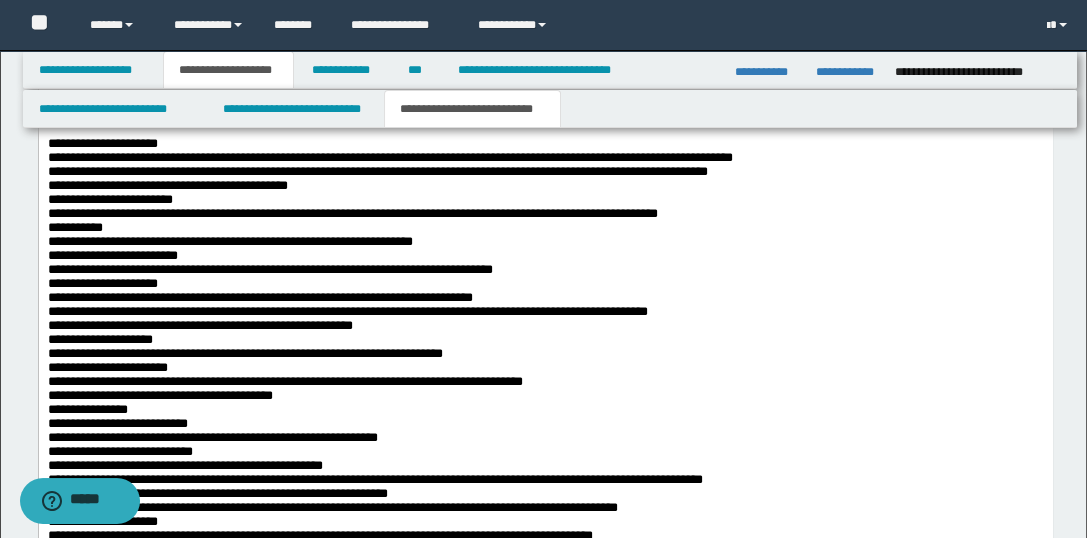 scroll, scrollTop: 2860, scrollLeft: 0, axis: vertical 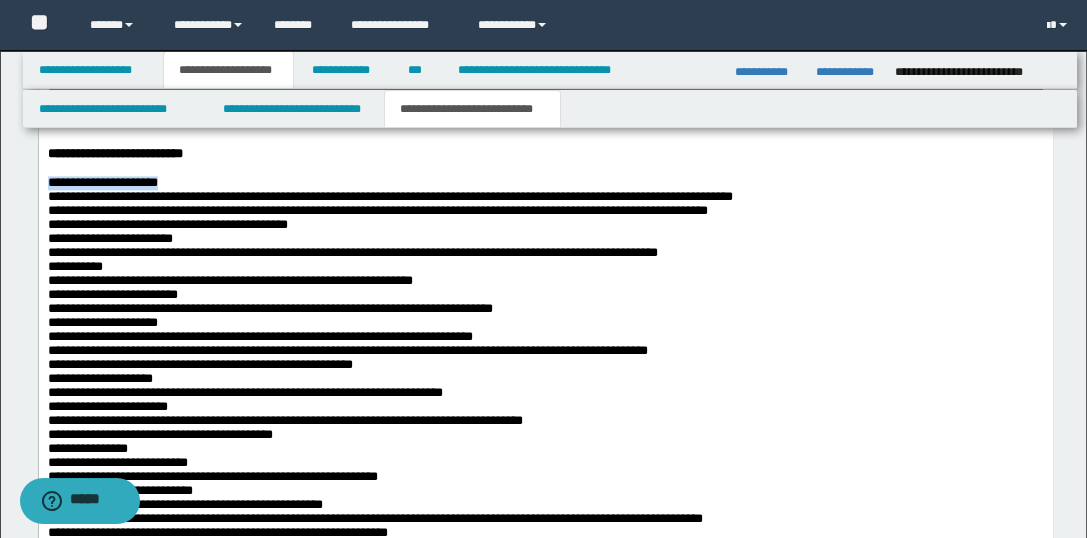 drag, startPoint x: 204, startPoint y: 229, endPoint x: 47, endPoint y: 235, distance: 157.11461 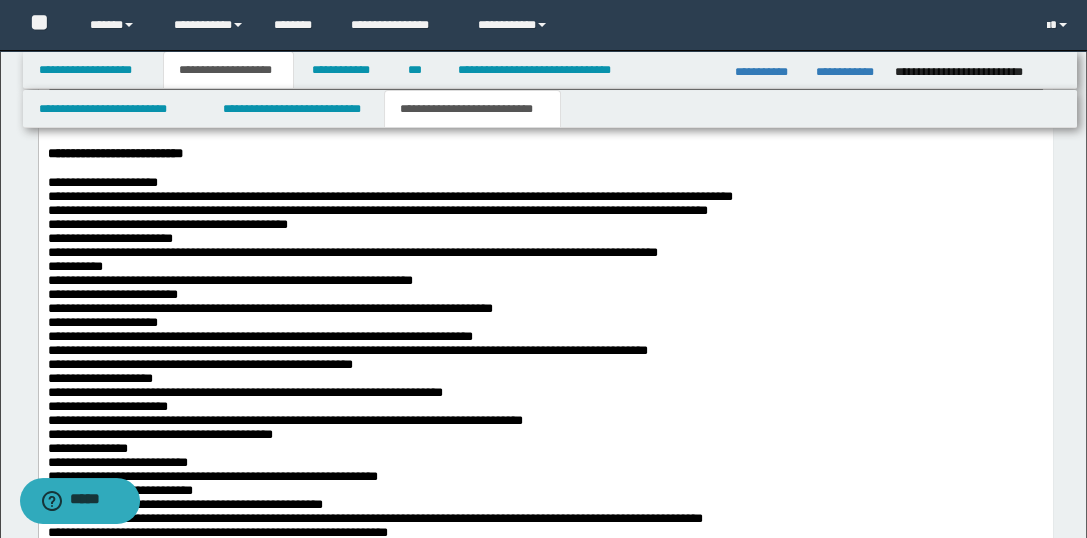 click on "**********" at bounding box center [229, 280] 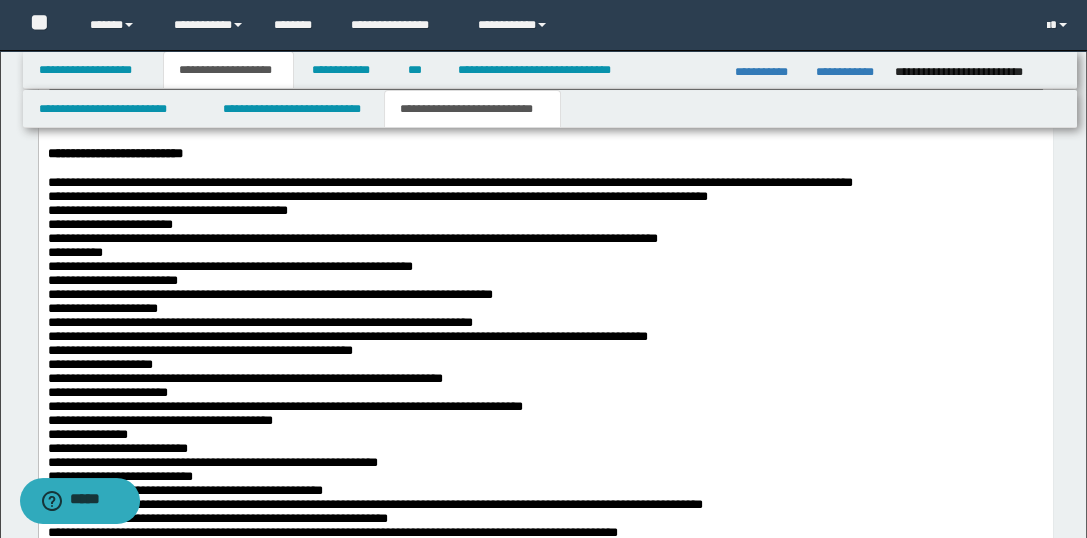 click on "**********" at bounding box center [107, 182] 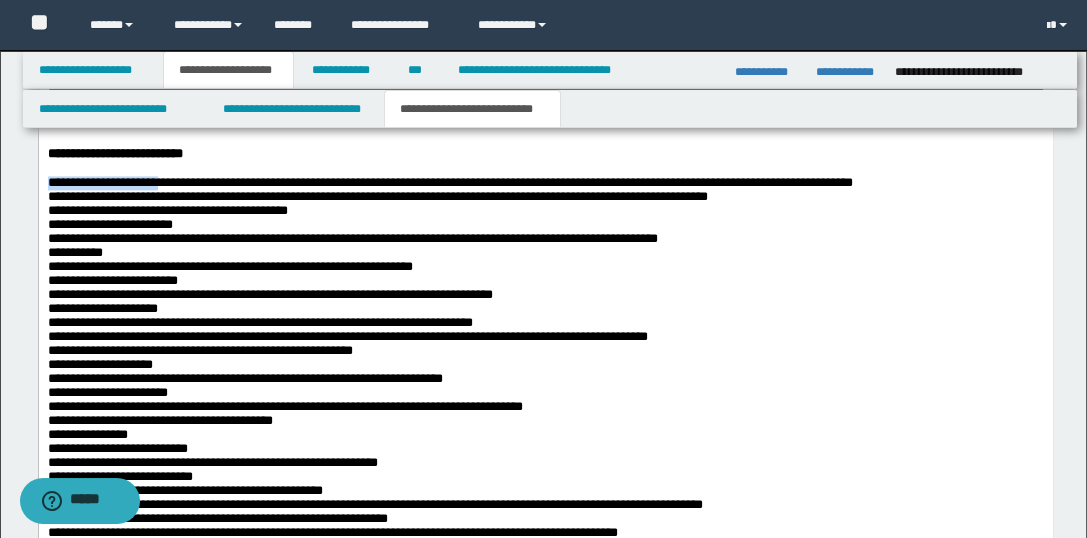drag, startPoint x: 186, startPoint y: 238, endPoint x: 43, endPoint y: 232, distance: 143.12582 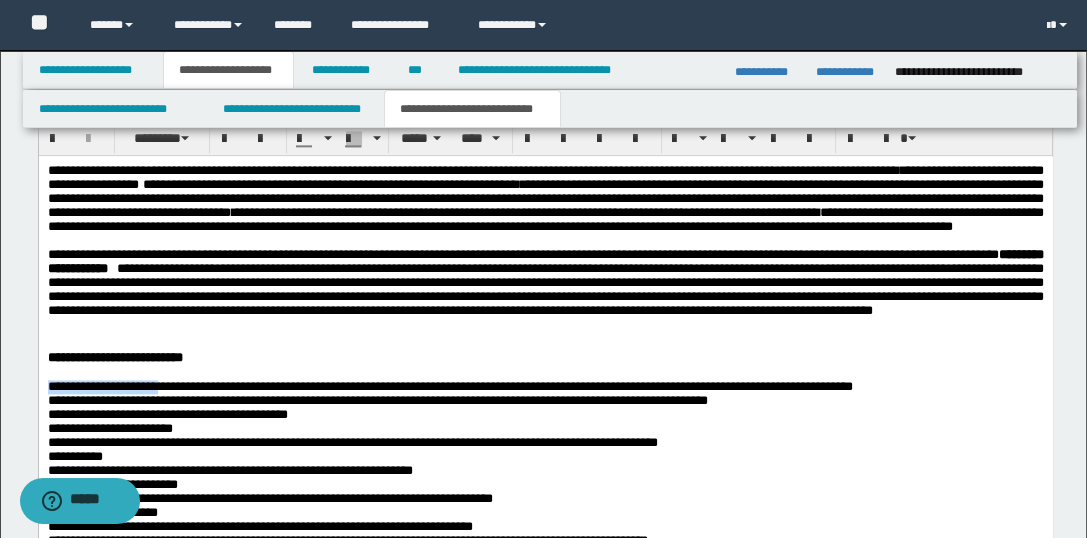 scroll, scrollTop: 2649, scrollLeft: 0, axis: vertical 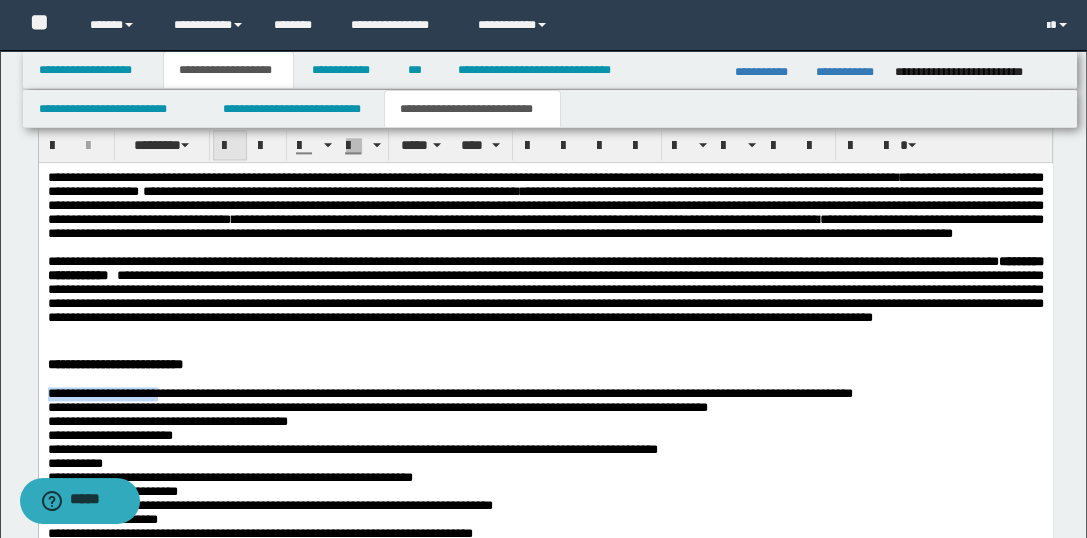 click at bounding box center [230, 146] 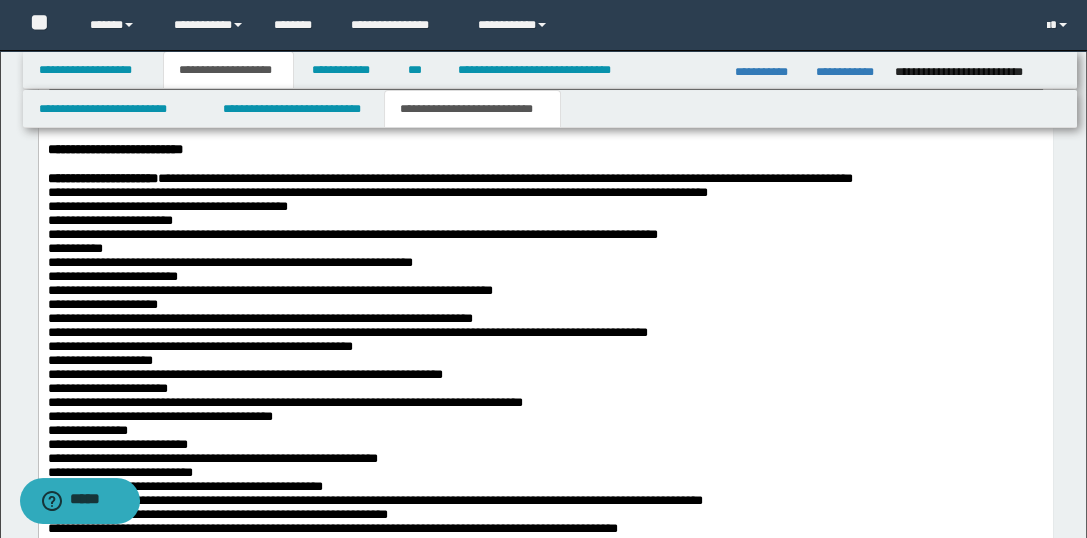 scroll, scrollTop: 2870, scrollLeft: 0, axis: vertical 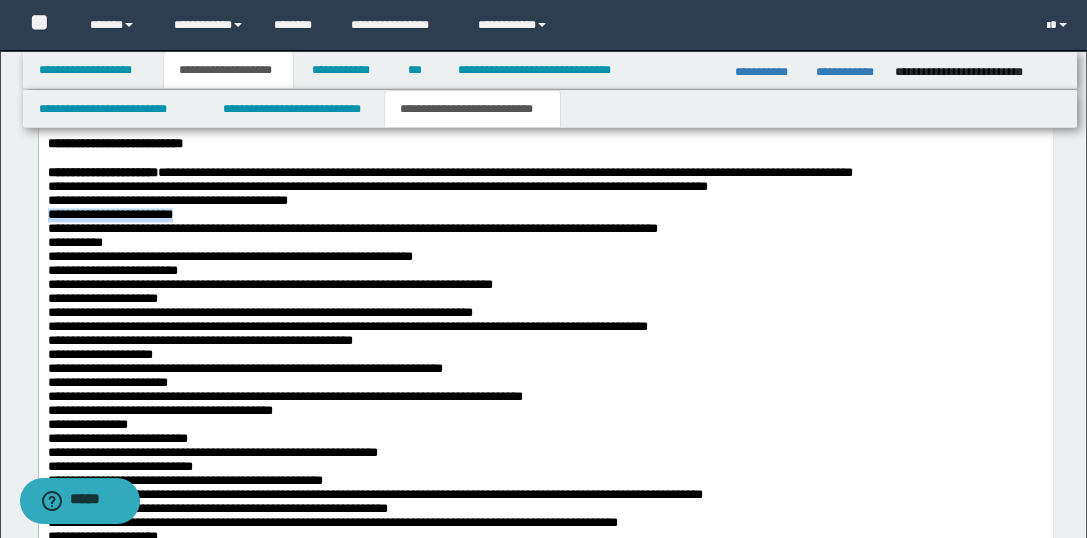 drag, startPoint x: 221, startPoint y: 271, endPoint x: 44, endPoint y: 267, distance: 177.0452 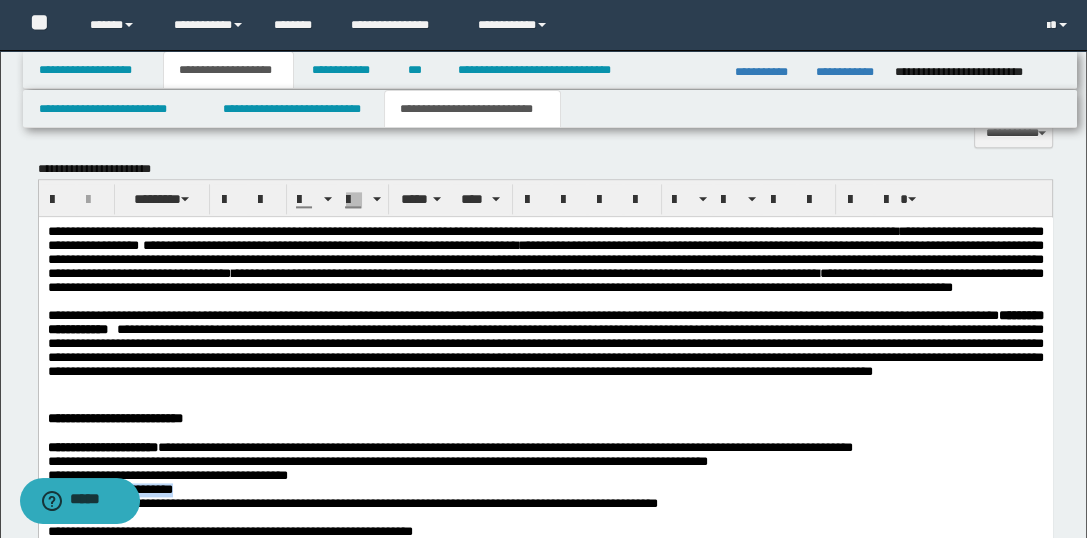 scroll, scrollTop: 2621, scrollLeft: 0, axis: vertical 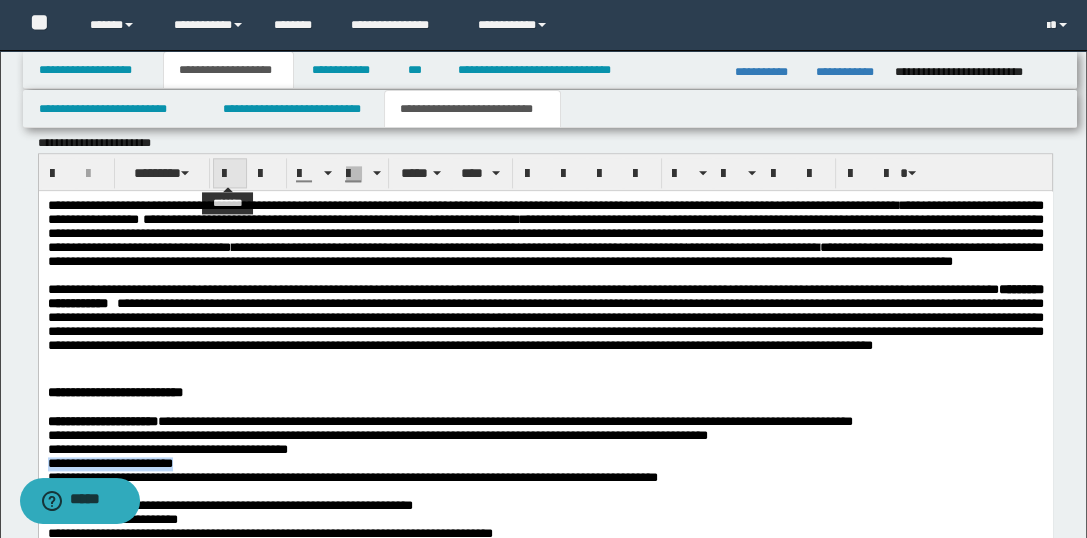 click at bounding box center [230, 174] 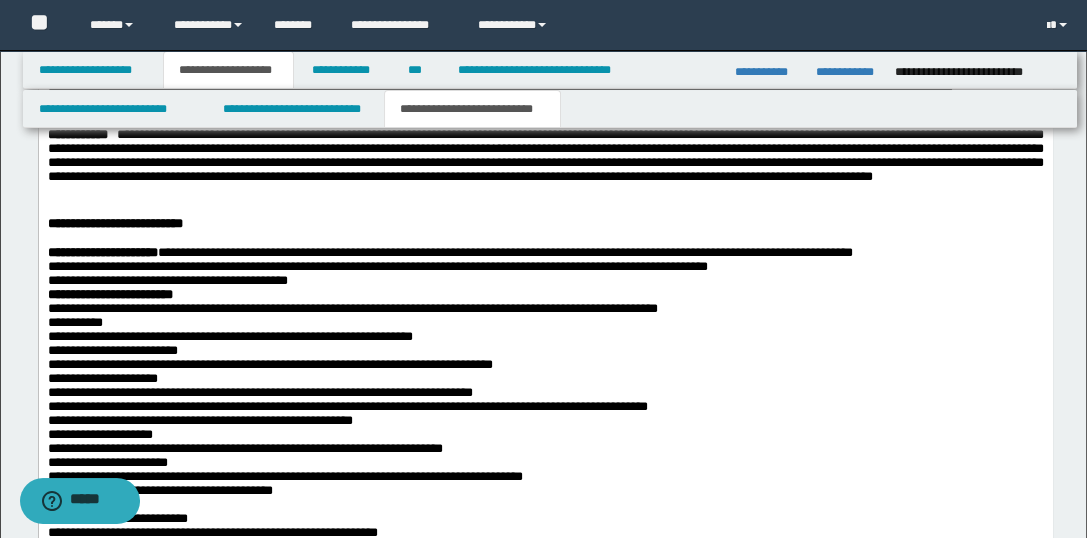 scroll, scrollTop: 2816, scrollLeft: 0, axis: vertical 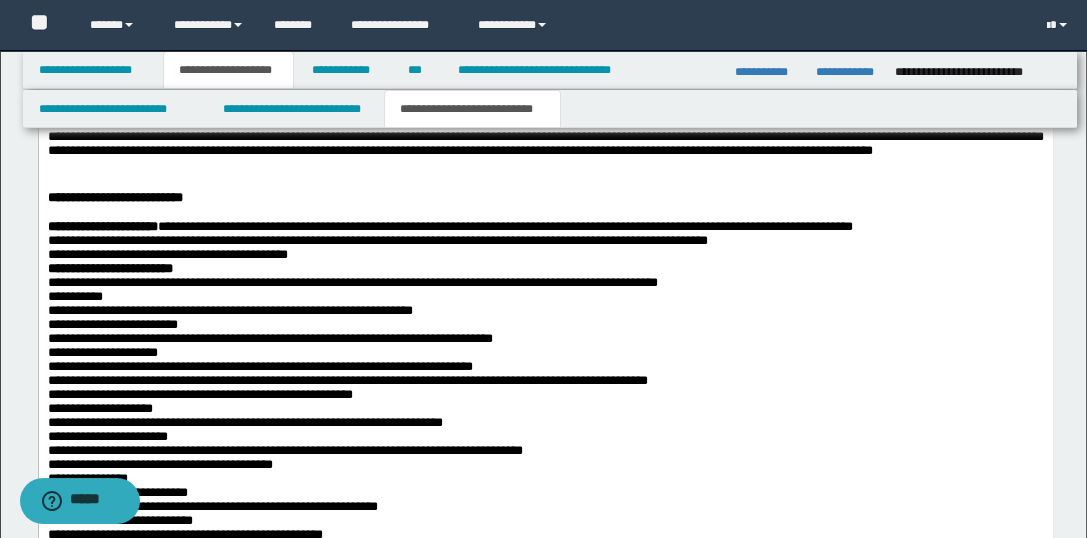 click on "**********" at bounding box center (352, 282) 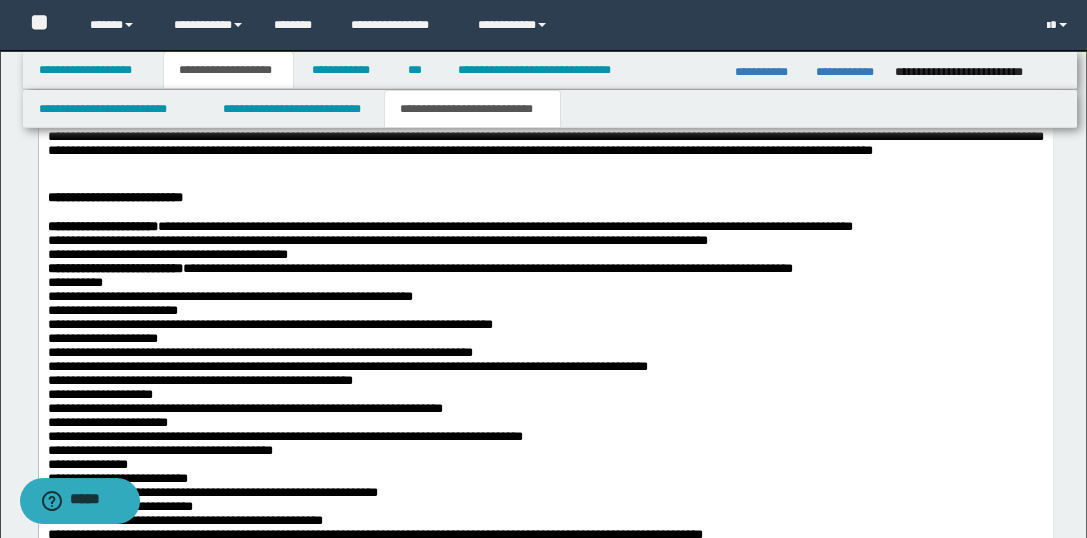 click on "**********" at bounding box center (229, 296) 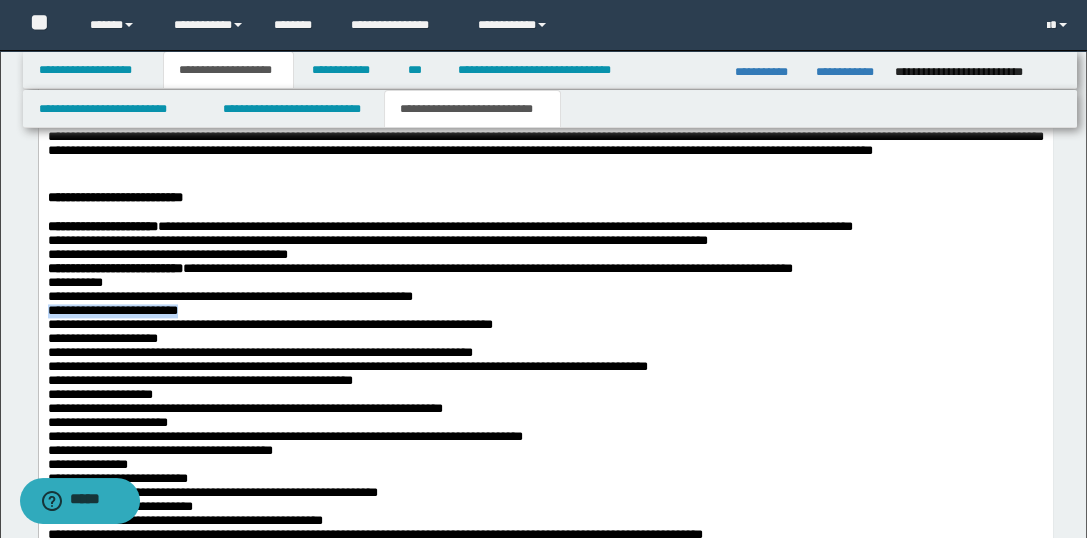 drag, startPoint x: 232, startPoint y: 371, endPoint x: 49, endPoint y: 370, distance: 183.00273 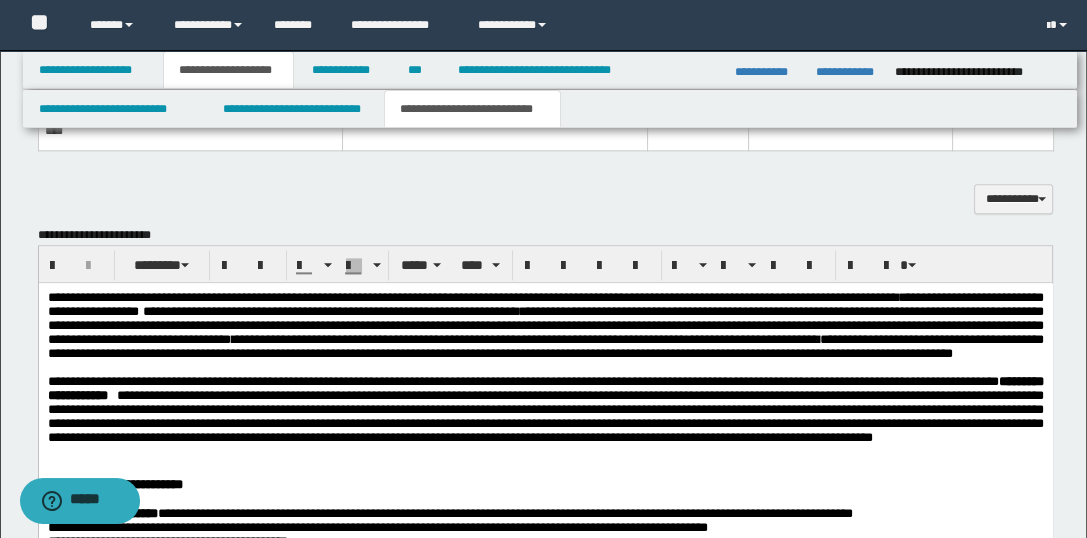 scroll, scrollTop: 2536, scrollLeft: 0, axis: vertical 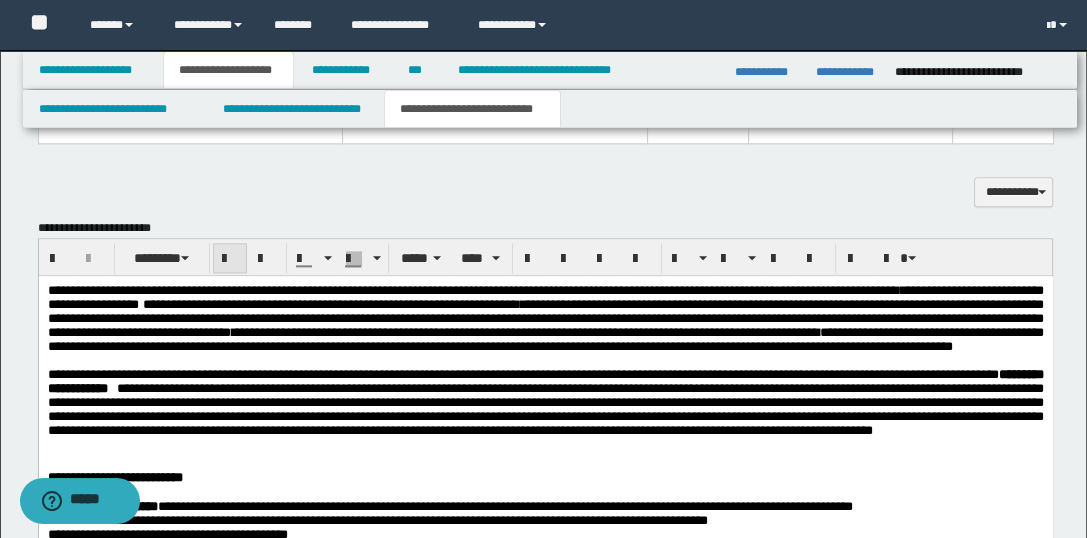 click at bounding box center [230, 258] 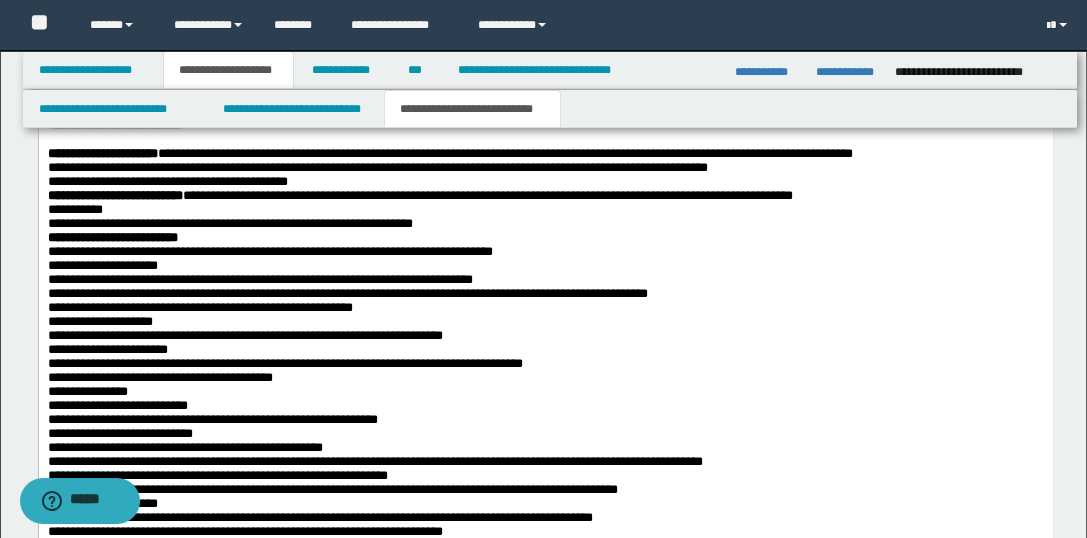 scroll, scrollTop: 2895, scrollLeft: 0, axis: vertical 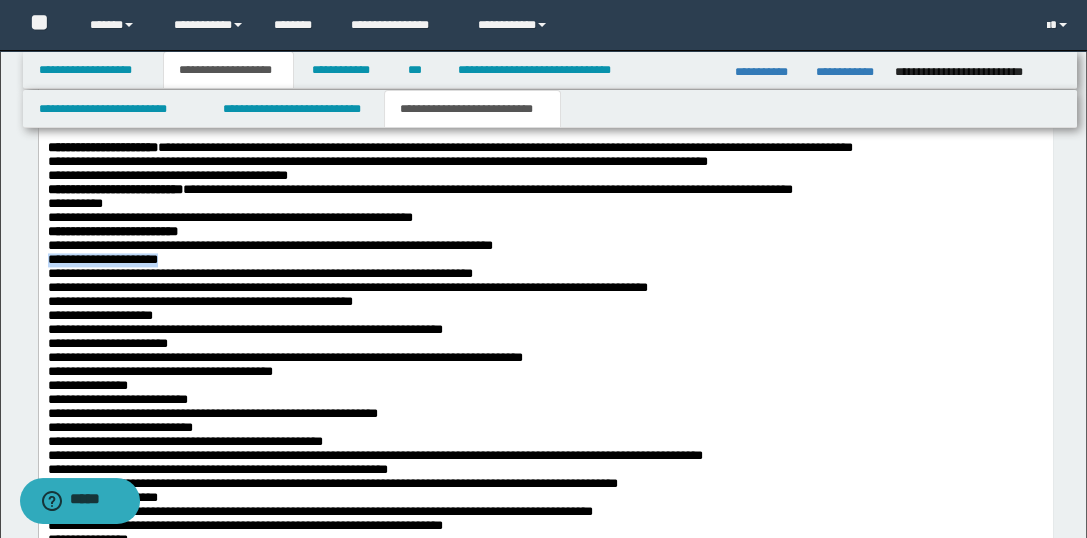 drag, startPoint x: 178, startPoint y: 324, endPoint x: 47, endPoint y: 324, distance: 131 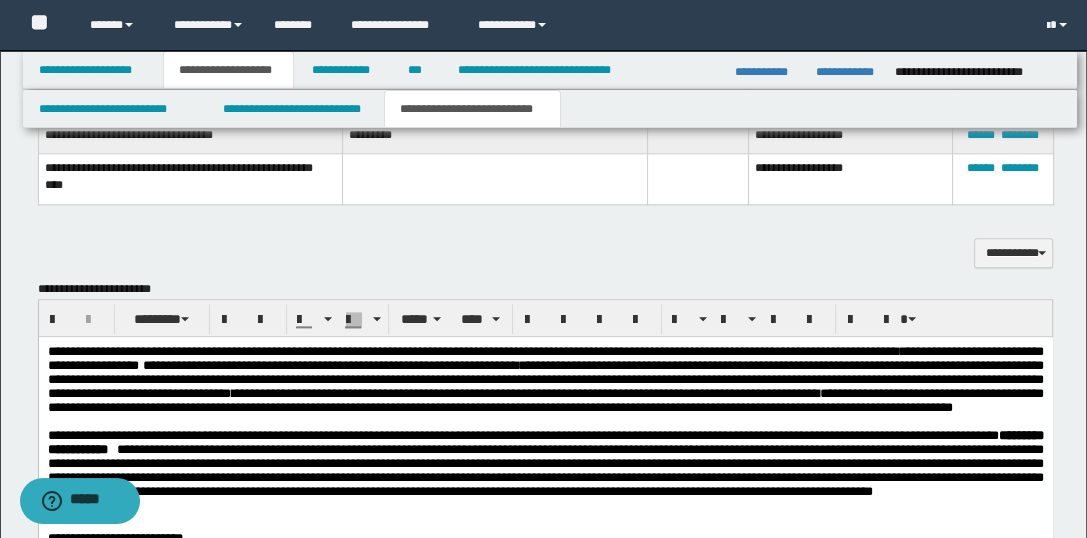scroll, scrollTop: 2526, scrollLeft: 0, axis: vertical 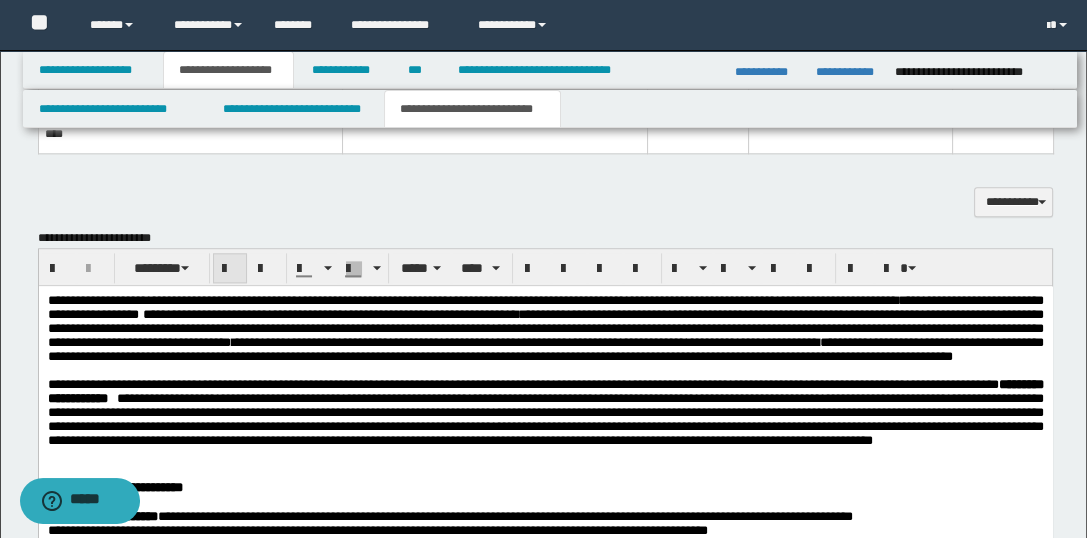 click at bounding box center (230, 269) 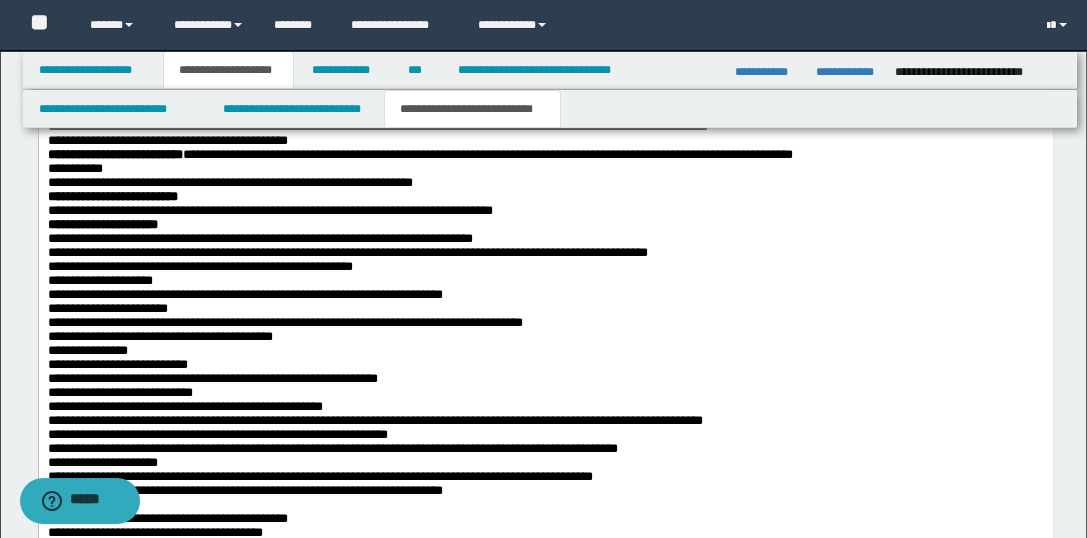 scroll, scrollTop: 2955, scrollLeft: 0, axis: vertical 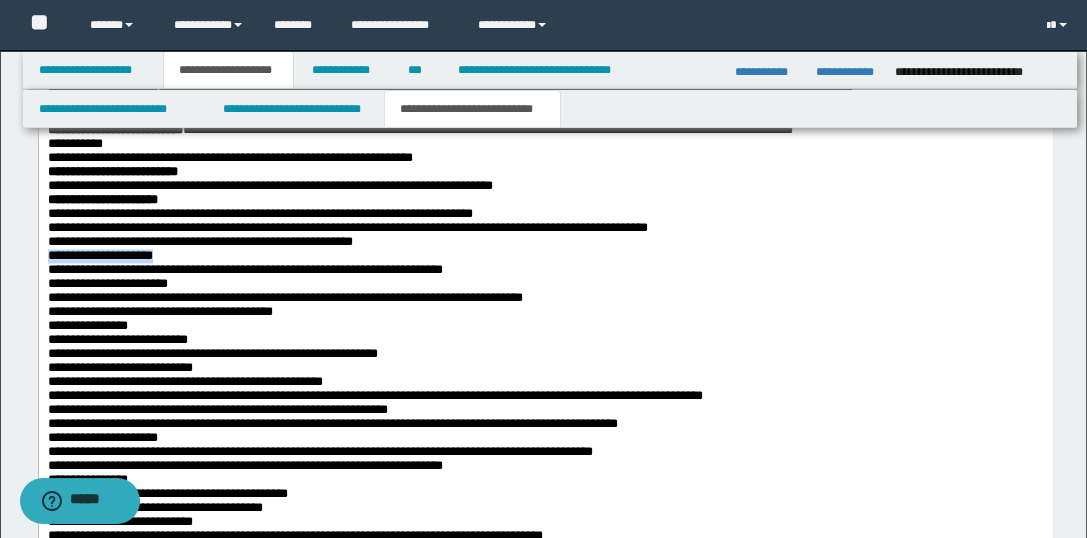 drag, startPoint x: 215, startPoint y: 326, endPoint x: 47, endPoint y: 323, distance: 168.02678 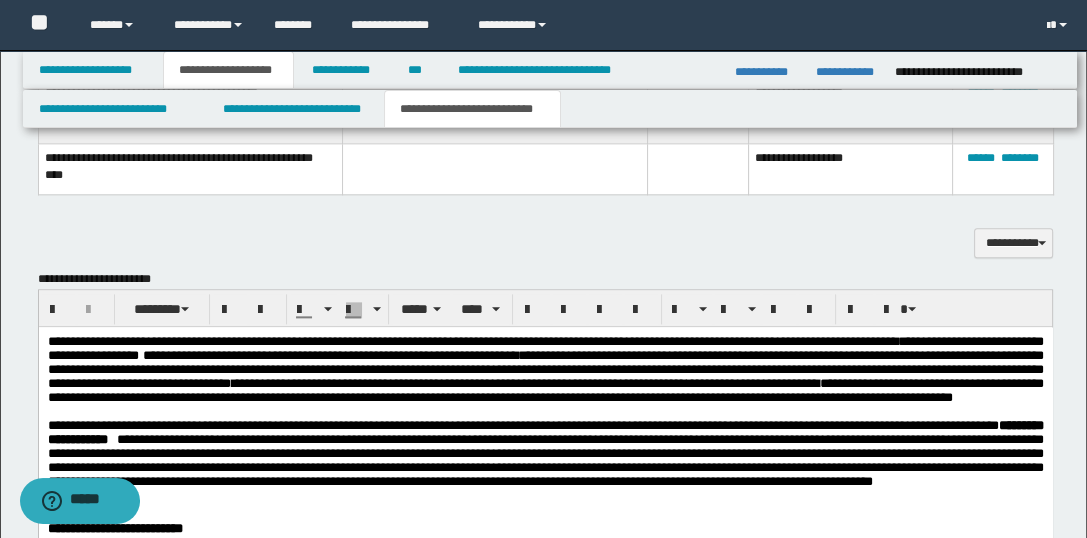 scroll, scrollTop: 2523, scrollLeft: 0, axis: vertical 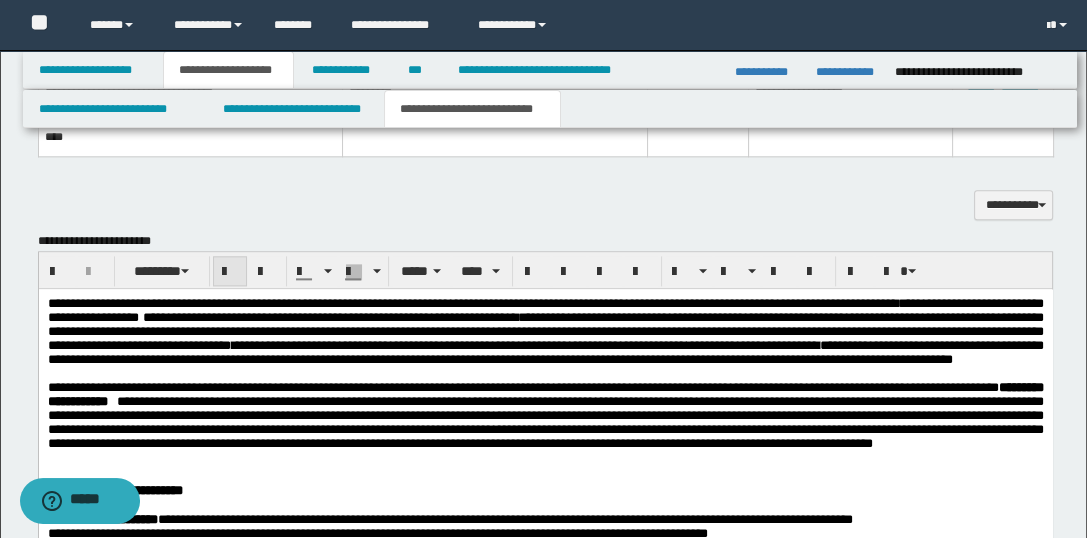 click at bounding box center [230, 272] 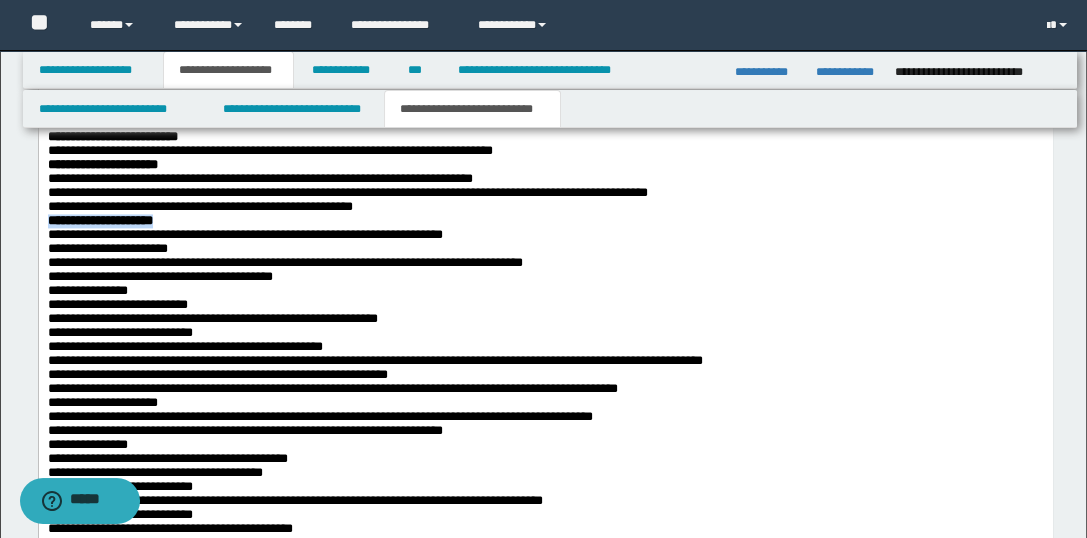 scroll, scrollTop: 2996, scrollLeft: 0, axis: vertical 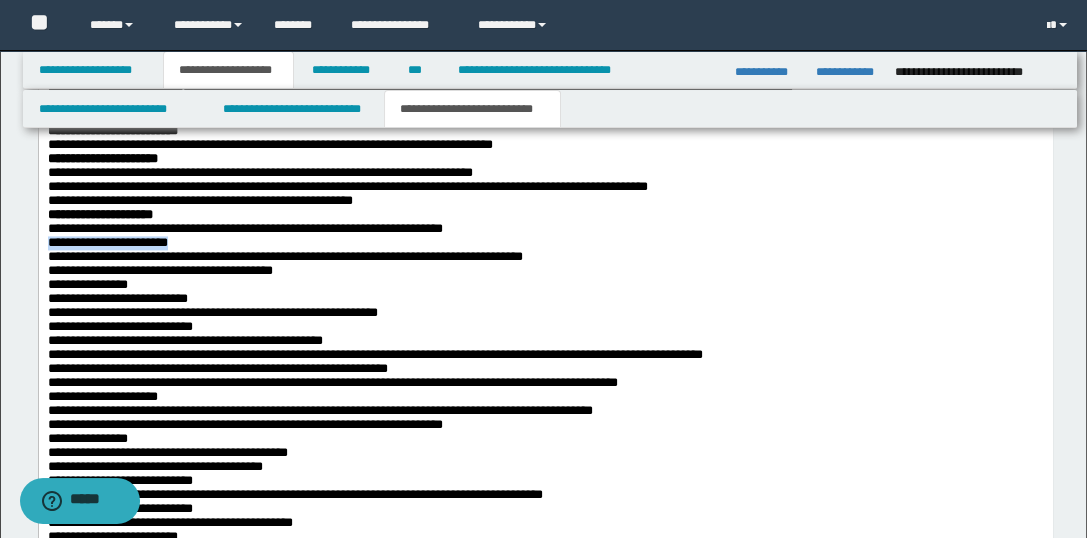 drag, startPoint x: 236, startPoint y: 318, endPoint x: 39, endPoint y: 319, distance: 197.00253 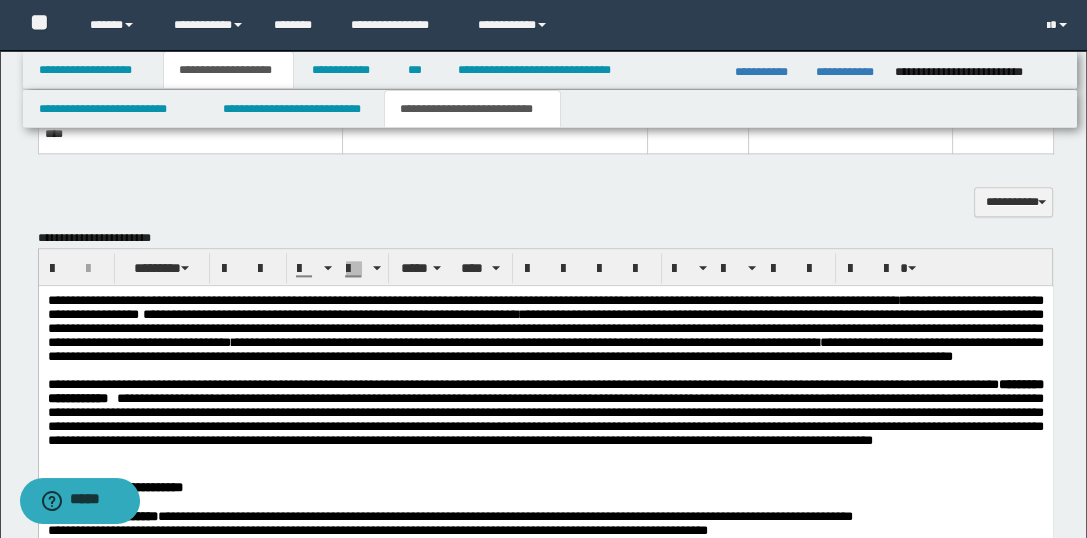 scroll, scrollTop: 2500, scrollLeft: 0, axis: vertical 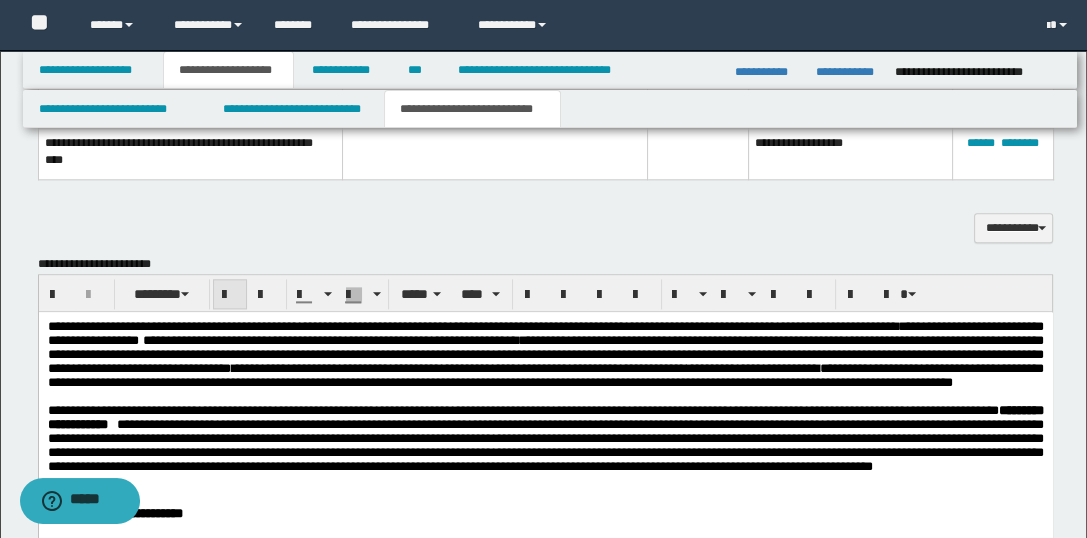 click at bounding box center [230, 295] 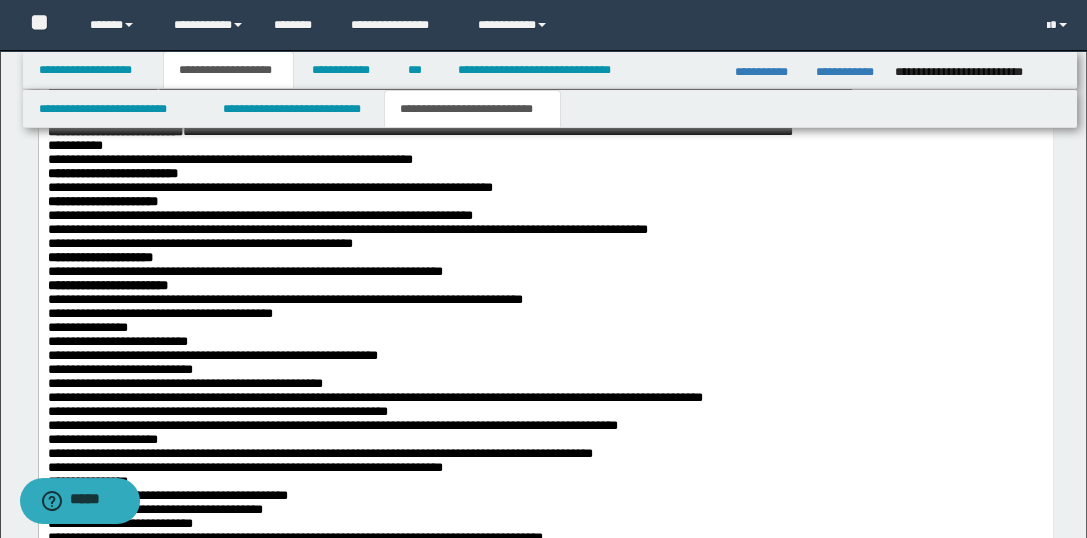 scroll, scrollTop: 3000, scrollLeft: 0, axis: vertical 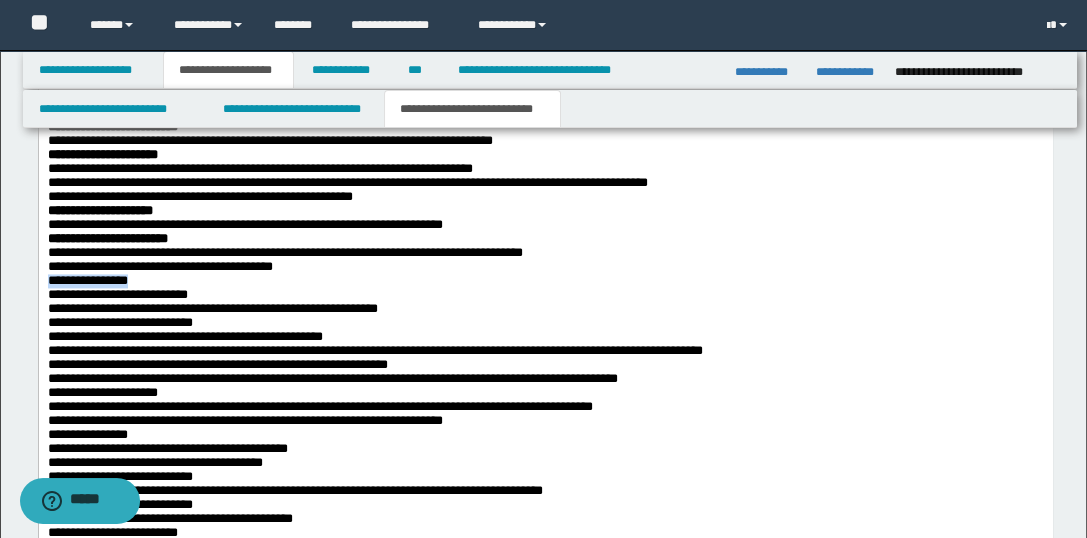 drag, startPoint x: 163, startPoint y: 362, endPoint x: 38, endPoint y: 360, distance: 125.016 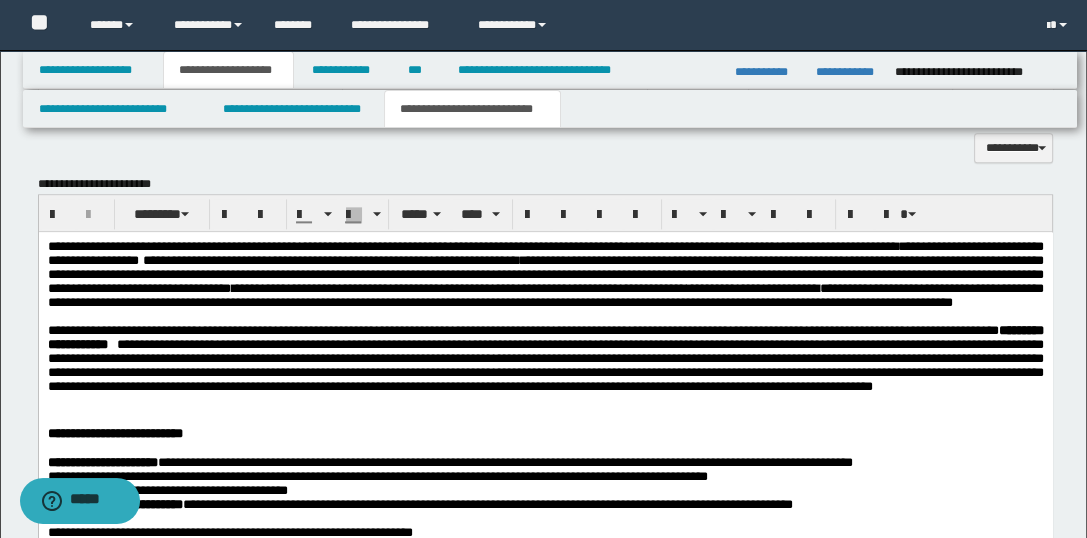 scroll, scrollTop: 2586, scrollLeft: 0, axis: vertical 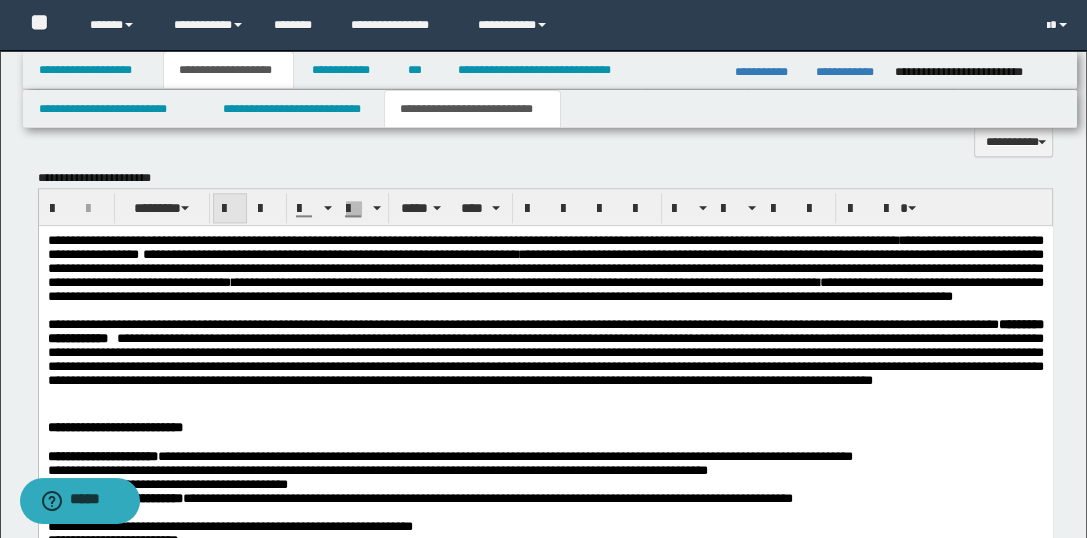 click at bounding box center [230, 209] 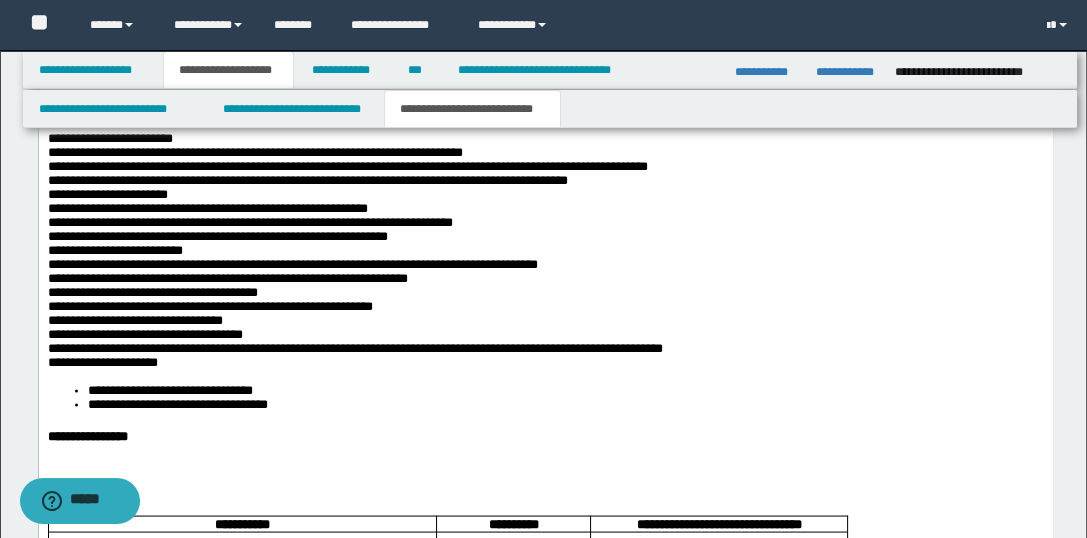 scroll, scrollTop: 3953, scrollLeft: 0, axis: vertical 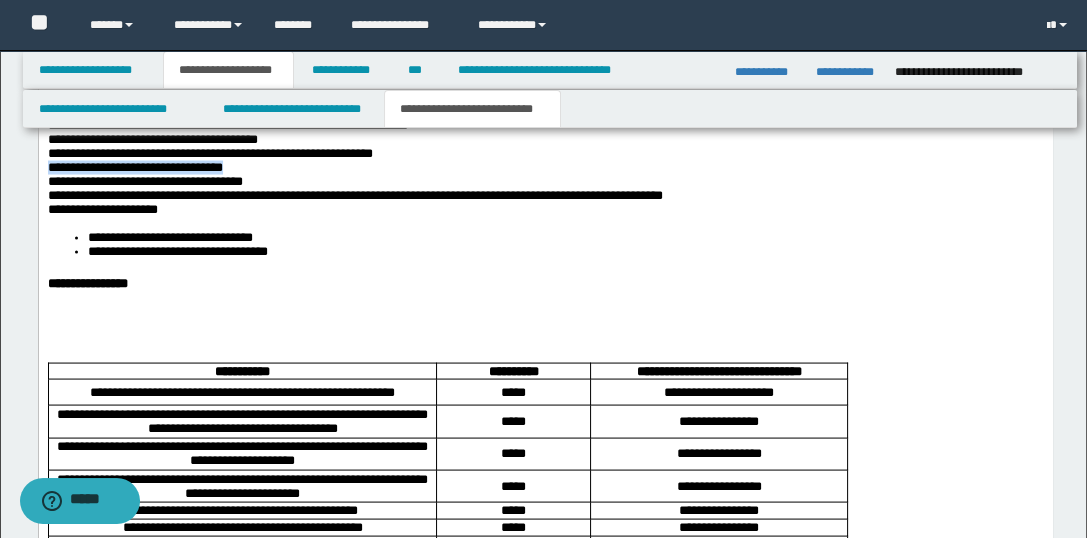 drag, startPoint x: 266, startPoint y: 344, endPoint x: 45, endPoint y: 342, distance: 221.00905 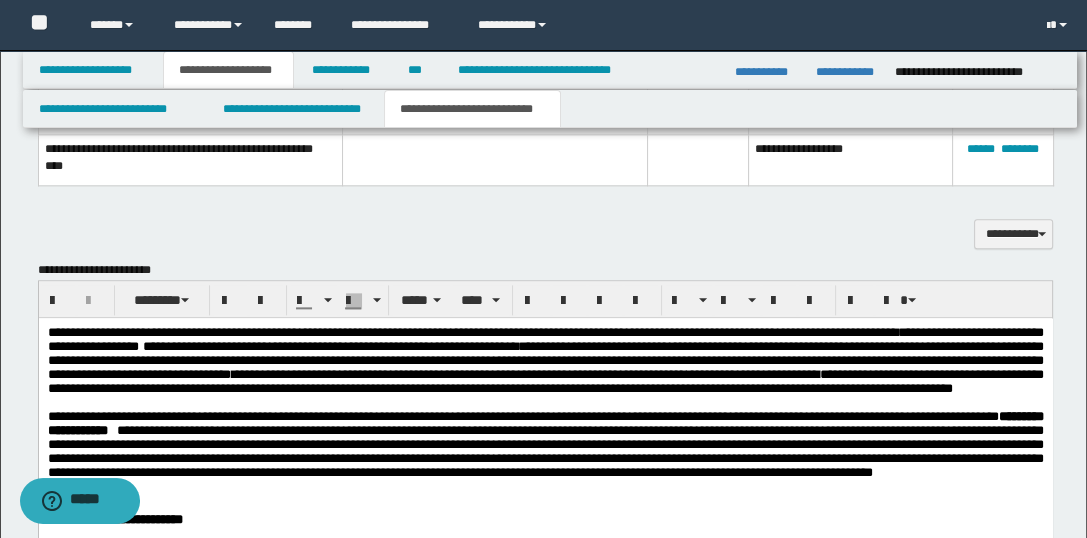 scroll, scrollTop: 2488, scrollLeft: 0, axis: vertical 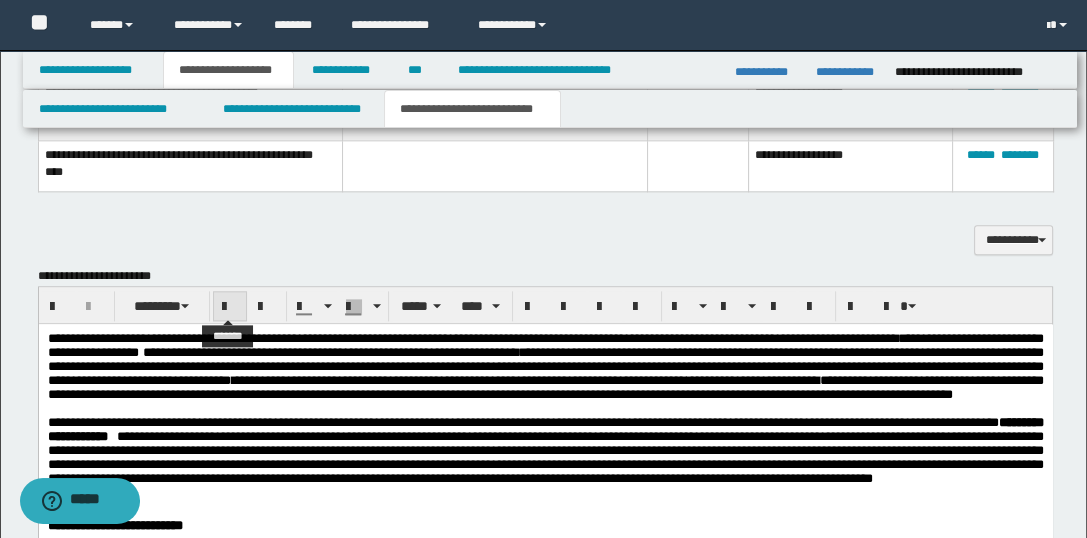 click at bounding box center [230, 307] 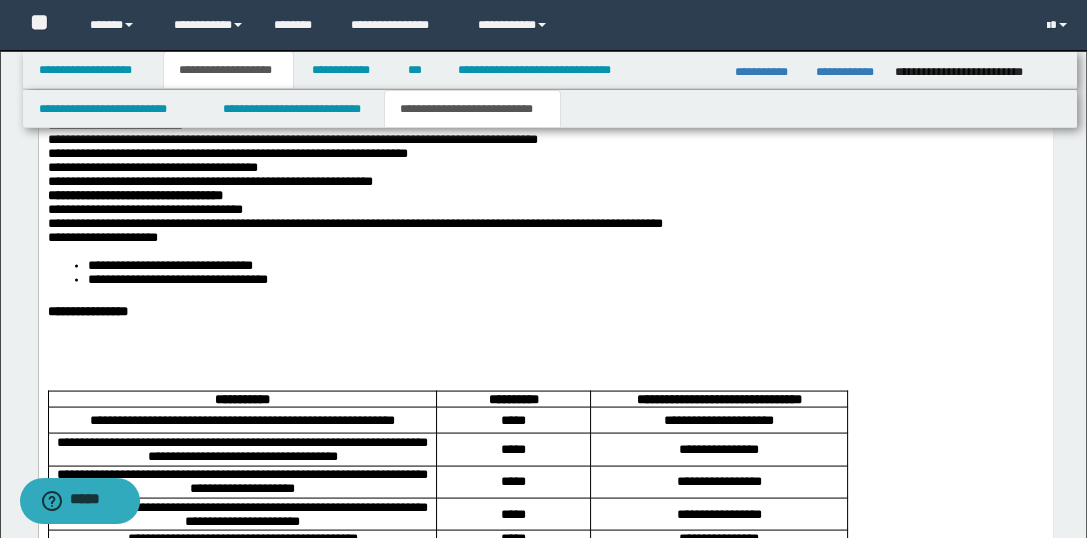 scroll, scrollTop: 3963, scrollLeft: 0, axis: vertical 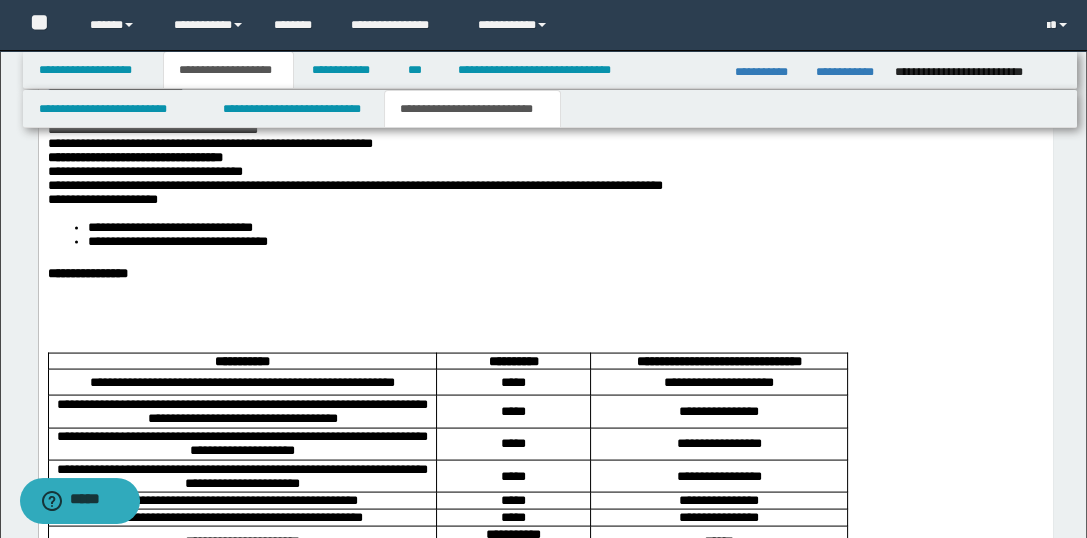 drag, startPoint x: 231, startPoint y: 255, endPoint x: 38, endPoint y: 256, distance: 193.0026 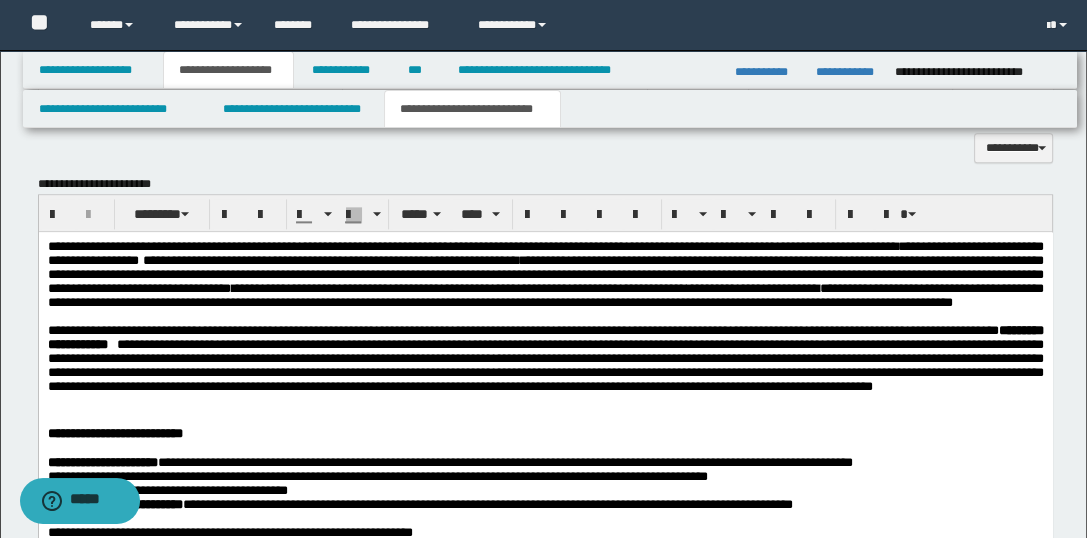 scroll, scrollTop: 2574, scrollLeft: 0, axis: vertical 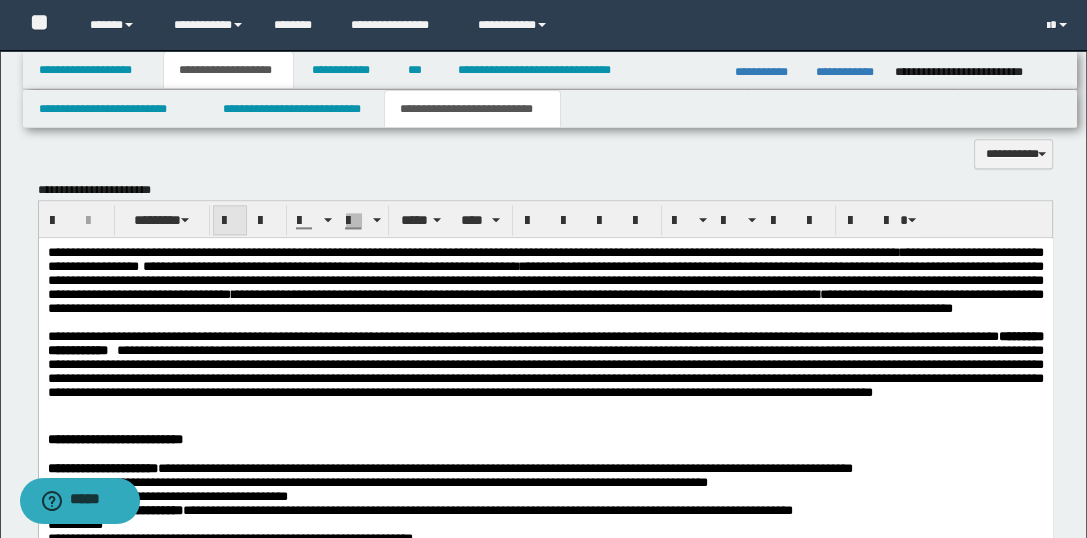 click at bounding box center [230, 220] 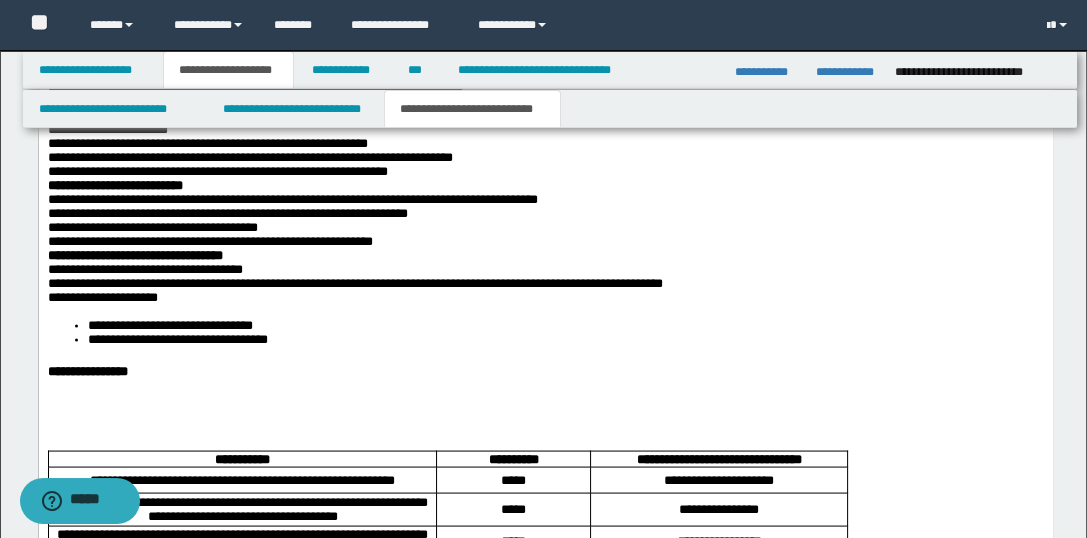scroll, scrollTop: 3871, scrollLeft: 0, axis: vertical 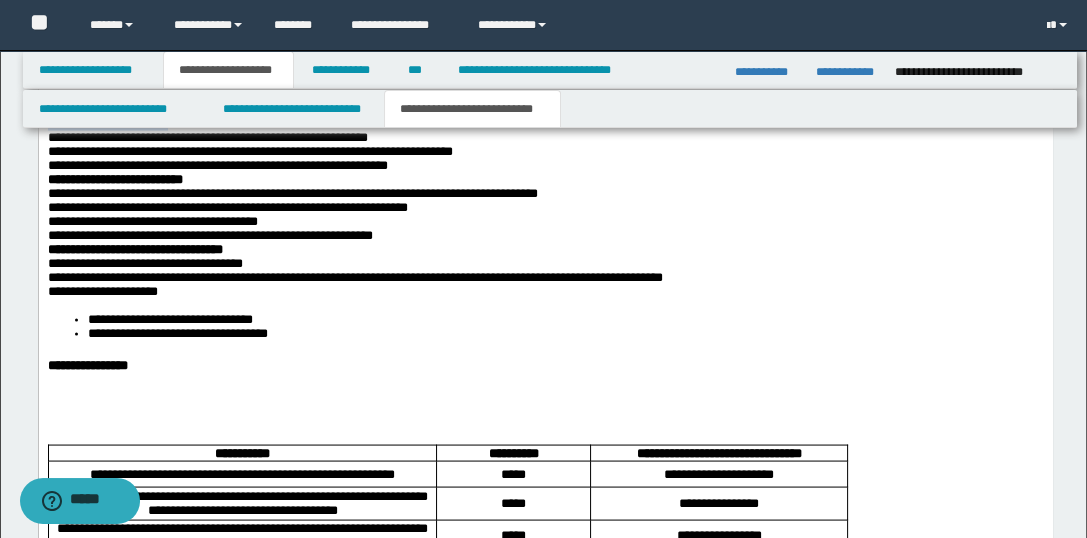 drag, startPoint x: 214, startPoint y: 282, endPoint x: 68, endPoint y: -775, distance: 1067.0356 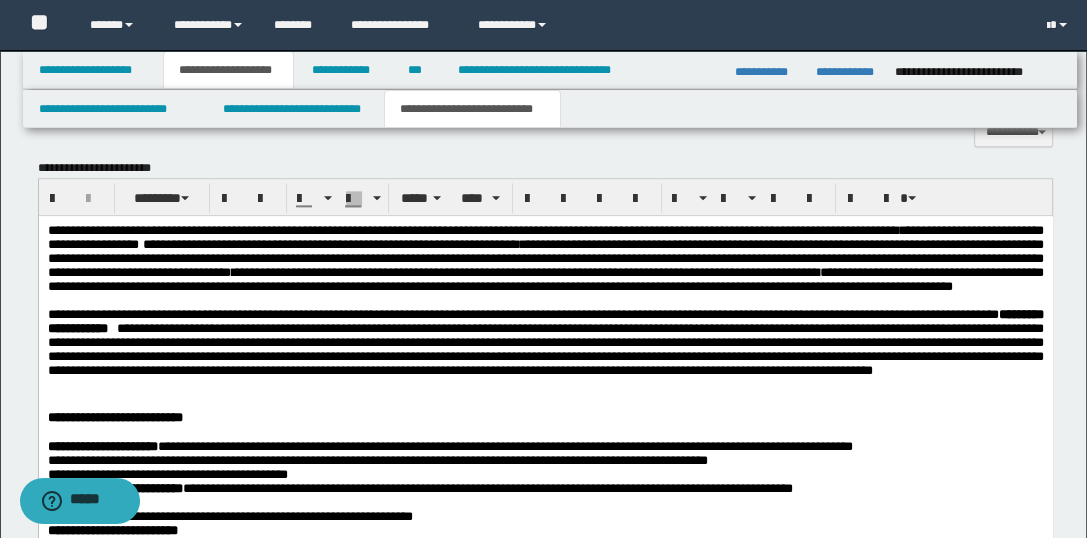 scroll, scrollTop: 2564, scrollLeft: 0, axis: vertical 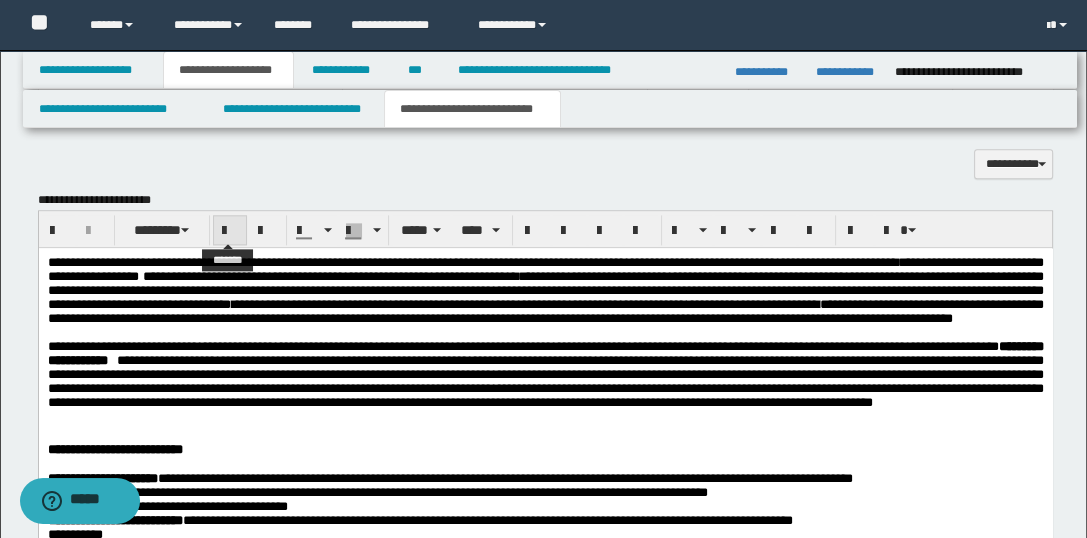 click at bounding box center (230, 231) 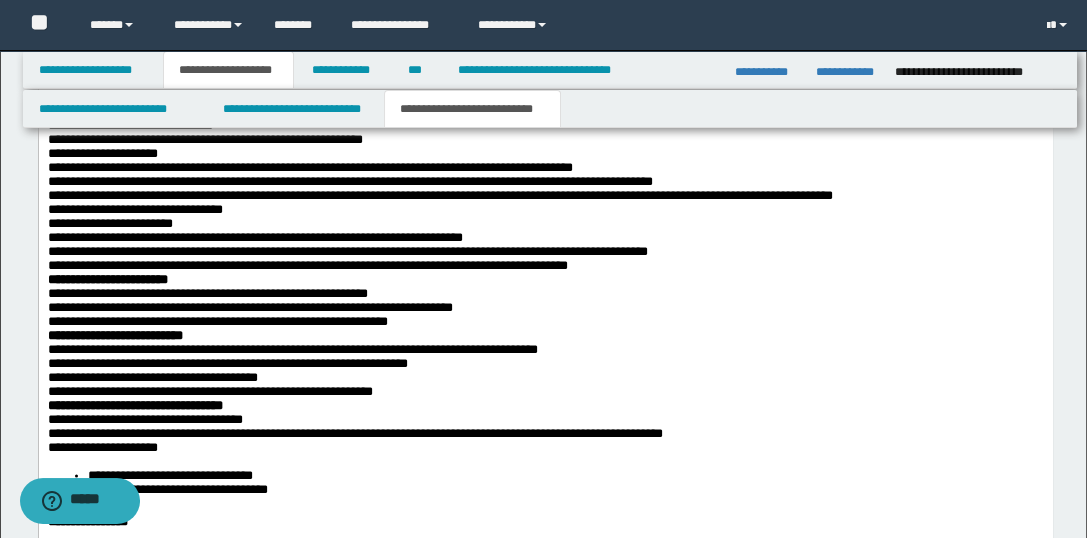 scroll, scrollTop: 3703, scrollLeft: 0, axis: vertical 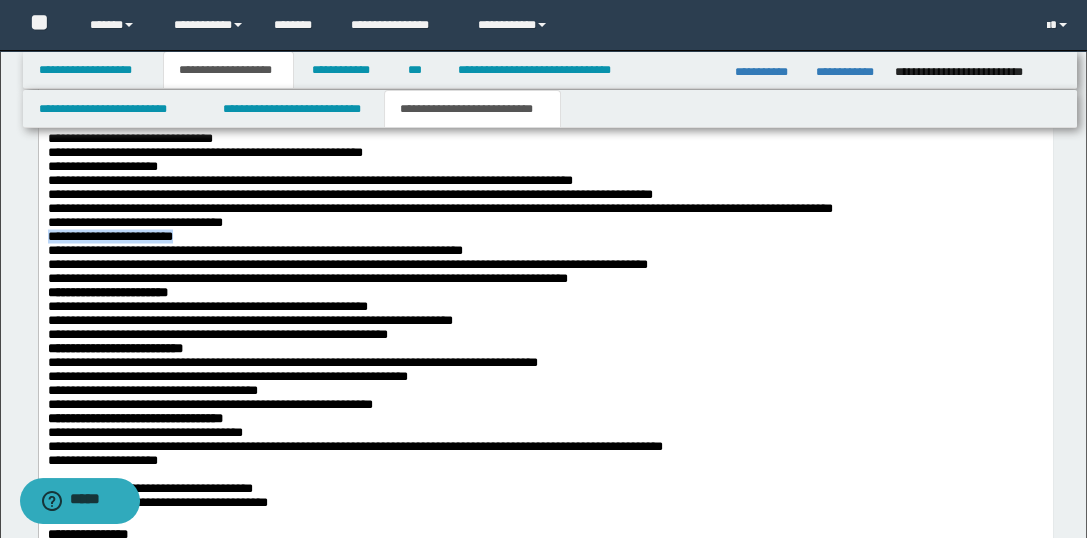 drag, startPoint x: 219, startPoint y: 390, endPoint x: 47, endPoint y: 390, distance: 172 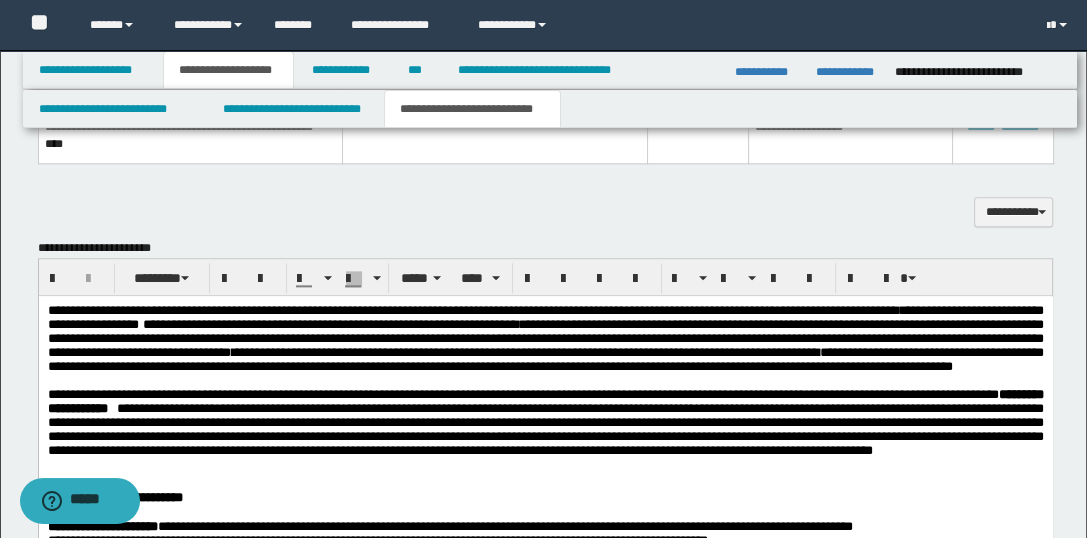scroll, scrollTop: 2510, scrollLeft: 0, axis: vertical 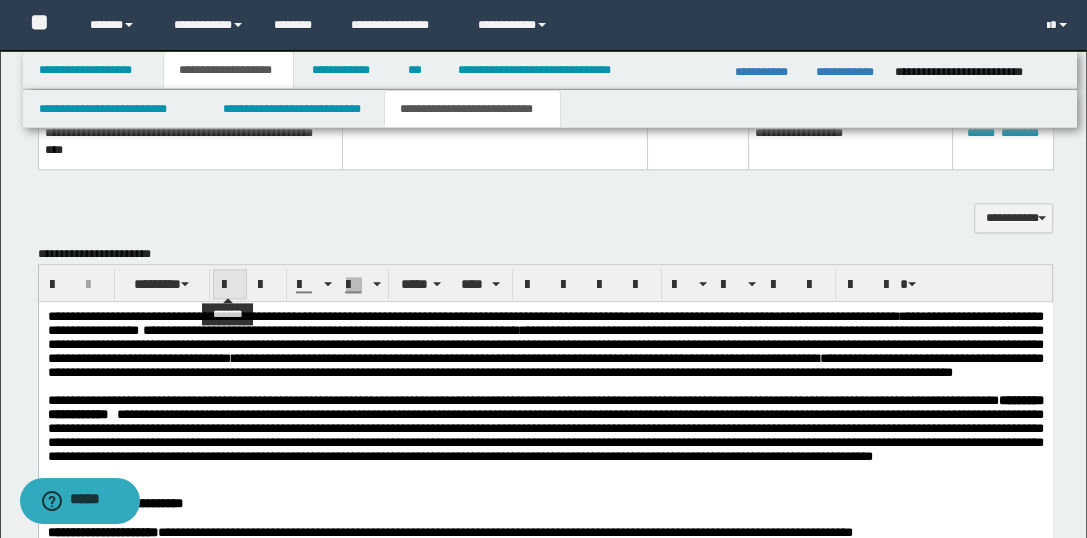 click at bounding box center (230, 285) 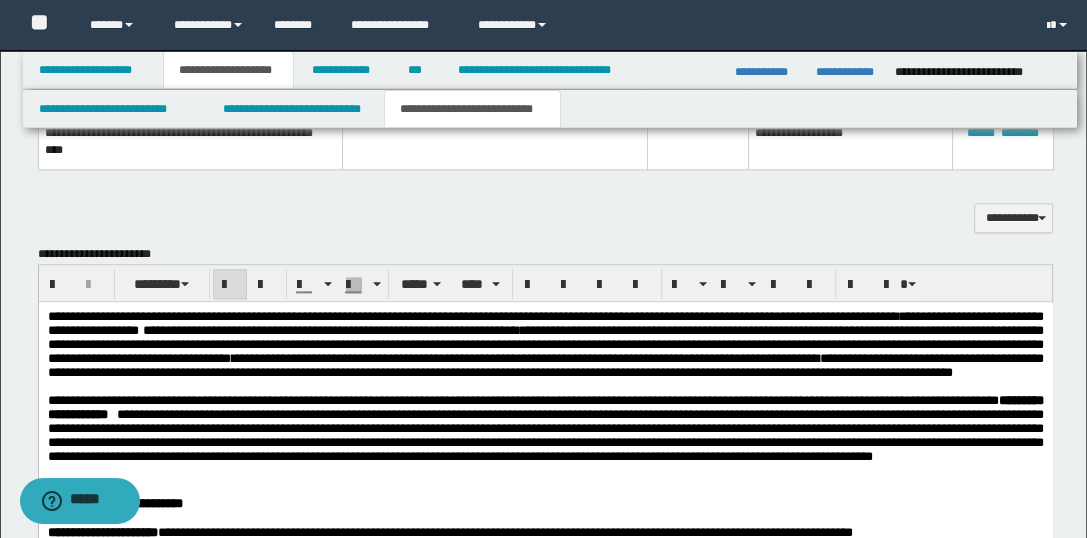click on "**********" at bounding box center (543, 1753) 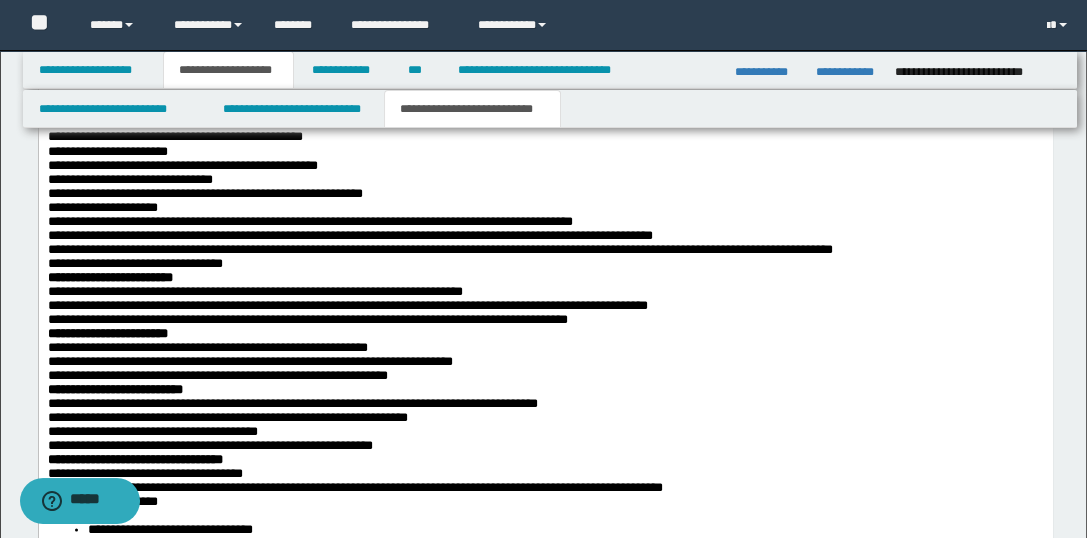scroll, scrollTop: 3656, scrollLeft: 0, axis: vertical 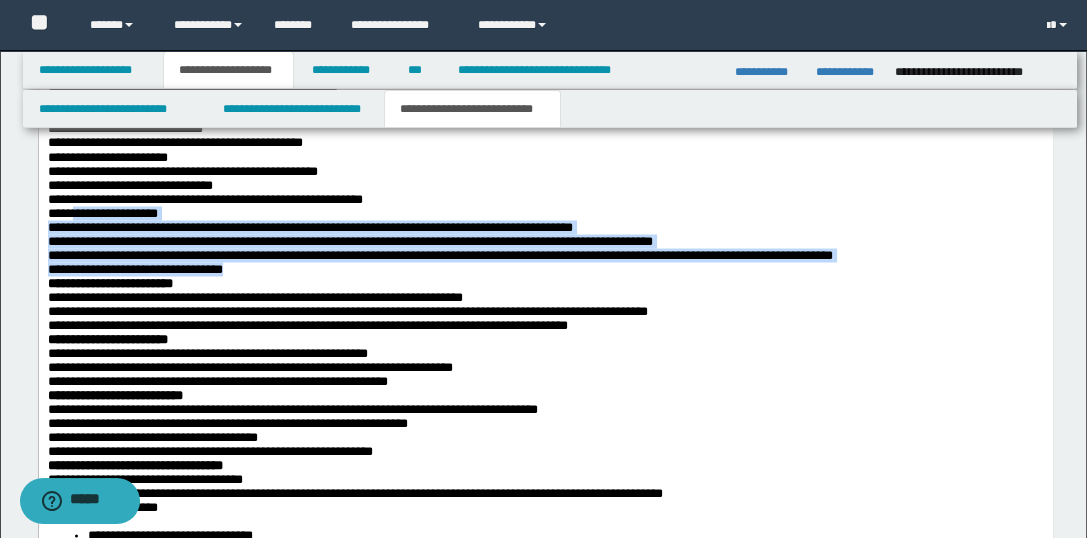 drag, startPoint x: 186, startPoint y: 361, endPoint x: 78, endPoint y: 355, distance: 108.16654 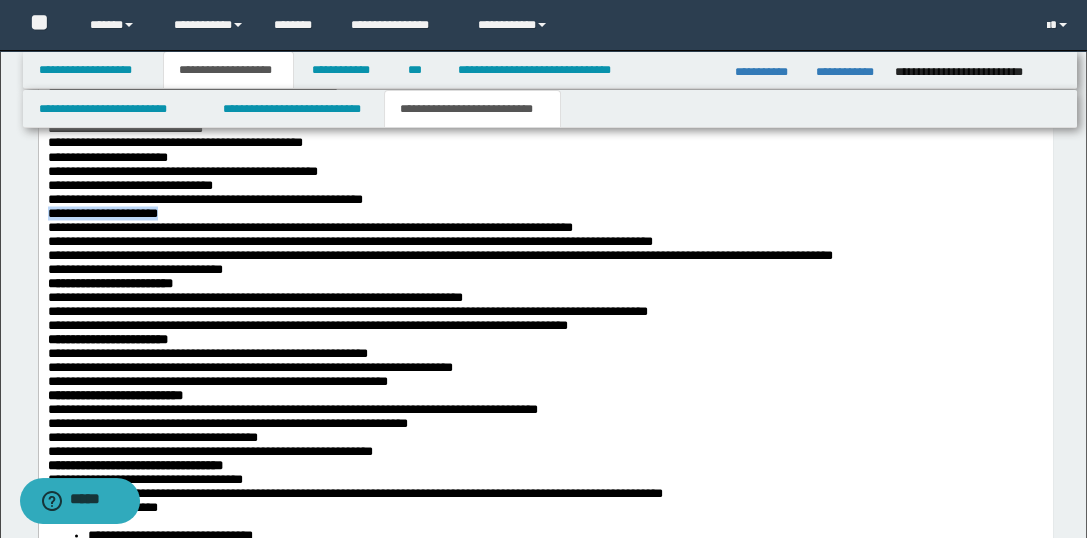 drag, startPoint x: 190, startPoint y: 362, endPoint x: 49, endPoint y: 355, distance: 141.17365 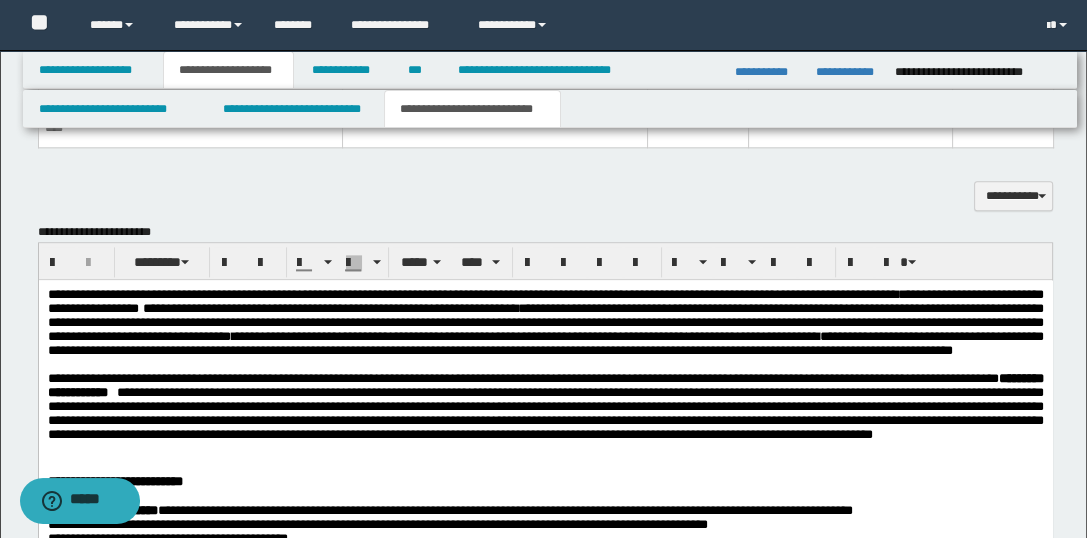 scroll, scrollTop: 2513, scrollLeft: 0, axis: vertical 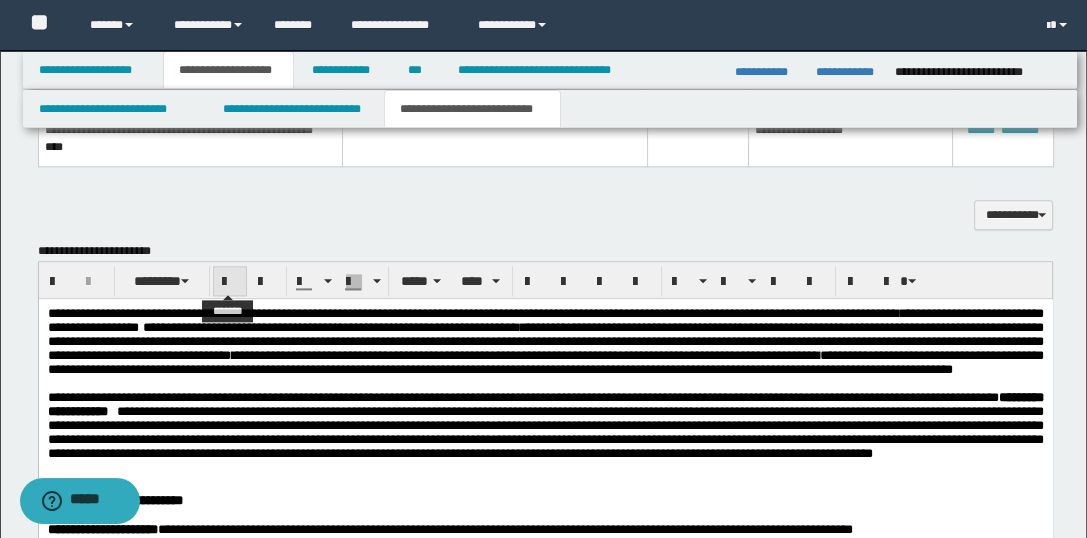 click at bounding box center (230, 282) 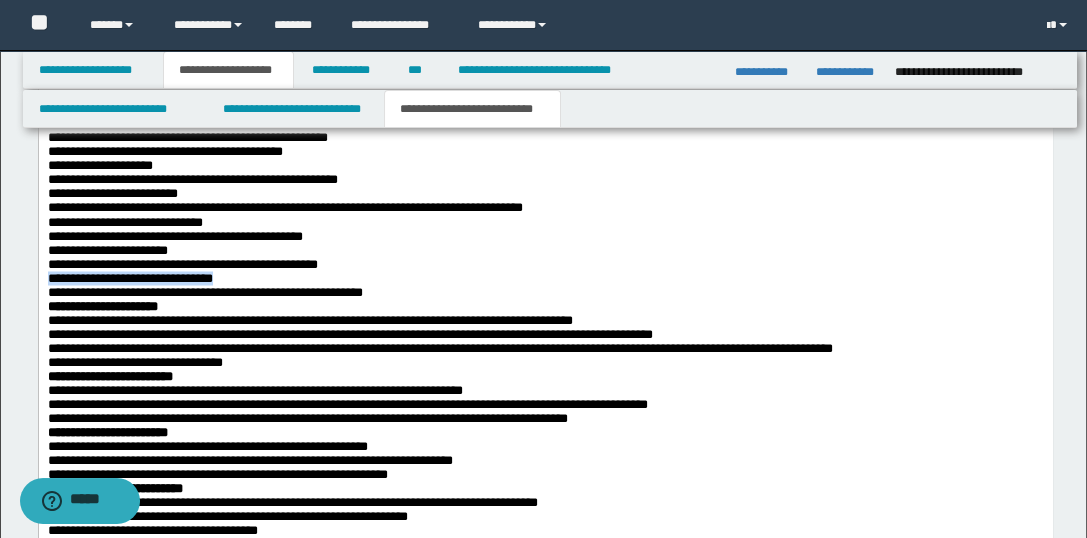 scroll, scrollTop: 3564, scrollLeft: 0, axis: vertical 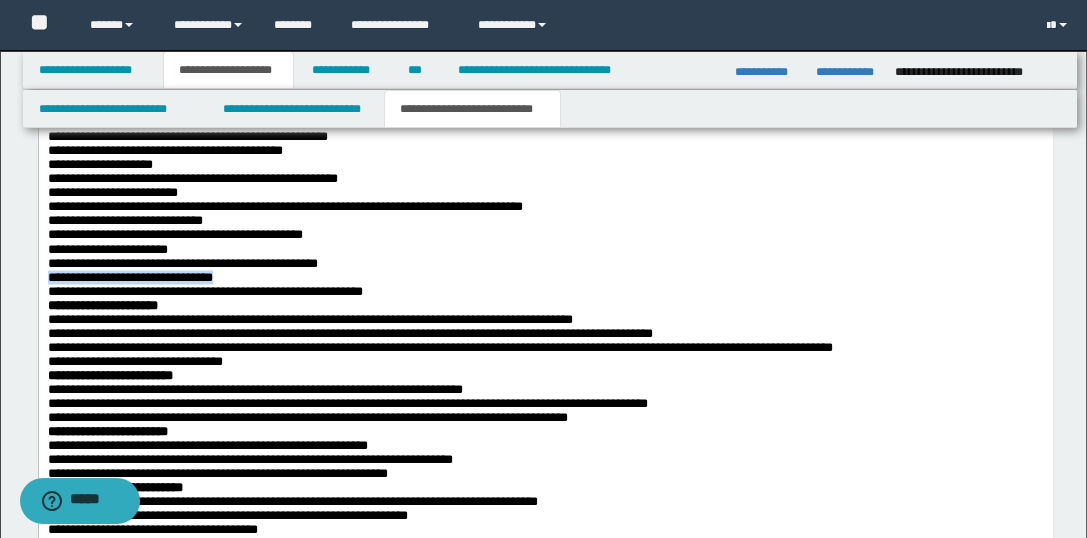 drag, startPoint x: 315, startPoint y: 421, endPoint x: 40, endPoint y: 424, distance: 275.01636 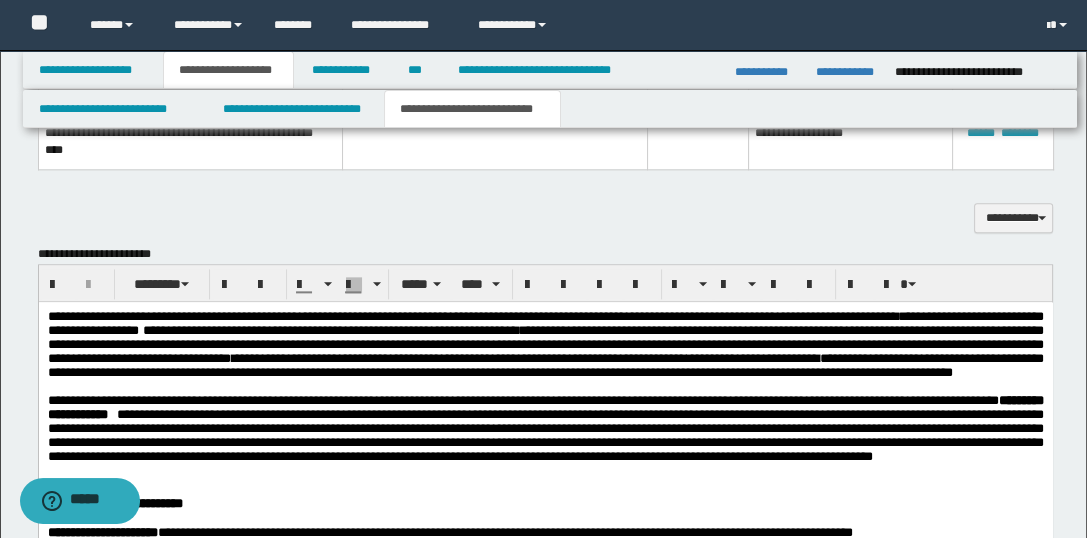 scroll, scrollTop: 2478, scrollLeft: 0, axis: vertical 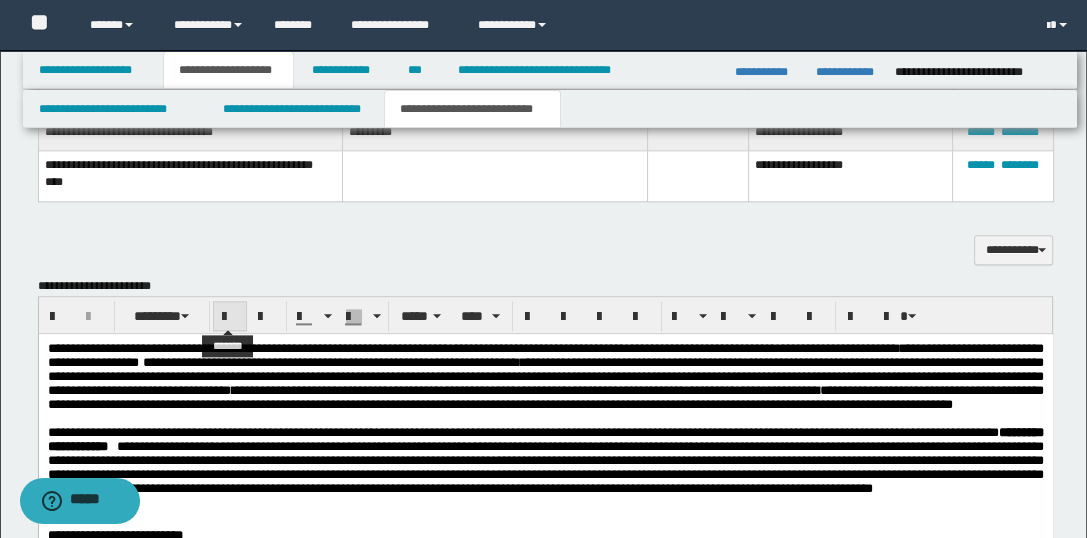 click at bounding box center (230, 317) 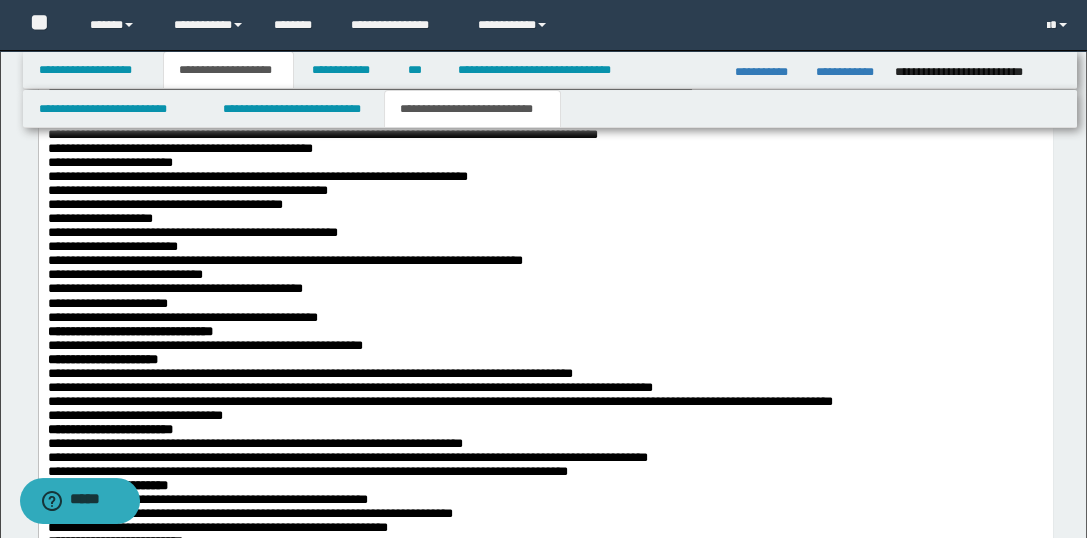 scroll, scrollTop: 3529, scrollLeft: 0, axis: vertical 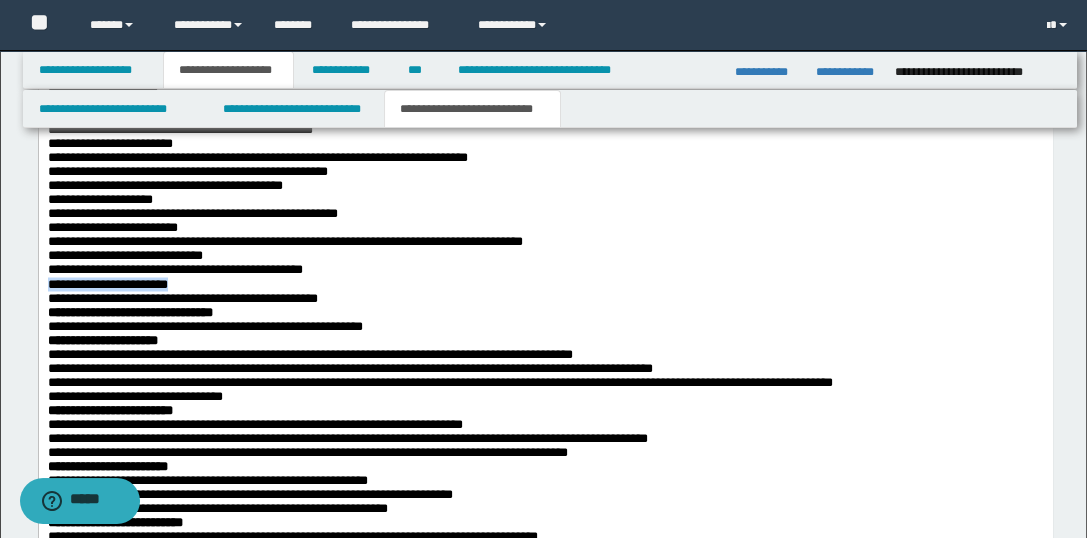 drag, startPoint x: 213, startPoint y: 420, endPoint x: 41, endPoint y: 421, distance: 172.00291 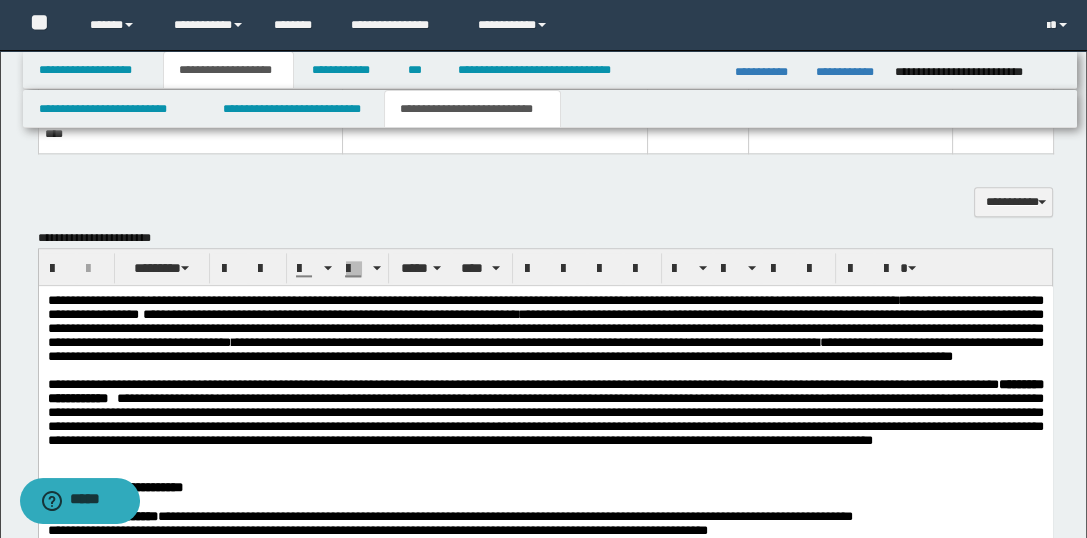 scroll, scrollTop: 2513, scrollLeft: 0, axis: vertical 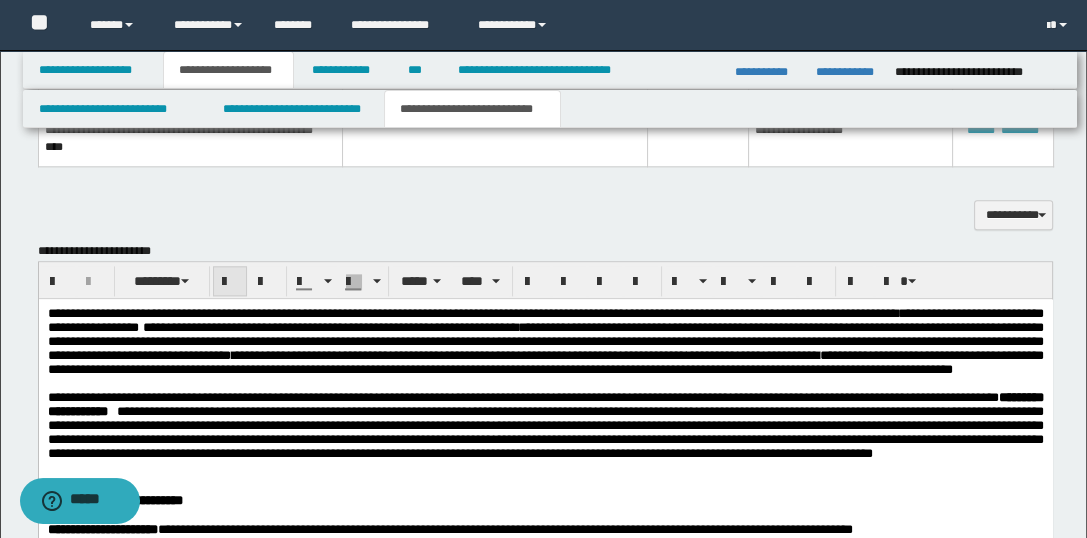 click at bounding box center (230, 282) 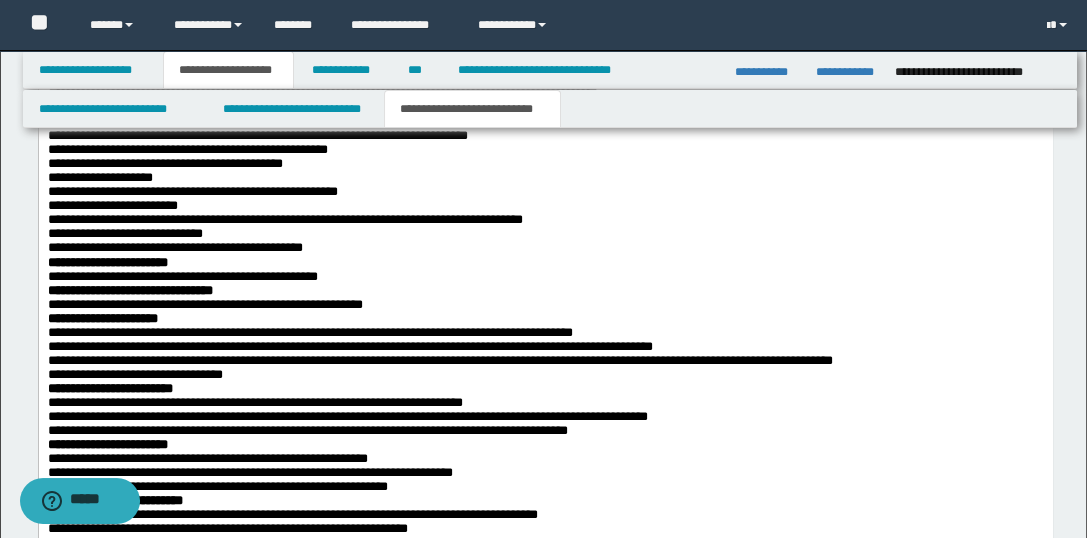 scroll, scrollTop: 3564, scrollLeft: 0, axis: vertical 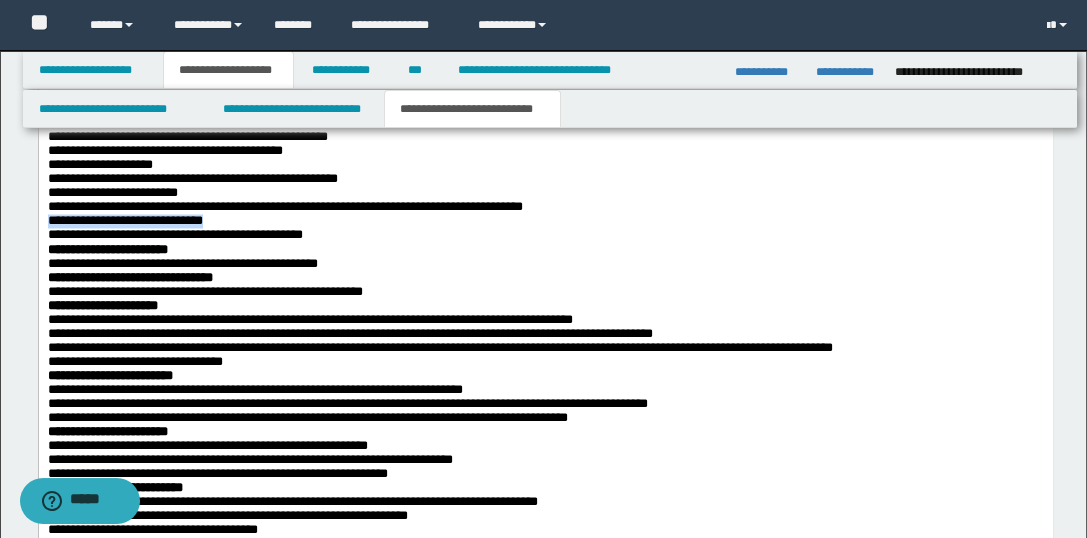 drag, startPoint x: 271, startPoint y: 353, endPoint x: 41, endPoint y: 355, distance: 230.0087 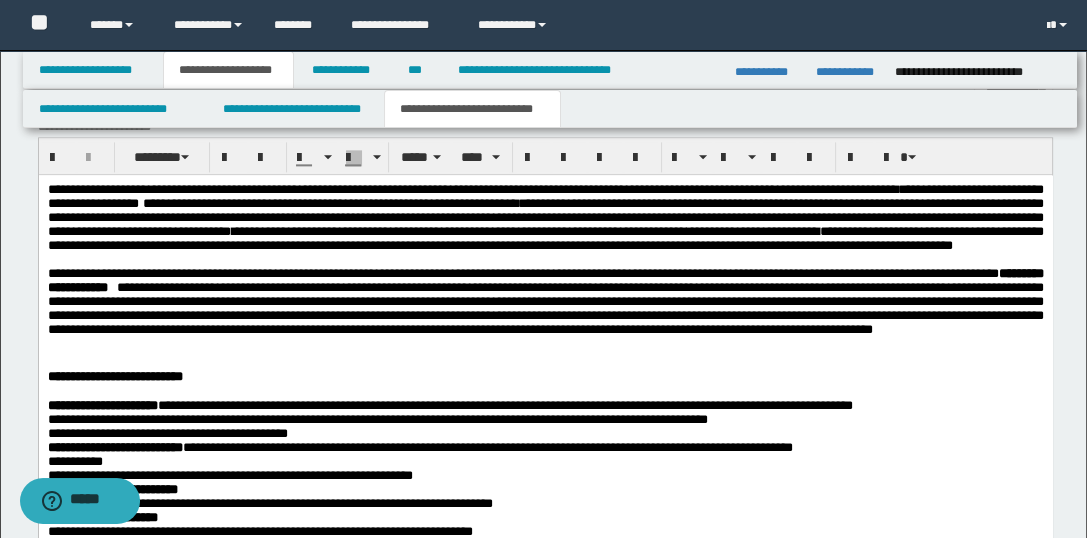 scroll, scrollTop: 2618, scrollLeft: 0, axis: vertical 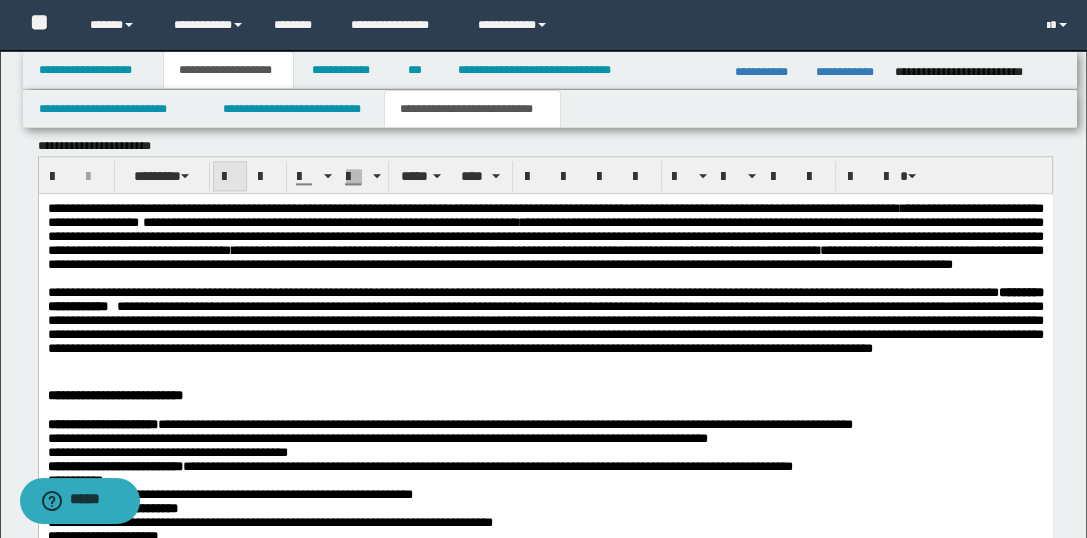 click at bounding box center [230, 176] 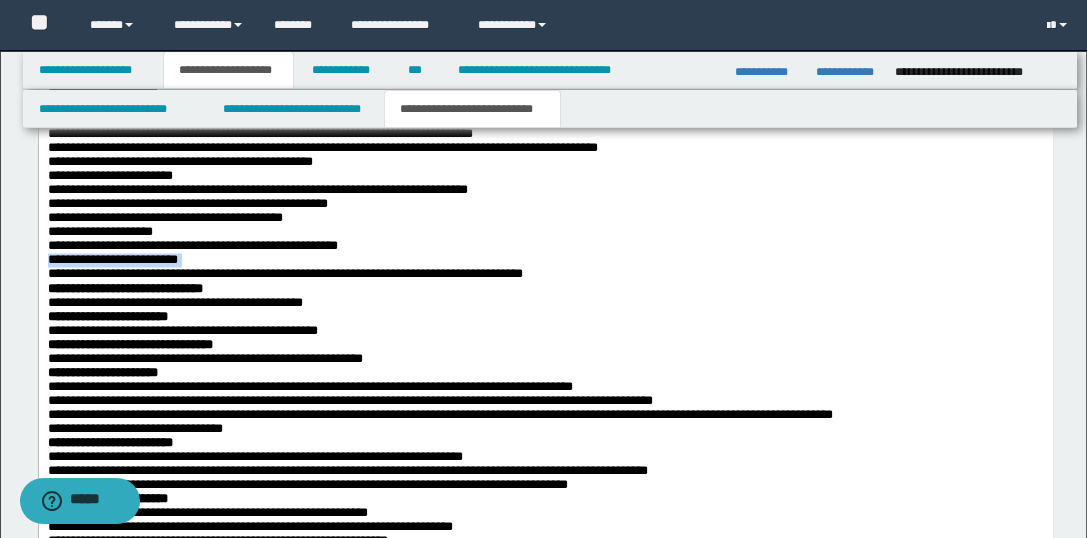 scroll, scrollTop: 3497, scrollLeft: 0, axis: vertical 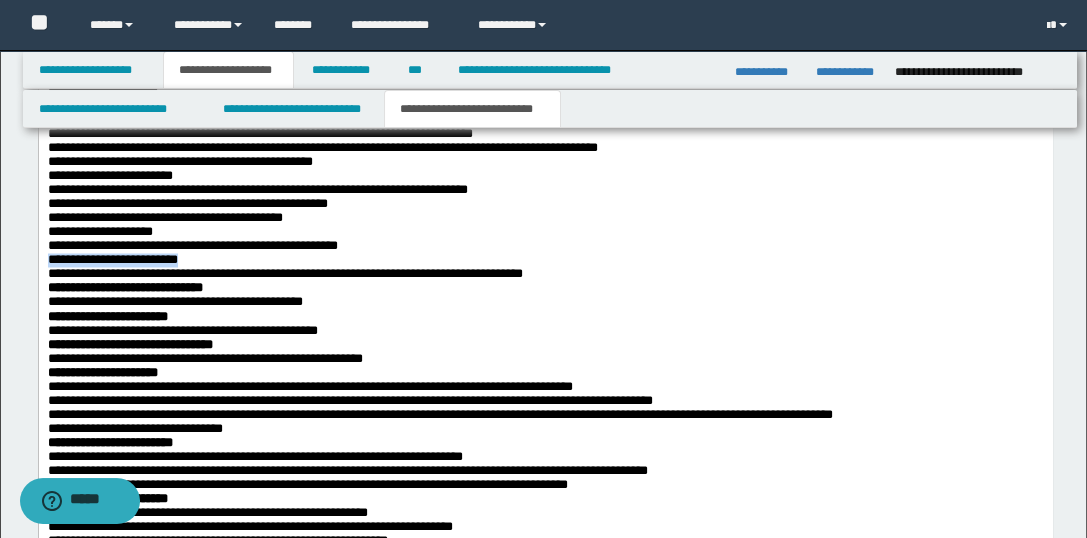 drag, startPoint x: 240, startPoint y: 390, endPoint x: 68, endPoint y: -290, distance: 701.4157 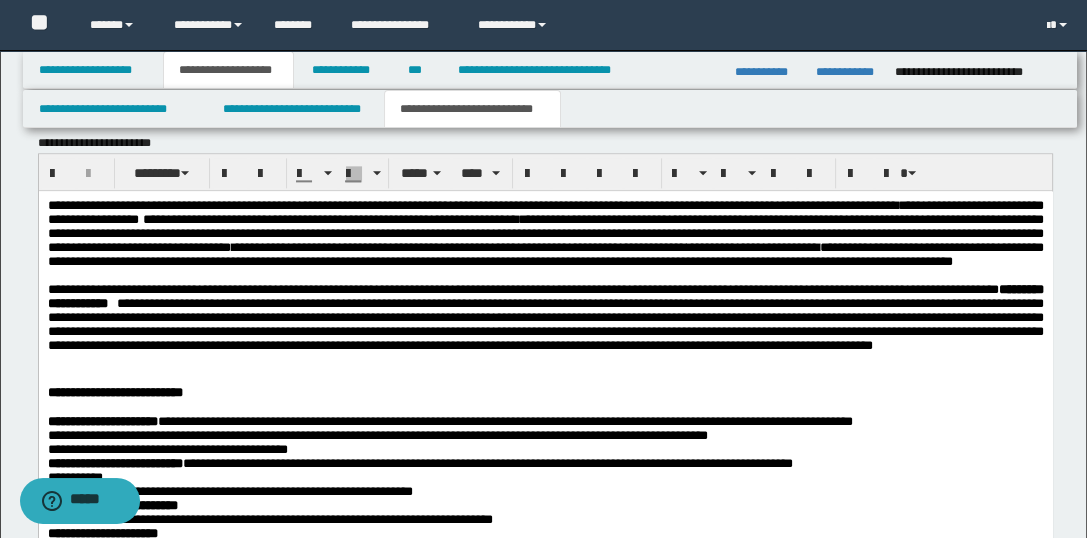 scroll, scrollTop: 2583, scrollLeft: 0, axis: vertical 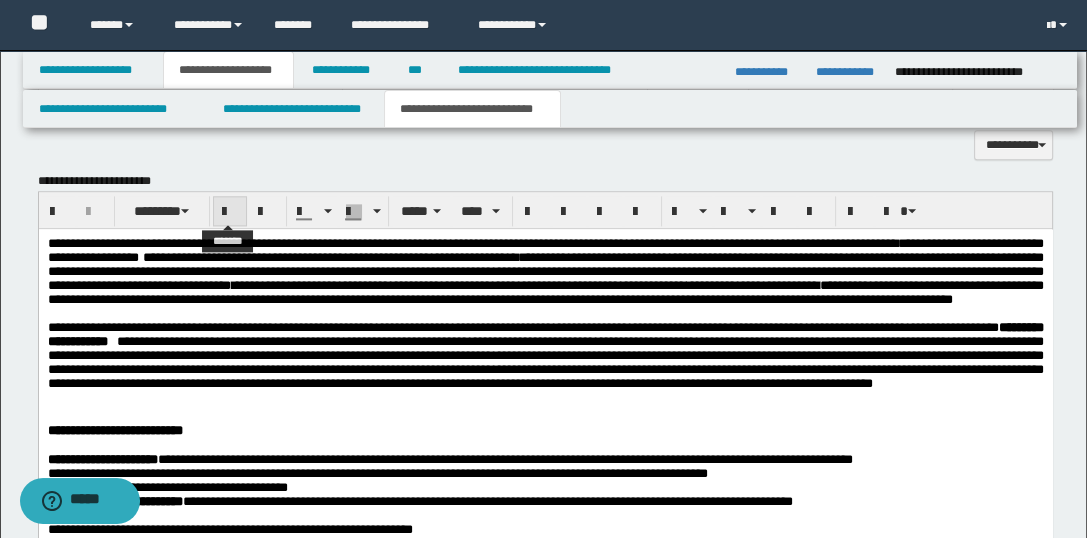 click at bounding box center [230, 212] 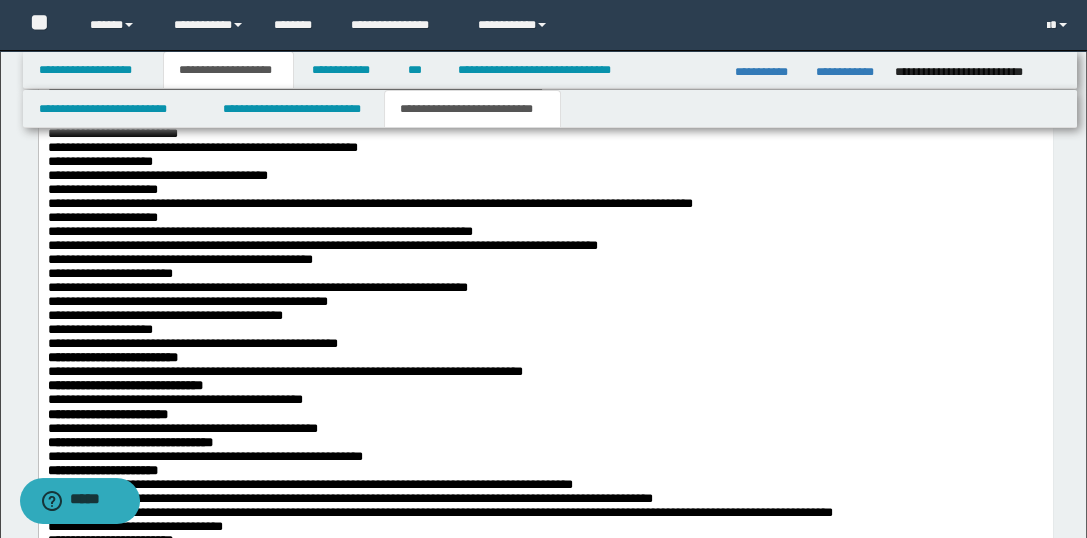scroll, scrollTop: 3386, scrollLeft: 0, axis: vertical 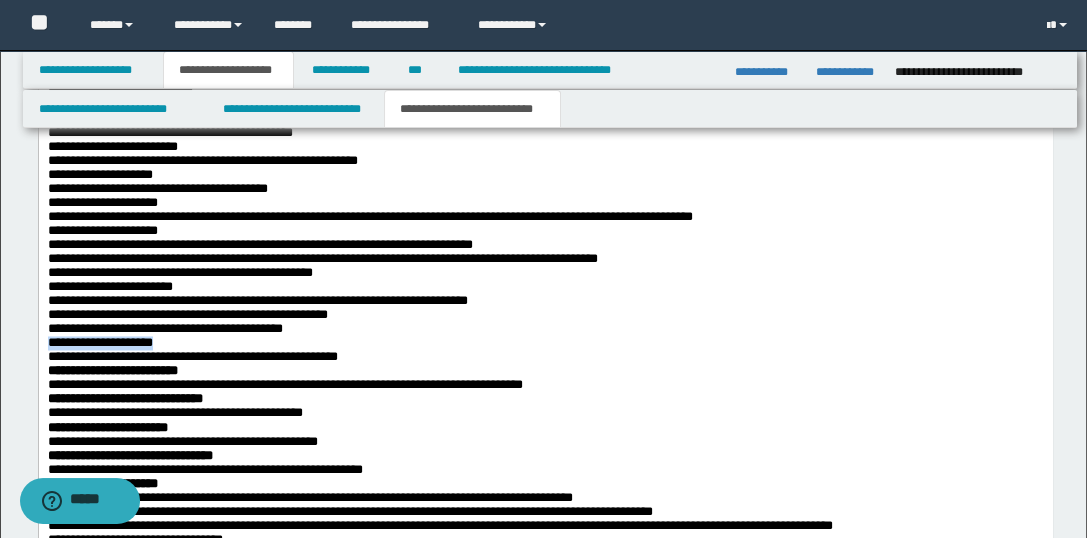 drag, startPoint x: 217, startPoint y: 472, endPoint x: 32, endPoint y: 471, distance: 185.0027 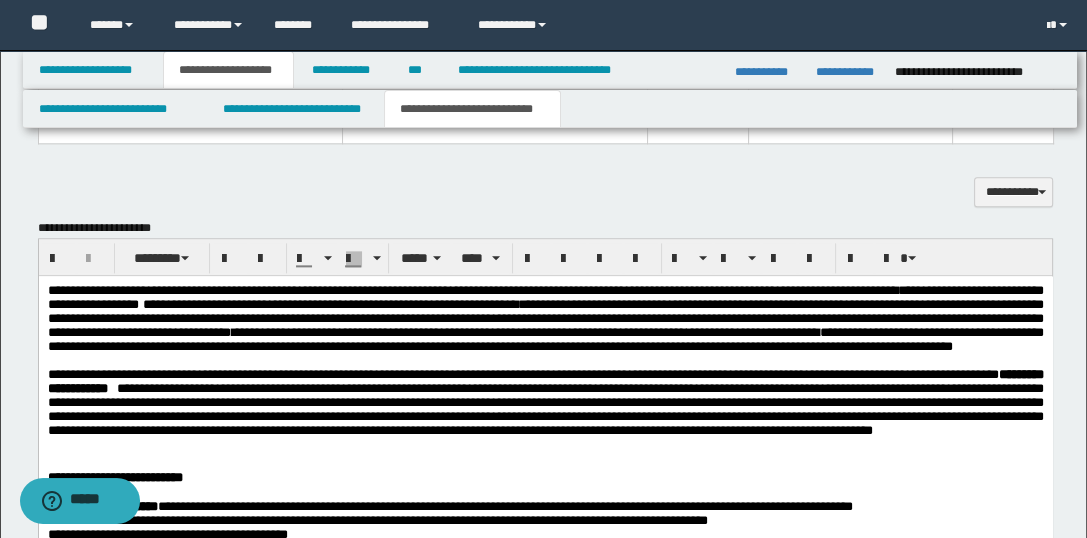 scroll, scrollTop: 2529, scrollLeft: 0, axis: vertical 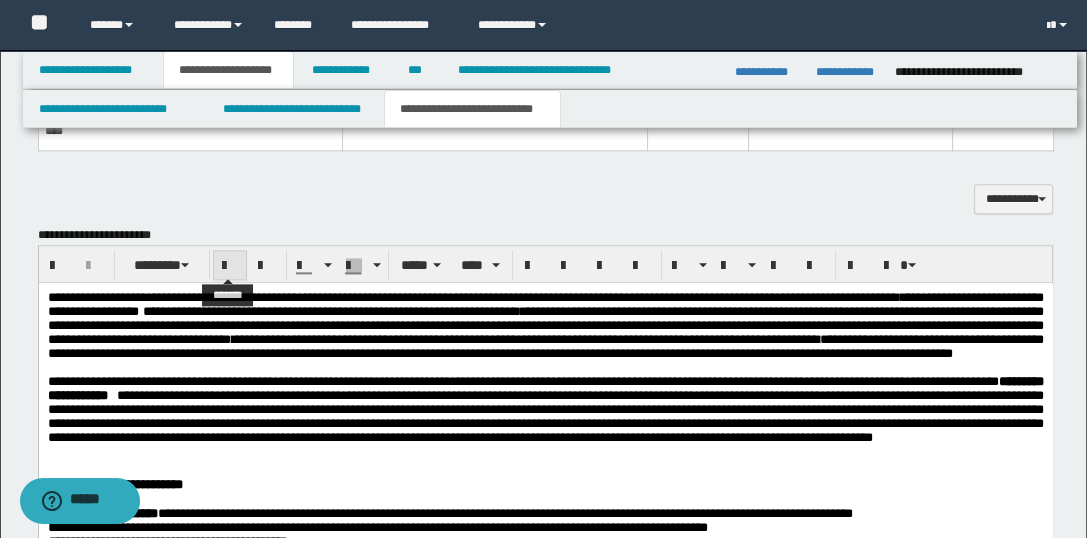 click at bounding box center [230, 266] 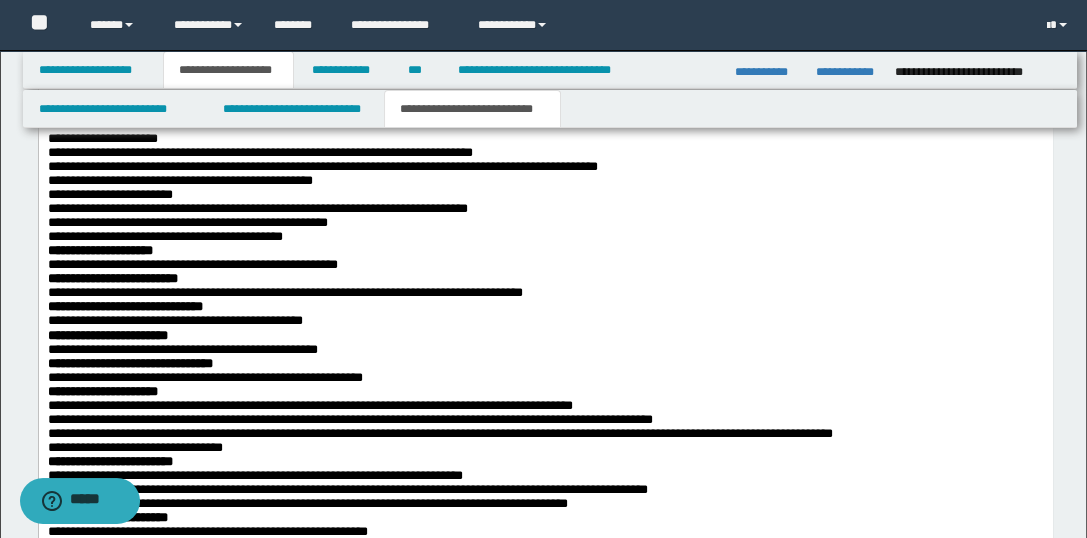 scroll, scrollTop: 3504, scrollLeft: 0, axis: vertical 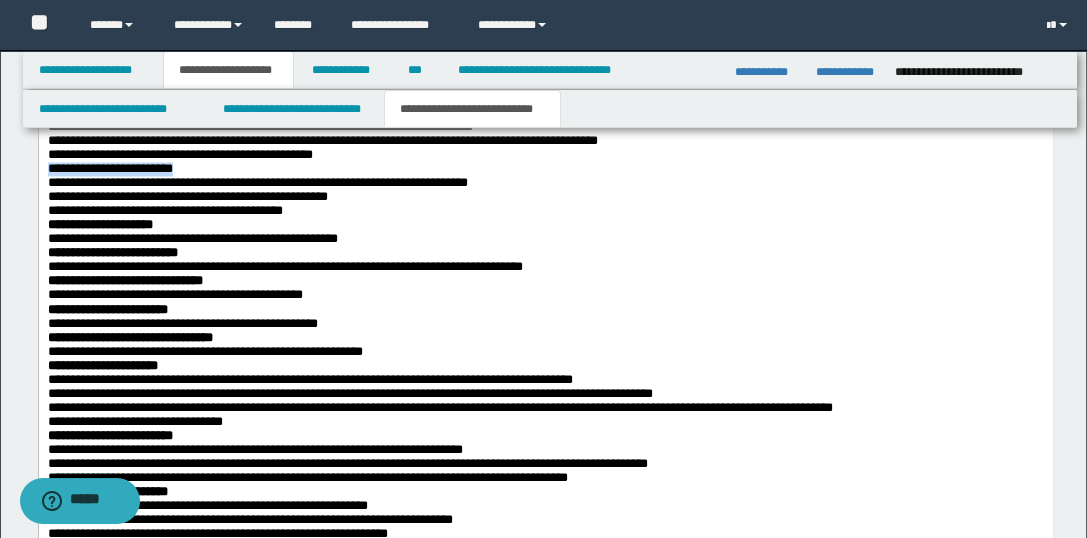 drag, startPoint x: 218, startPoint y: 289, endPoint x: 43, endPoint y: 295, distance: 175.10283 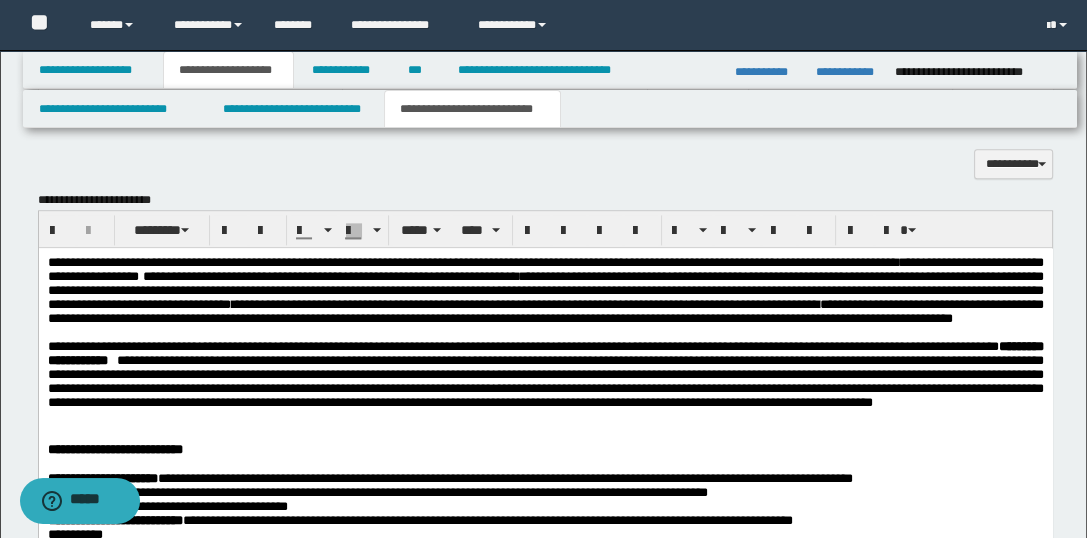scroll, scrollTop: 2552, scrollLeft: 0, axis: vertical 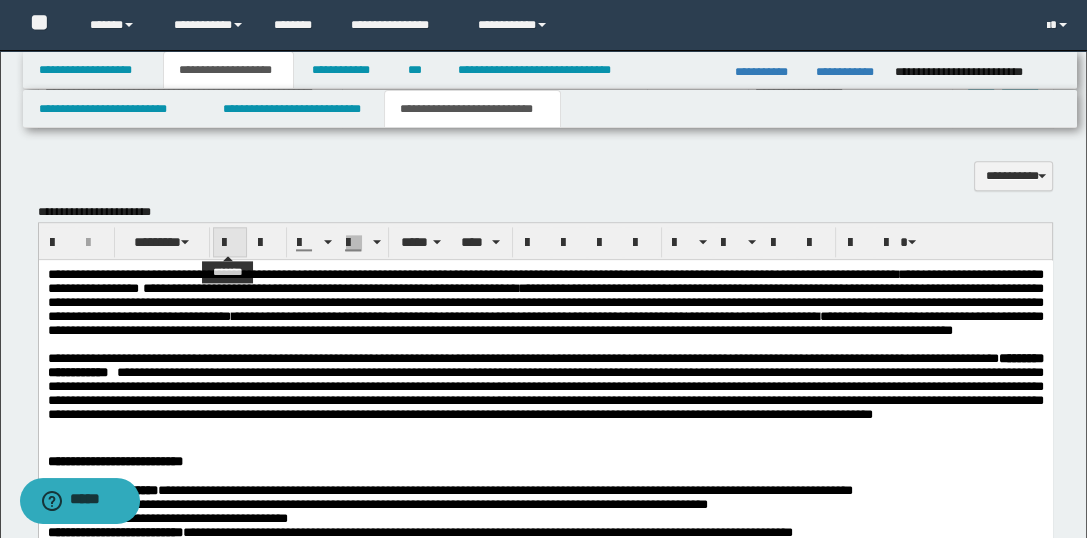 click at bounding box center [230, 243] 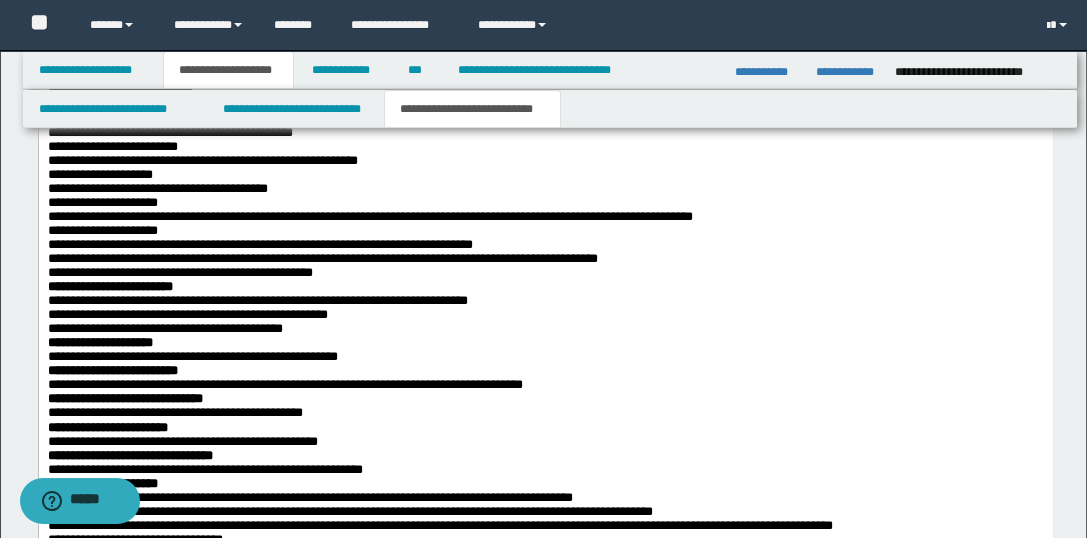 scroll, scrollTop: 3393, scrollLeft: 0, axis: vertical 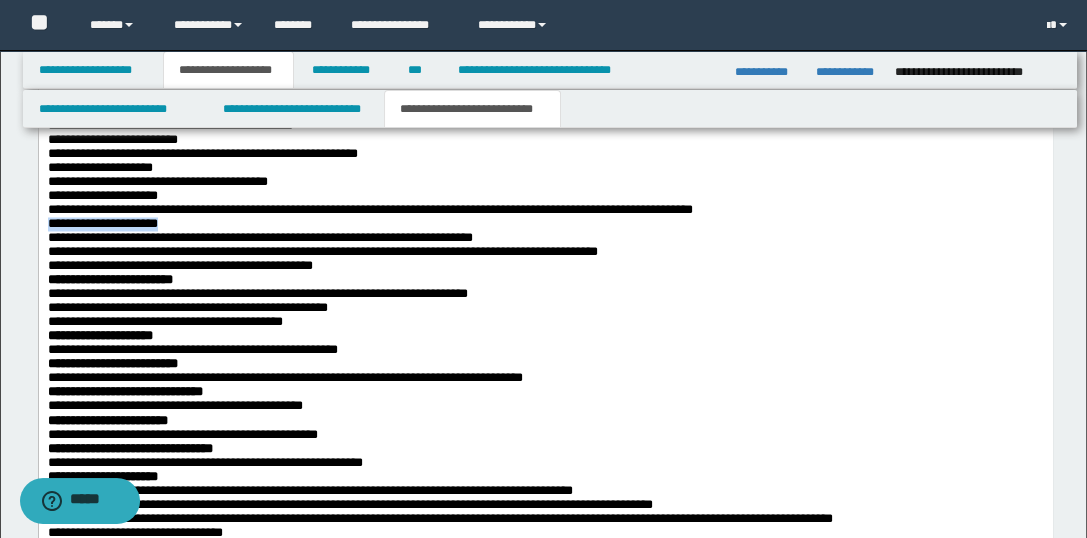 drag, startPoint x: 207, startPoint y: 339, endPoint x: 42, endPoint y: 338, distance: 165.00304 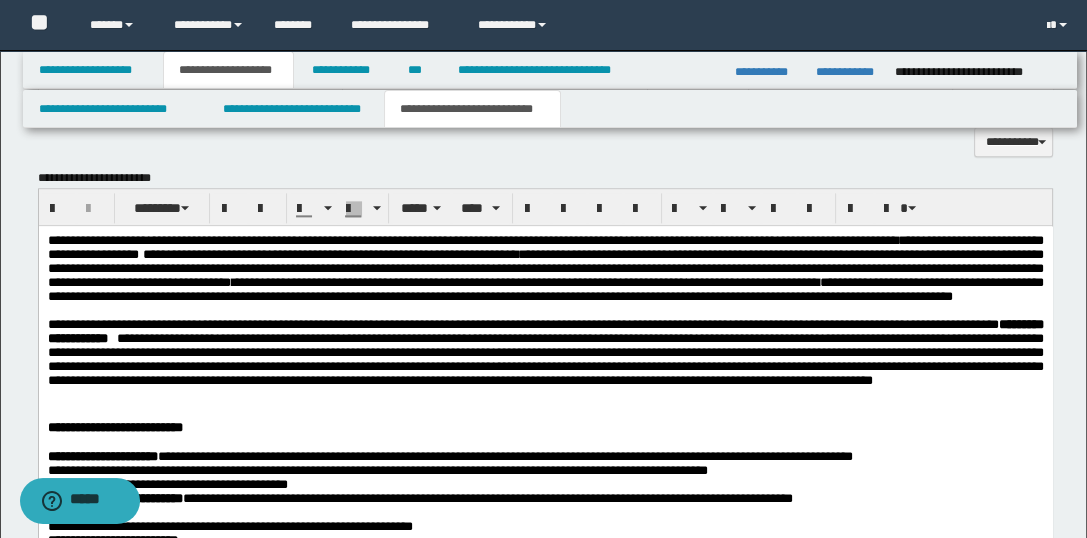 scroll, scrollTop: 2555, scrollLeft: 0, axis: vertical 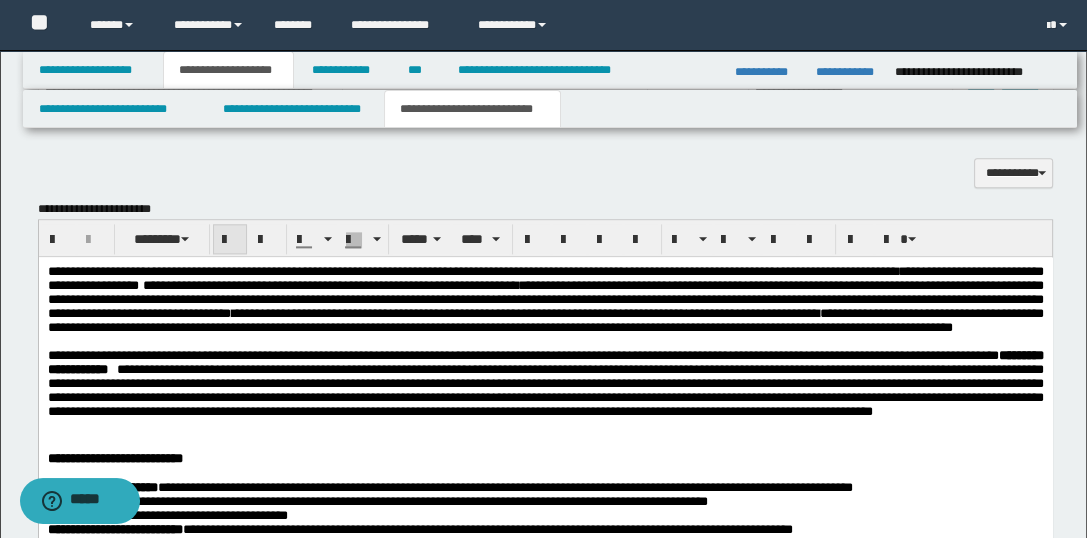 click at bounding box center [230, 240] 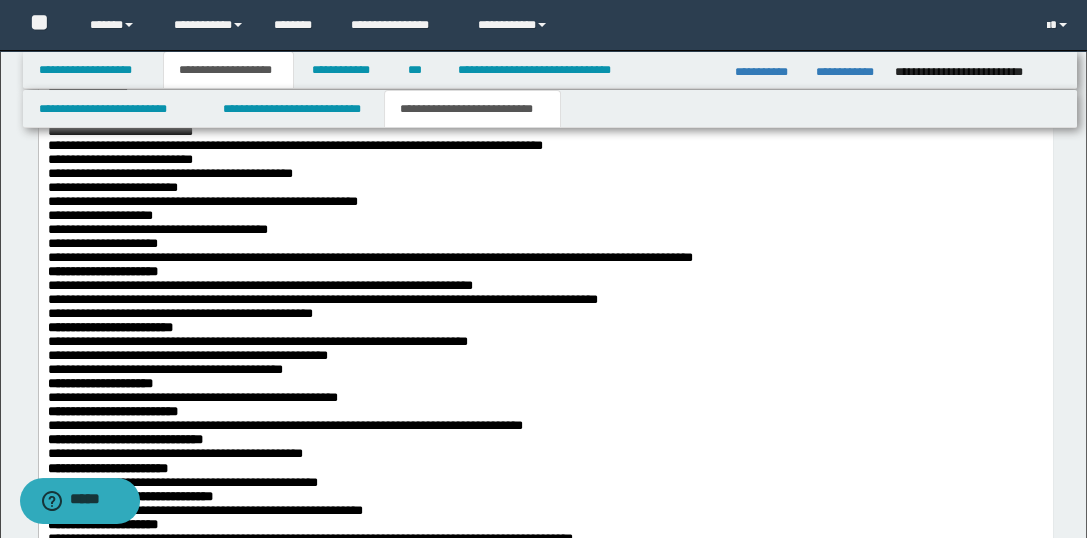 scroll, scrollTop: 3421, scrollLeft: 0, axis: vertical 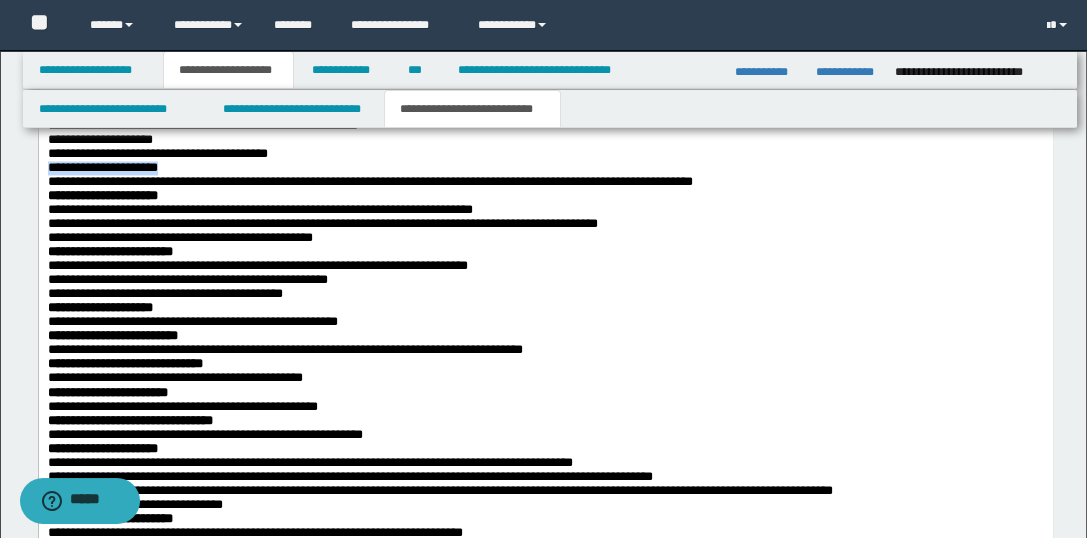 drag, startPoint x: 192, startPoint y: 284, endPoint x: 59, endPoint y: -329, distance: 627.2623 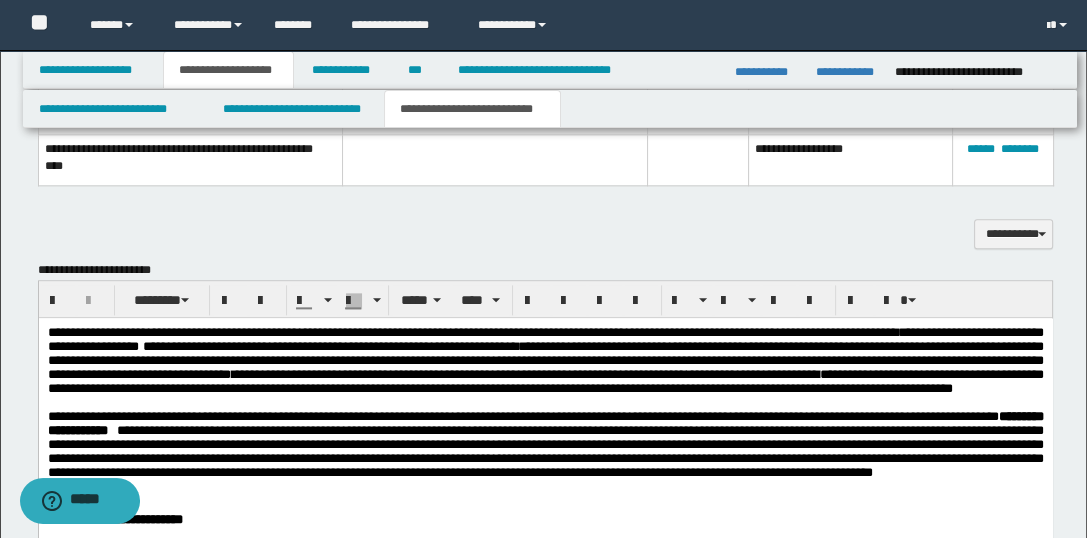 scroll, scrollTop: 2488, scrollLeft: 0, axis: vertical 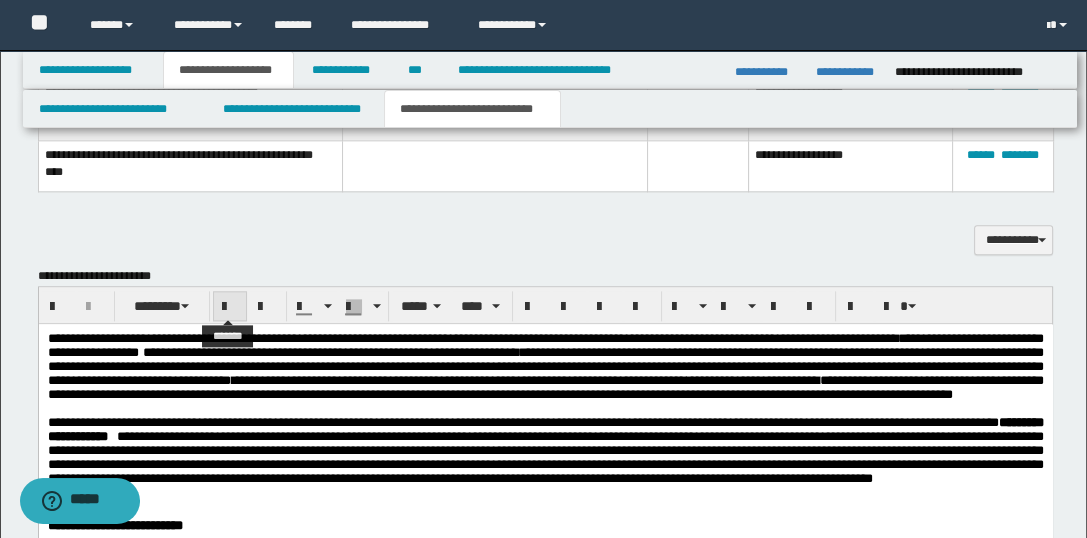 click at bounding box center [230, 307] 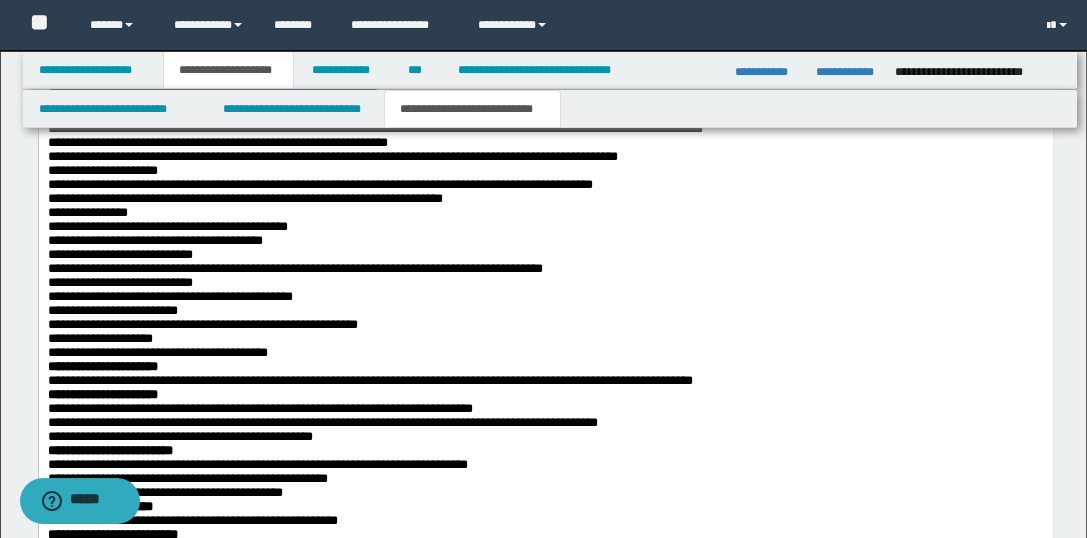 scroll, scrollTop: 3228, scrollLeft: 0, axis: vertical 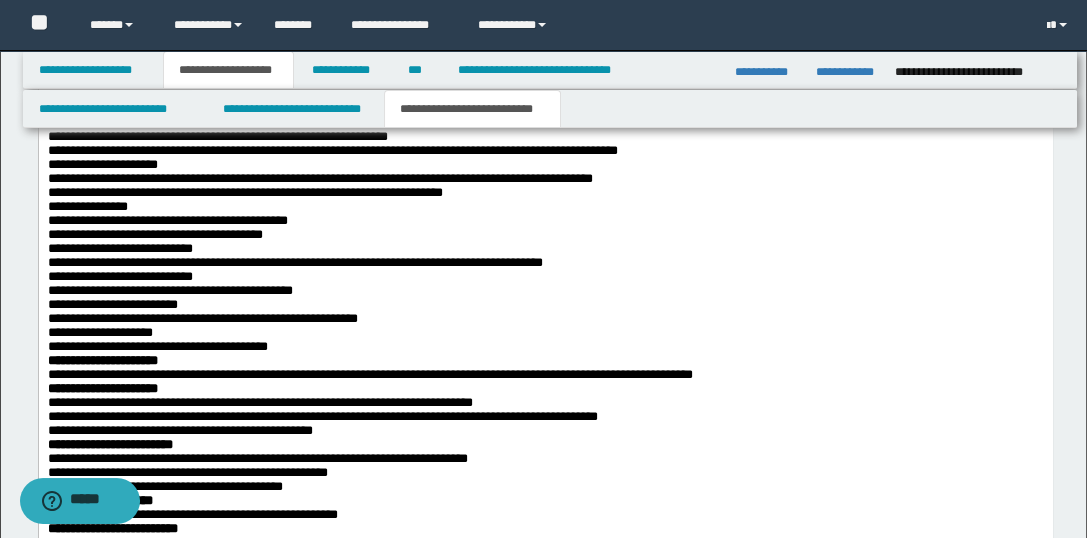 click on "**********" at bounding box center [545, 340] 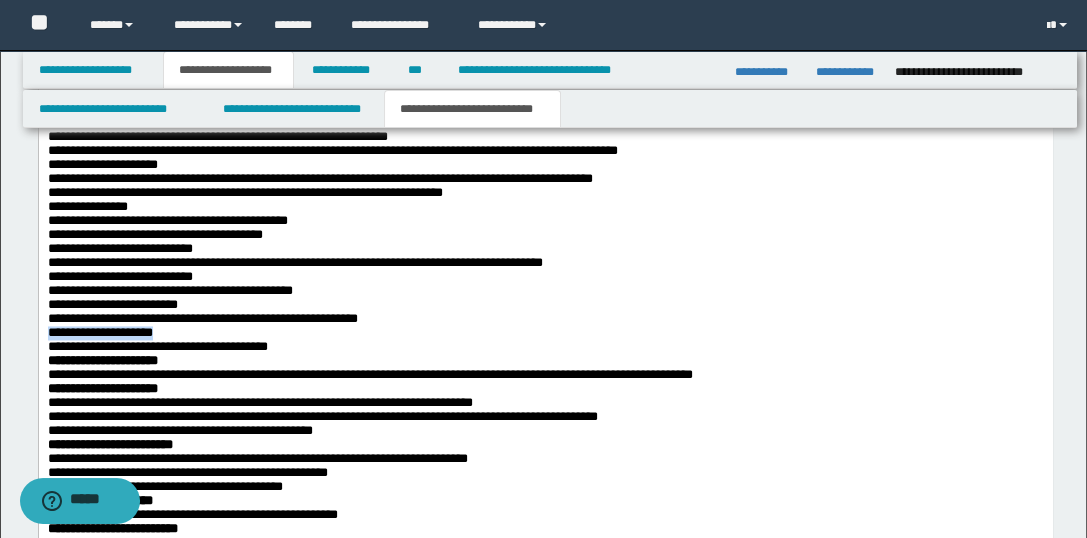 drag, startPoint x: 209, startPoint y: 442, endPoint x: 59, endPoint y: 34, distance: 434.6999 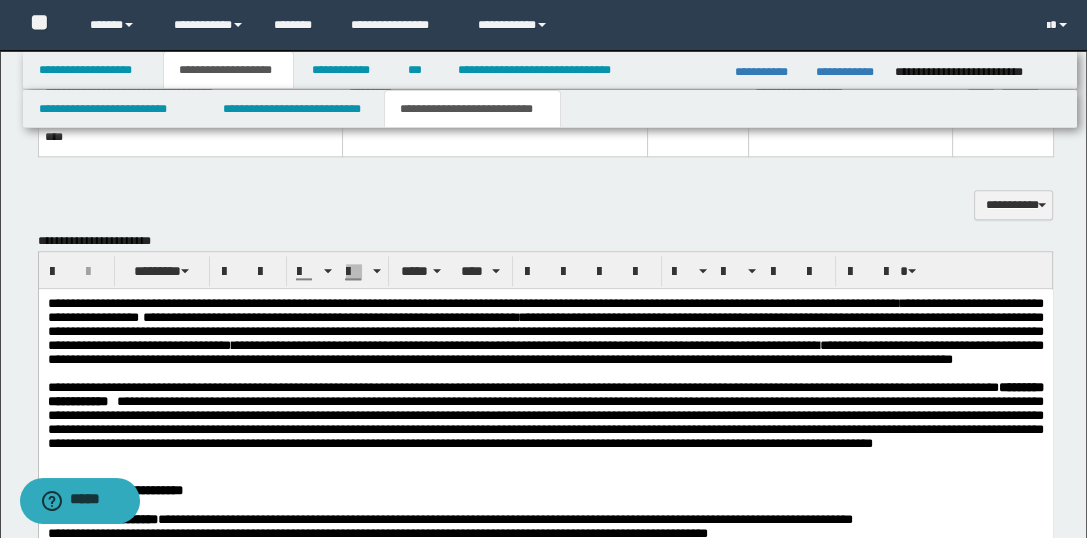 scroll, scrollTop: 2516, scrollLeft: 0, axis: vertical 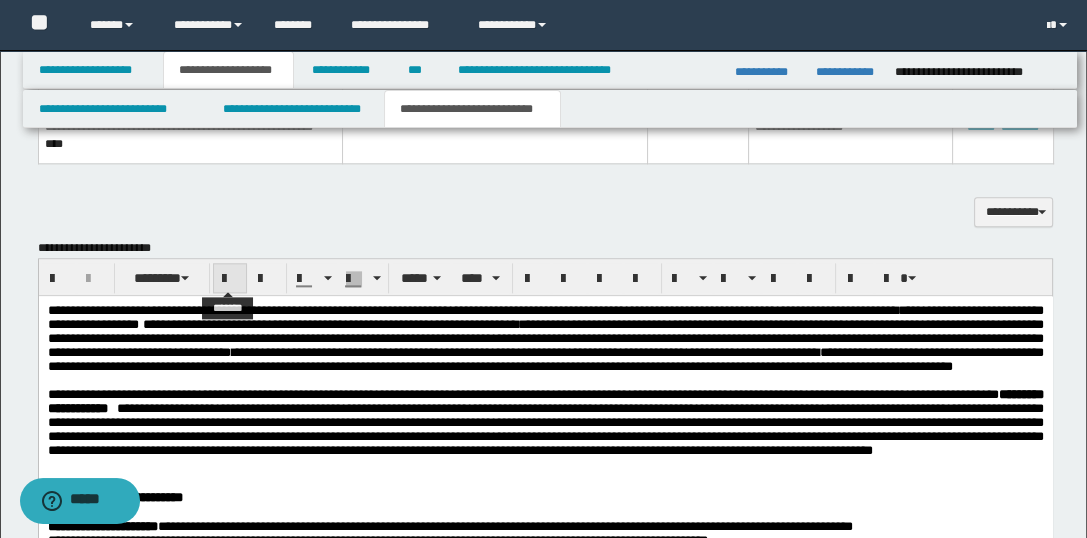 click at bounding box center (230, 279) 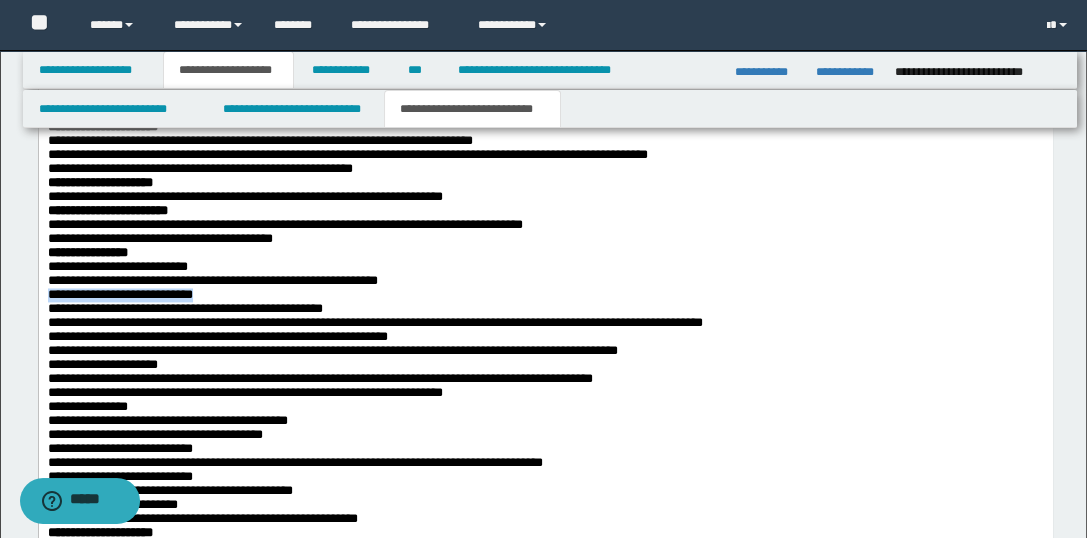scroll, scrollTop: 3028, scrollLeft: 0, axis: vertical 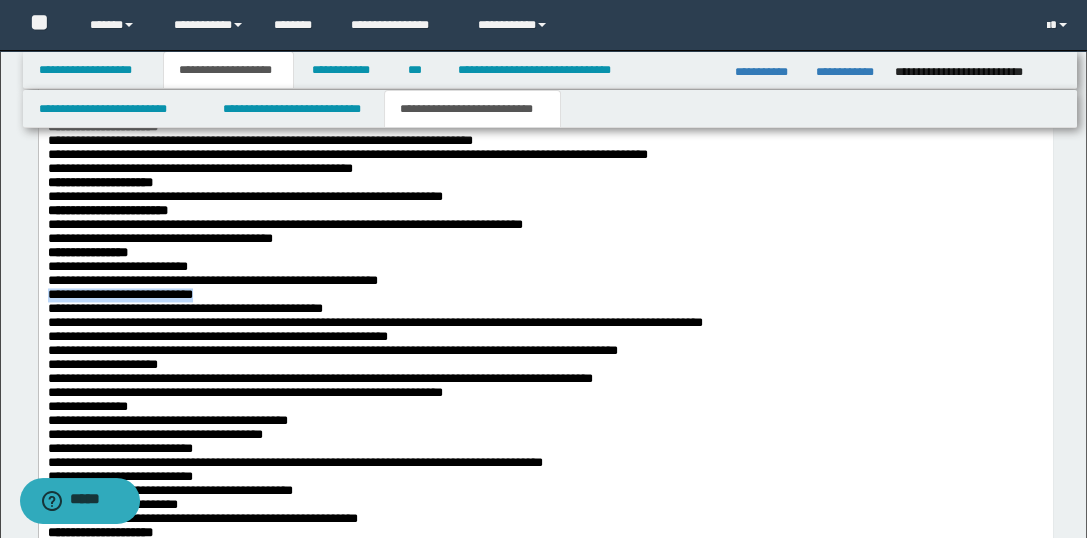 drag, startPoint x: 237, startPoint y: 382, endPoint x: 75, endPoint y: 160, distance: 274.82358 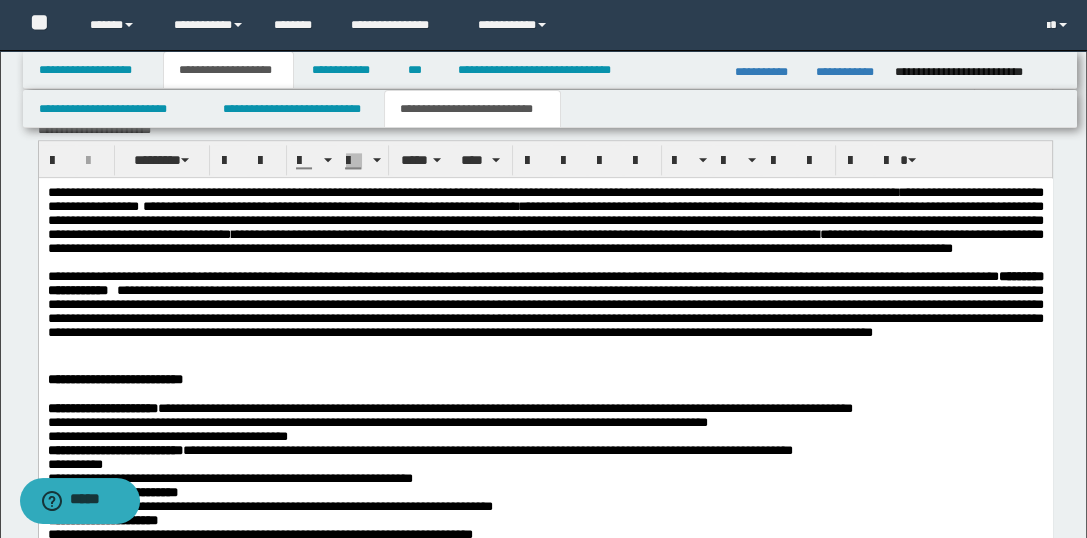 scroll, scrollTop: 2589, scrollLeft: 0, axis: vertical 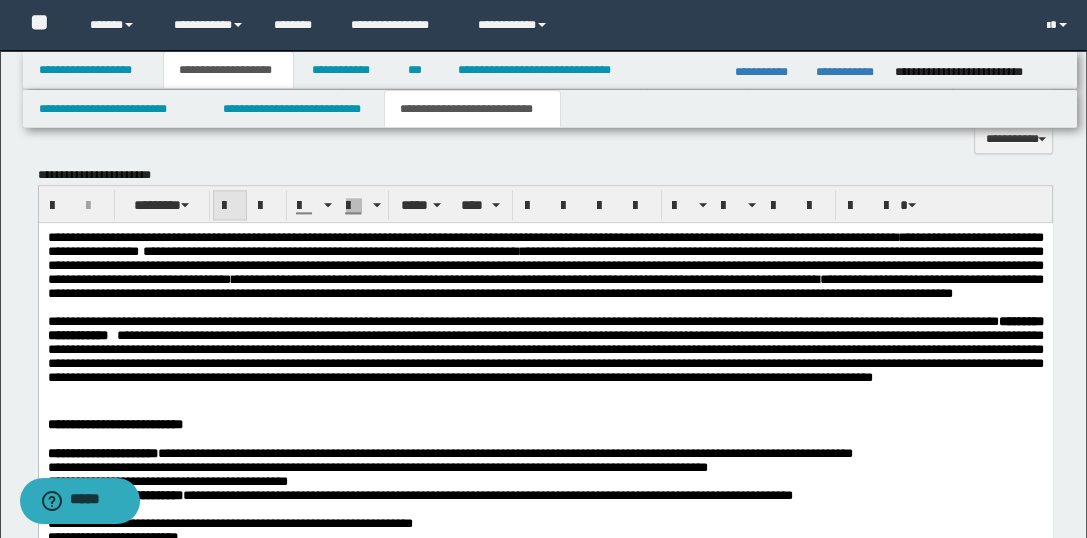 click at bounding box center (230, 206) 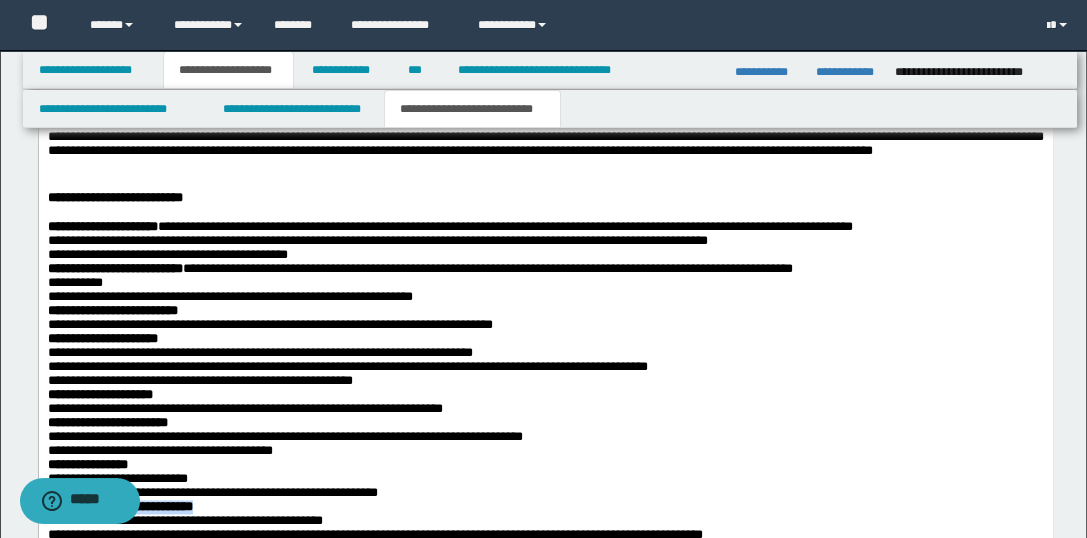 scroll, scrollTop: 2822, scrollLeft: 0, axis: vertical 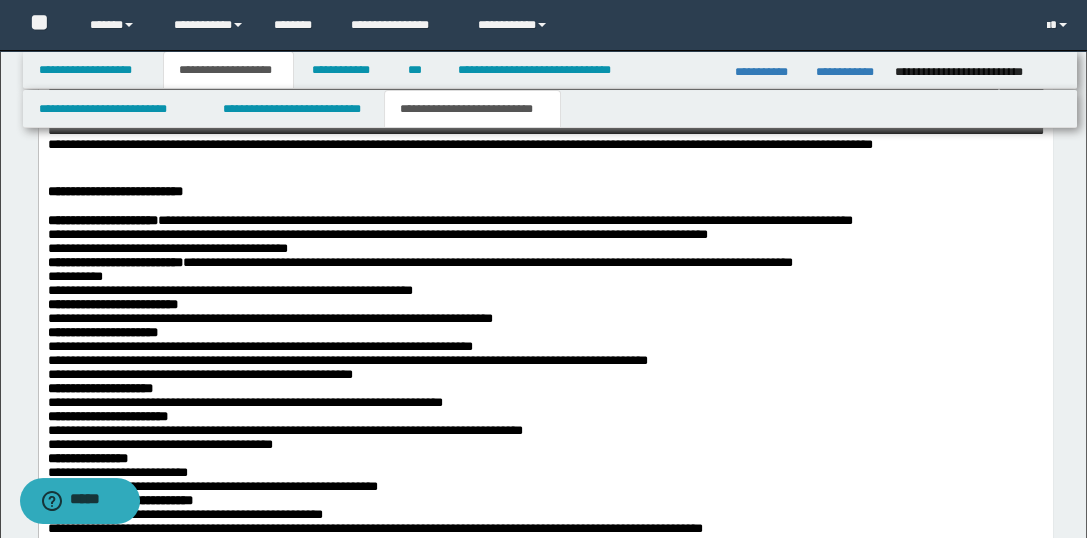 click on "**********" at bounding box center (229, 290) 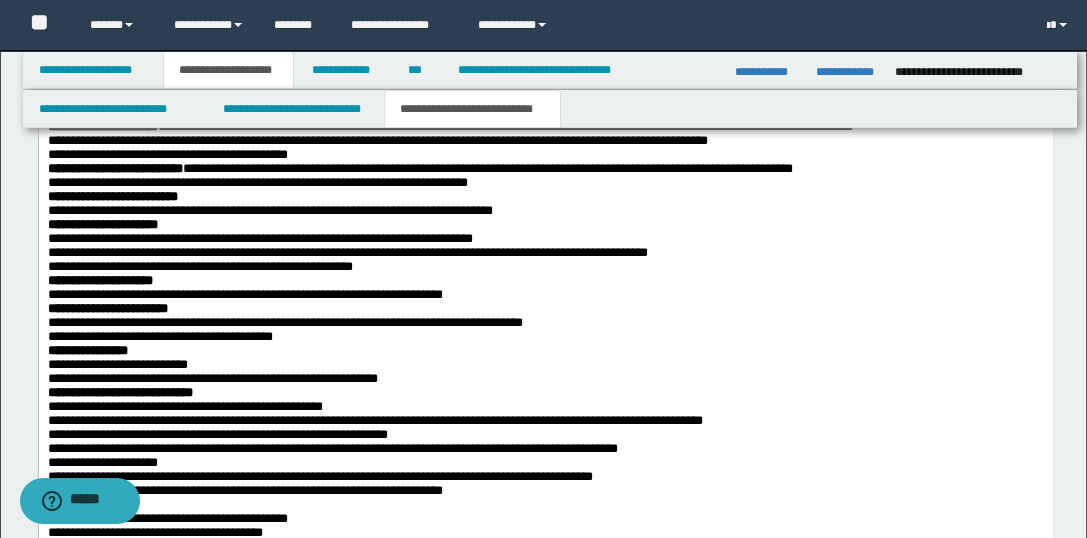 scroll, scrollTop: 2947, scrollLeft: 0, axis: vertical 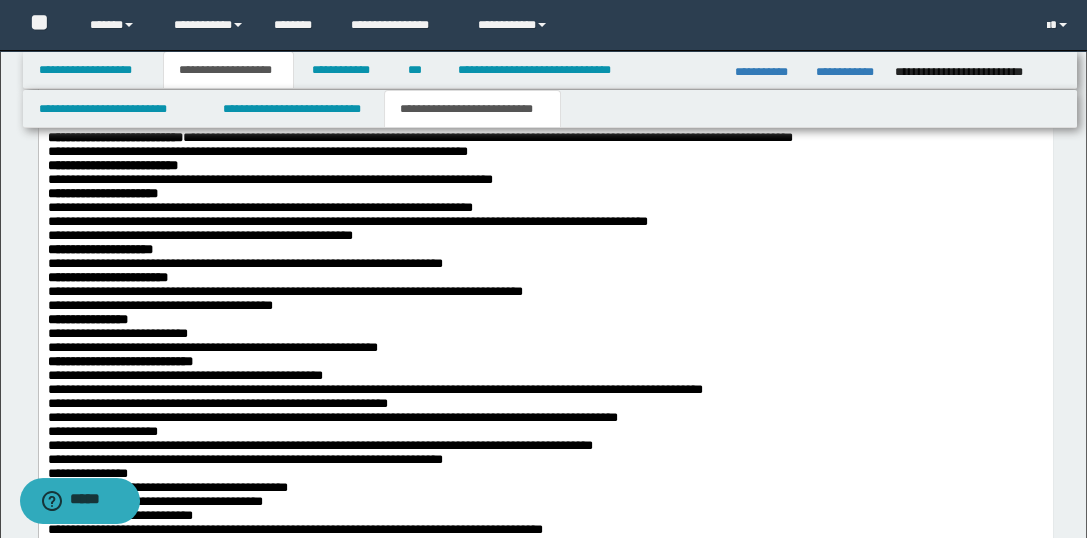 click on "**********" at bounding box center (545, 1988) 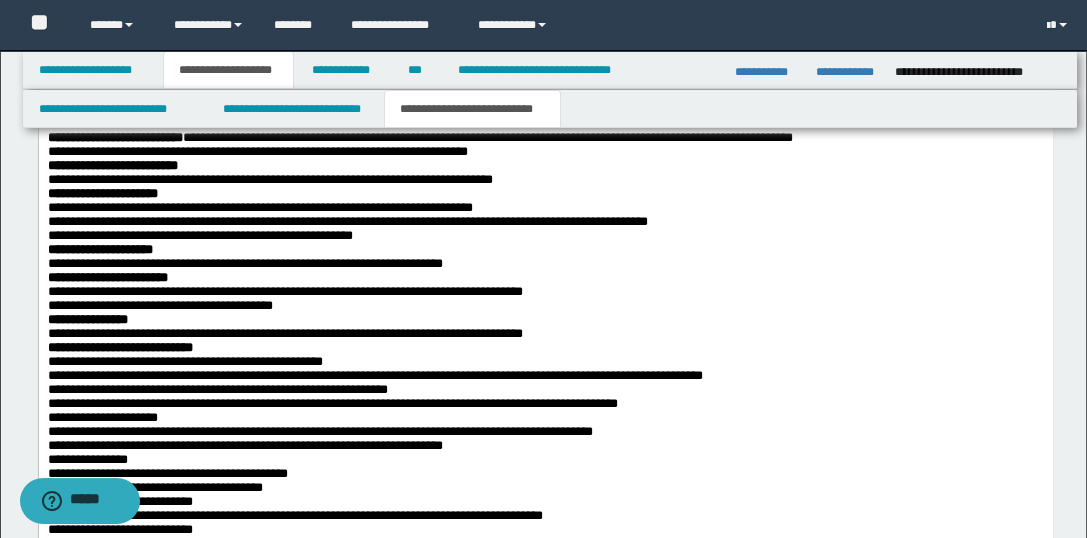 click on "**********" at bounding box center [545, 376] 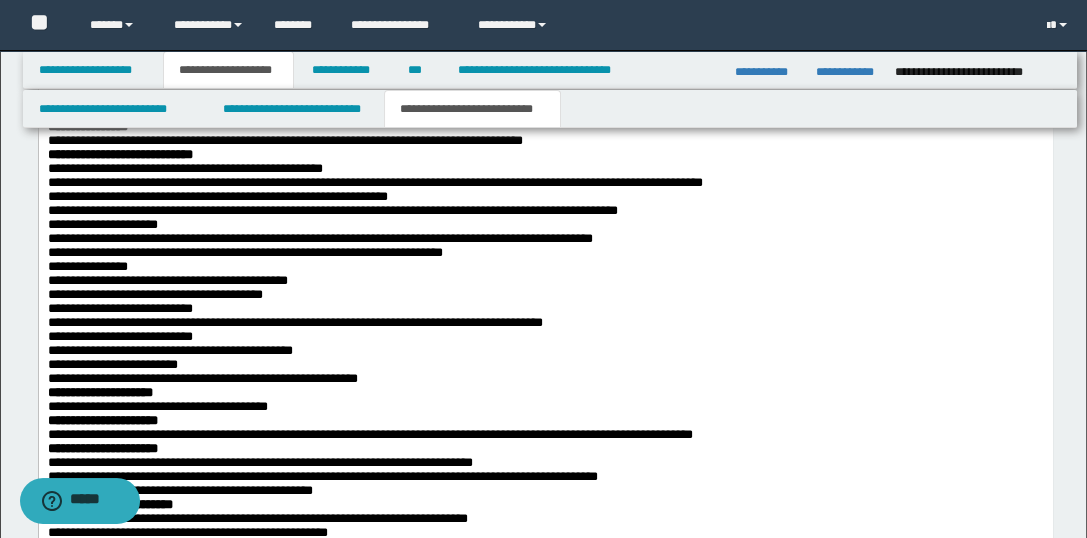 scroll, scrollTop: 3171, scrollLeft: 0, axis: vertical 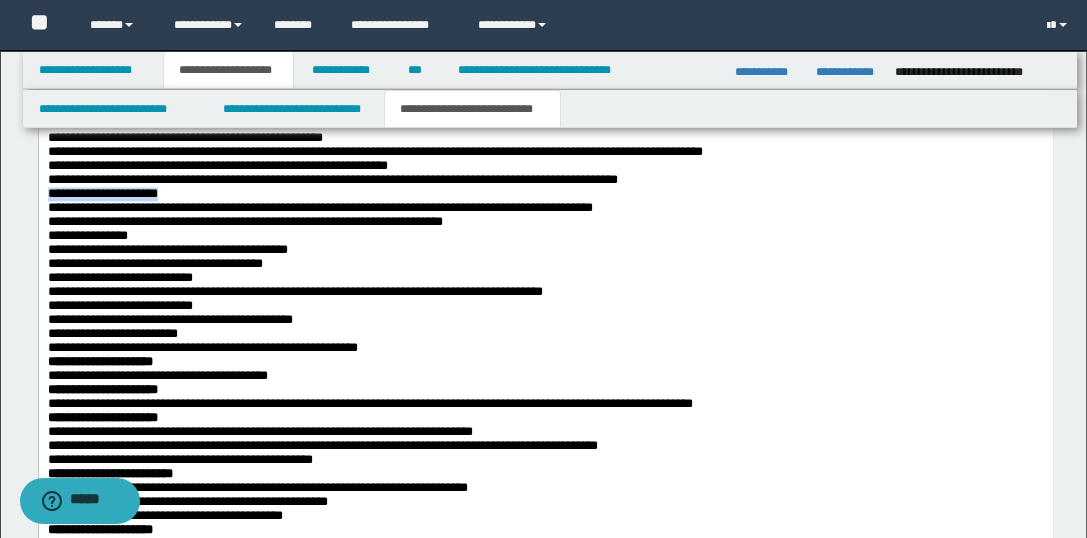 drag, startPoint x: 182, startPoint y: 281, endPoint x: 49, endPoint y: 287, distance: 133.13527 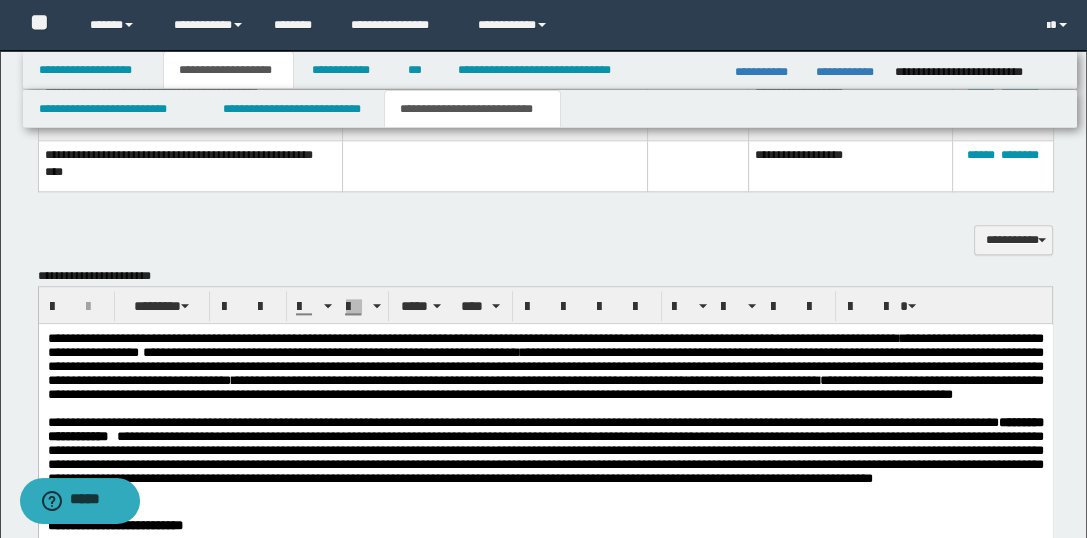 scroll, scrollTop: 2456, scrollLeft: 0, axis: vertical 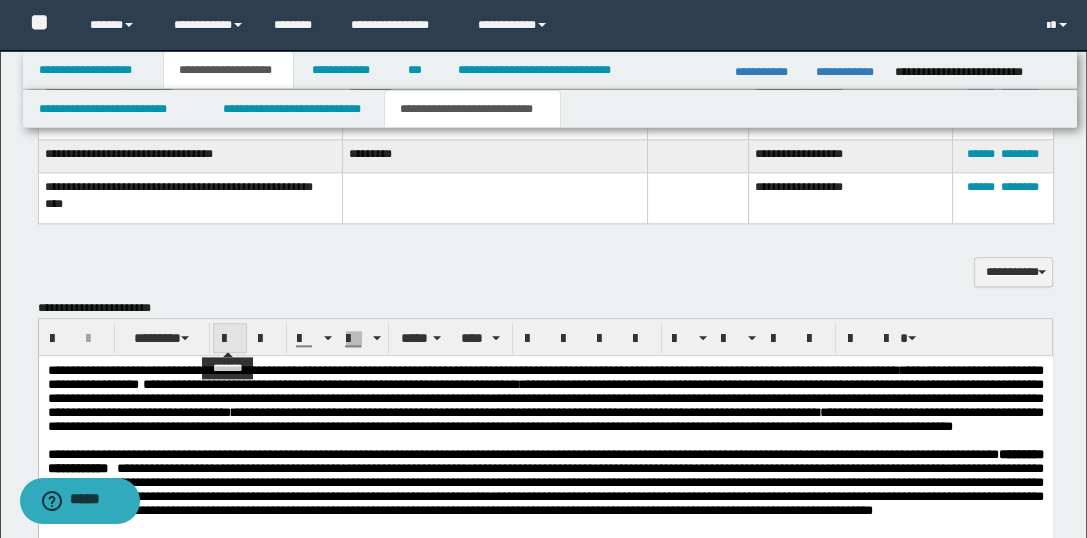 click at bounding box center (230, 339) 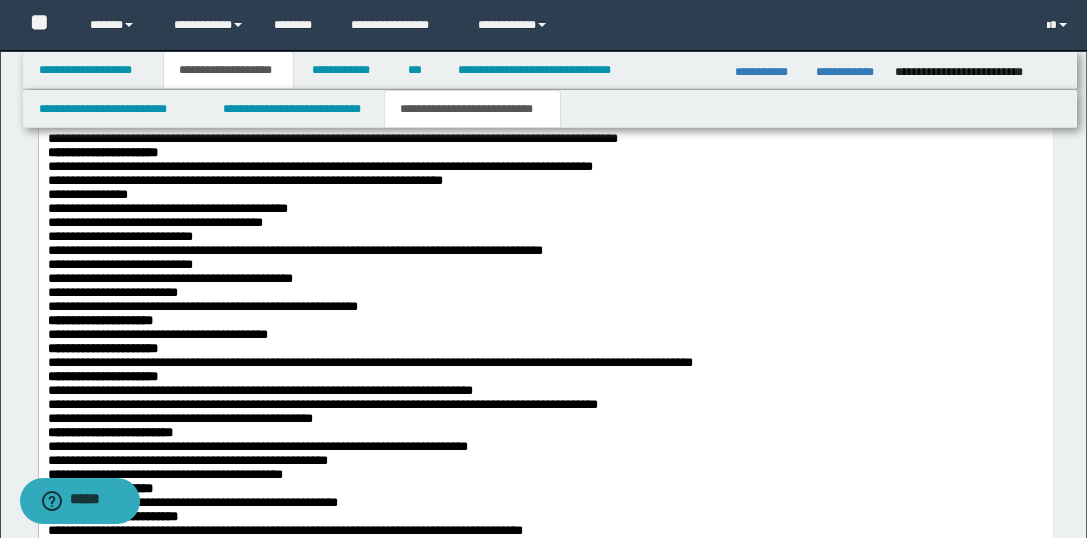 scroll, scrollTop: 3149, scrollLeft: 0, axis: vertical 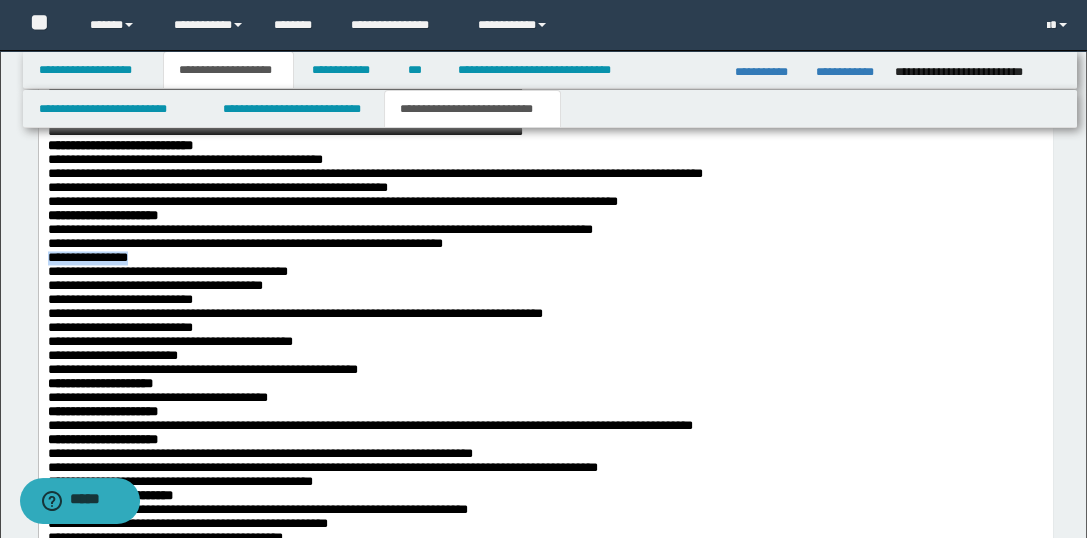 drag, startPoint x: 174, startPoint y: 347, endPoint x: 41, endPoint y: 353, distance: 133.13527 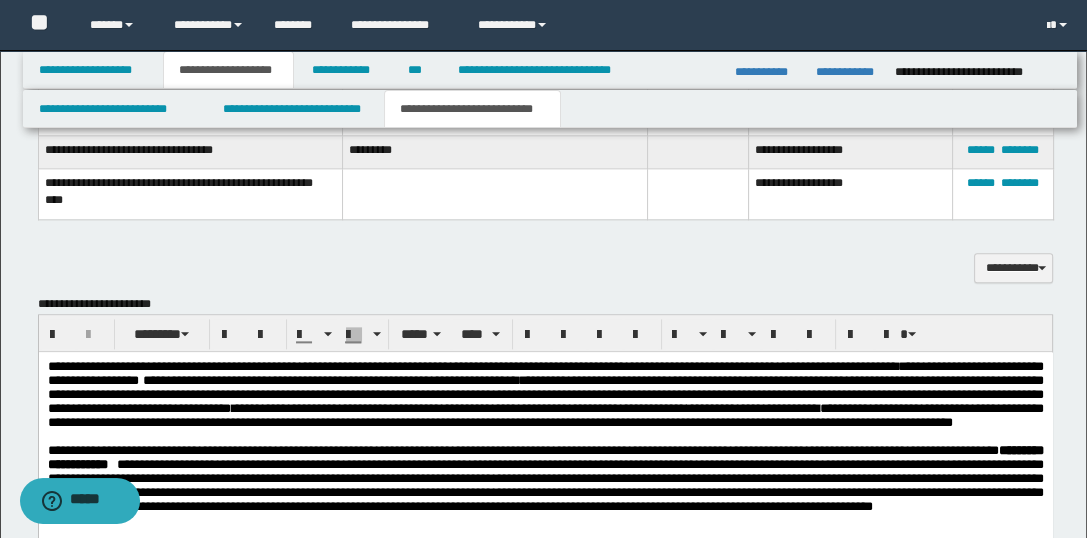 scroll, scrollTop: 2447, scrollLeft: 0, axis: vertical 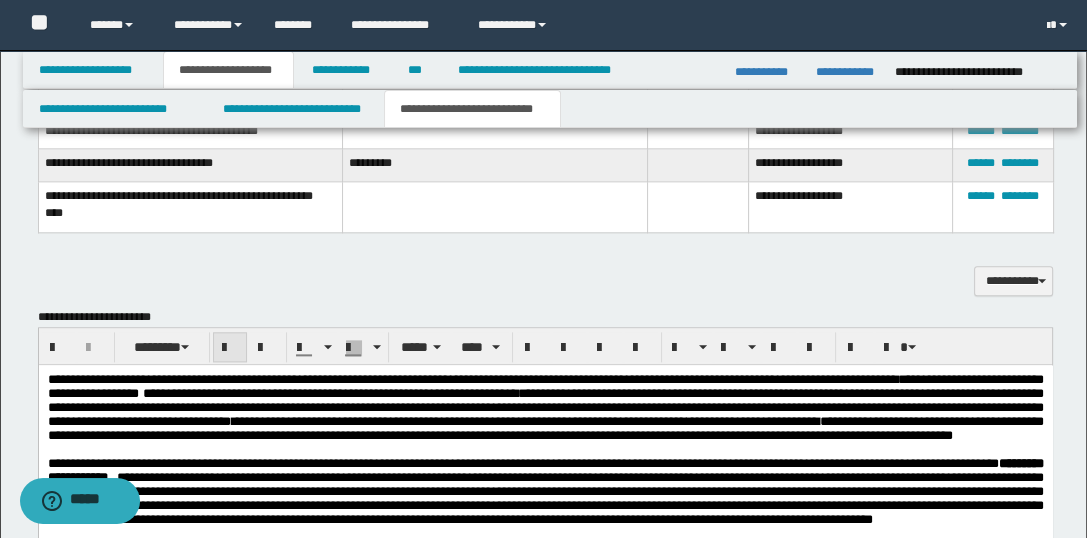 click at bounding box center [230, 347] 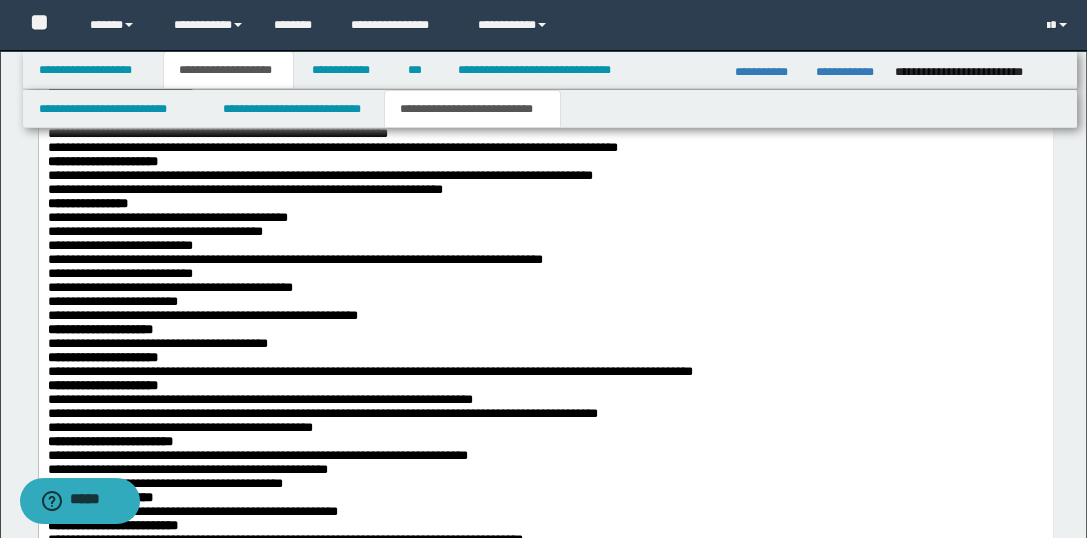 scroll, scrollTop: 3228, scrollLeft: 0, axis: vertical 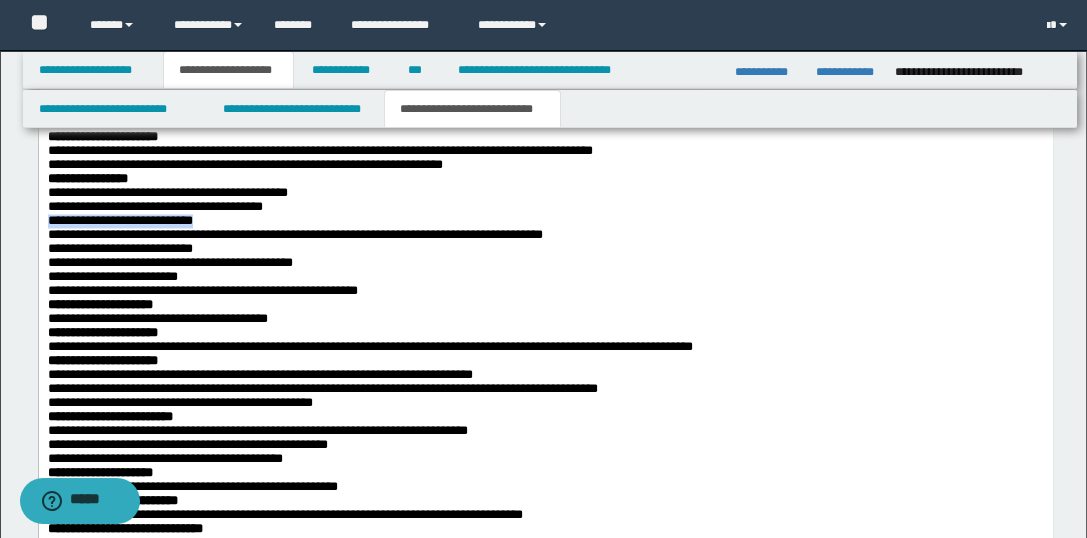 drag, startPoint x: 254, startPoint y: 315, endPoint x: 43, endPoint y: 319, distance: 211.03792 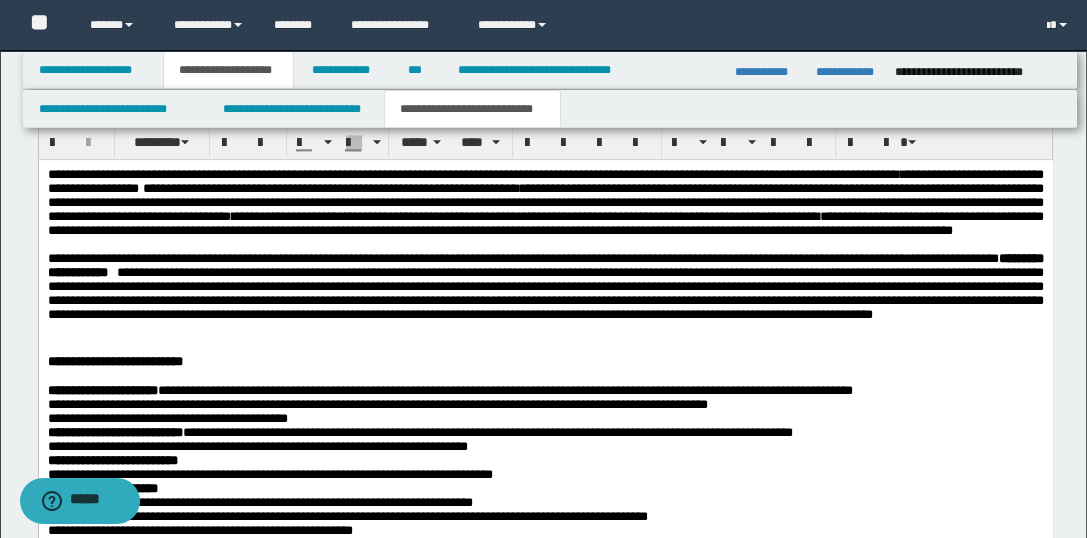 scroll, scrollTop: 2627, scrollLeft: 0, axis: vertical 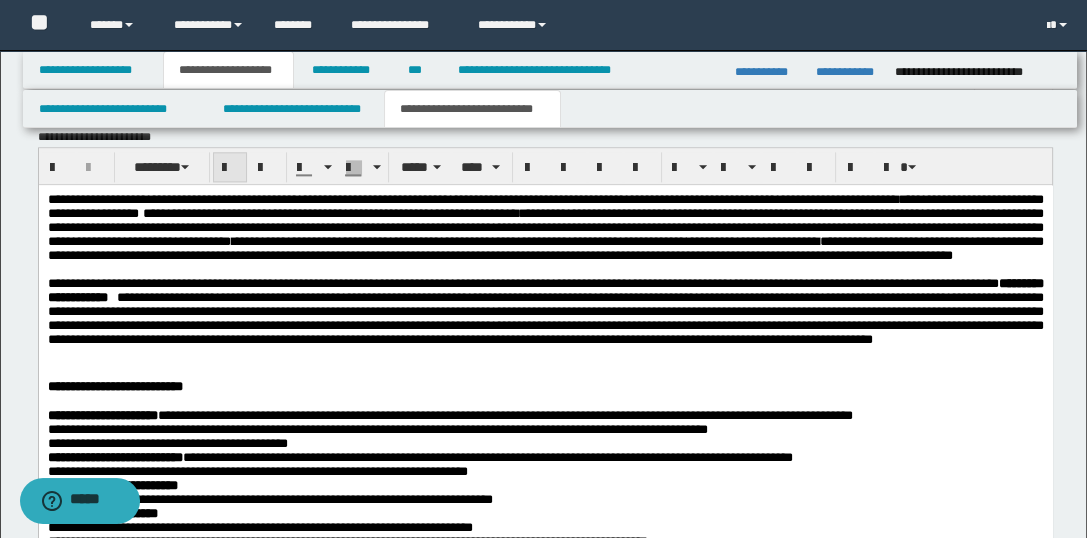 click at bounding box center (230, 168) 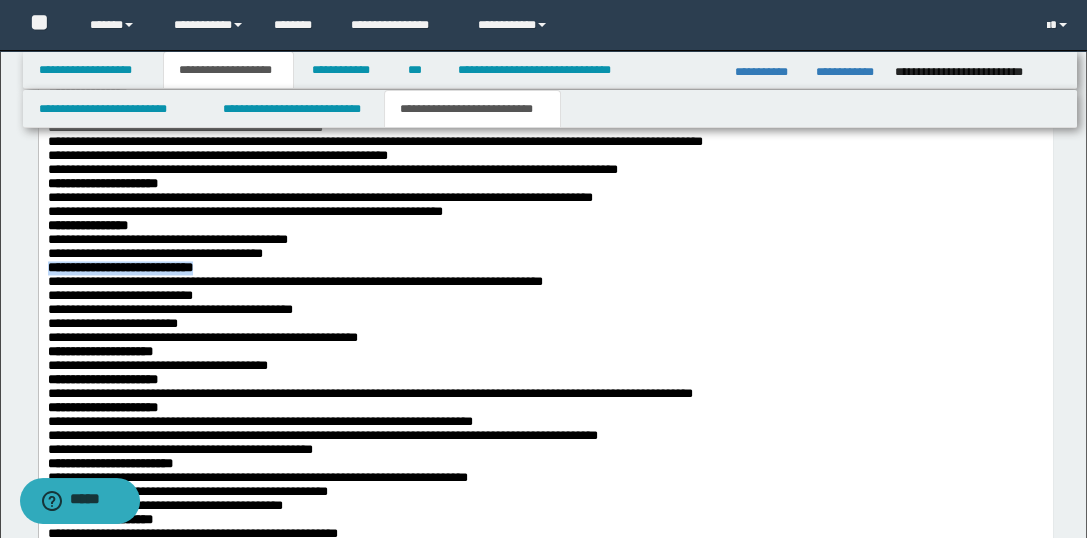 scroll, scrollTop: 3225, scrollLeft: 0, axis: vertical 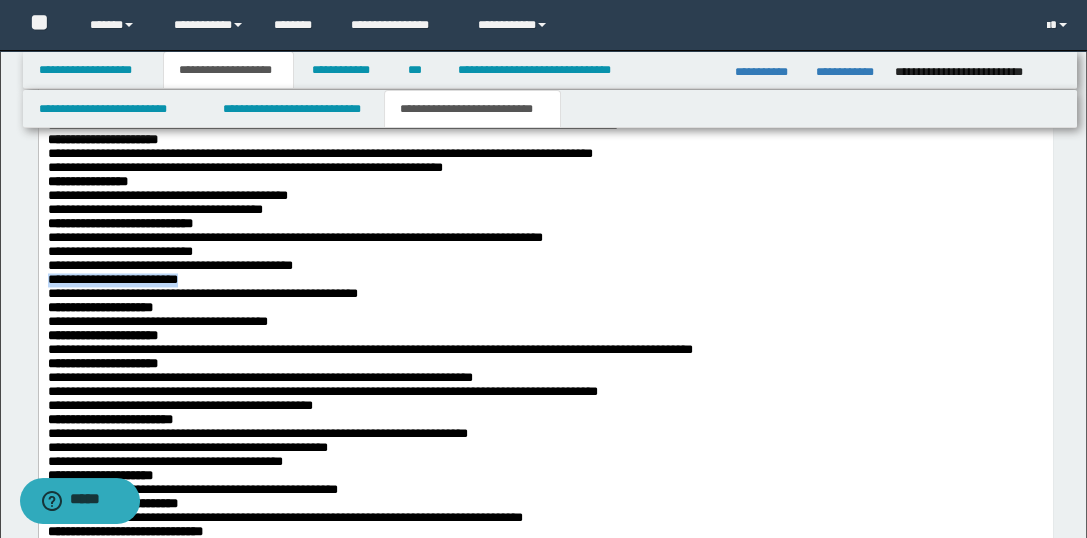 drag, startPoint x: 236, startPoint y: 384, endPoint x: 70, endPoint y: -36, distance: 451.61487 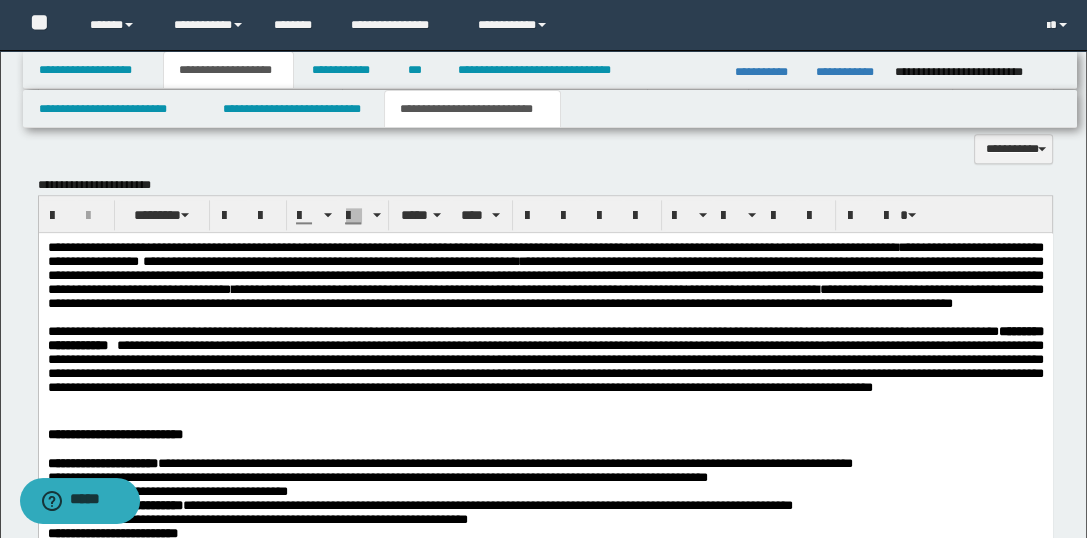 scroll, scrollTop: 2510, scrollLeft: 0, axis: vertical 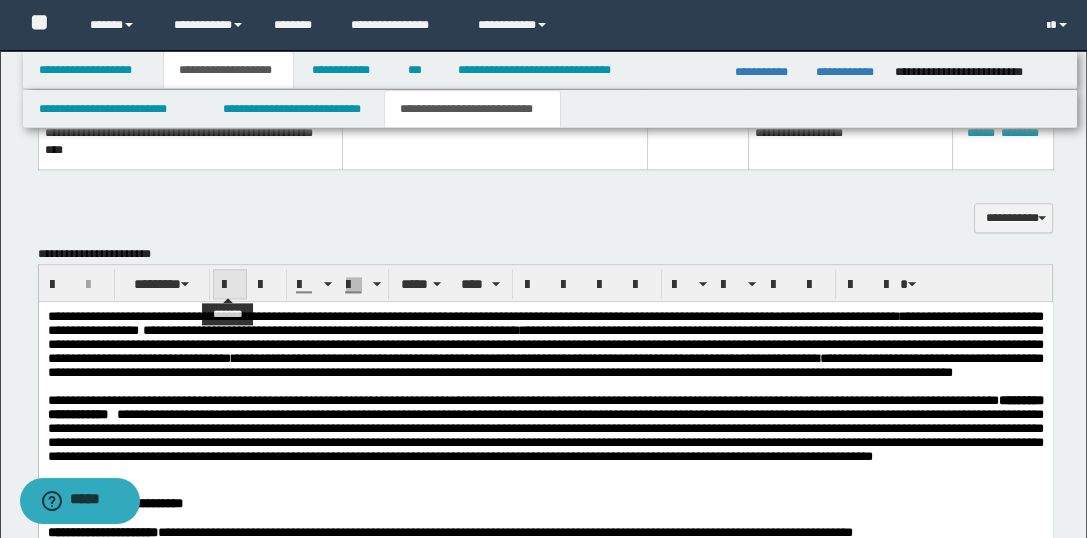 click at bounding box center (230, 284) 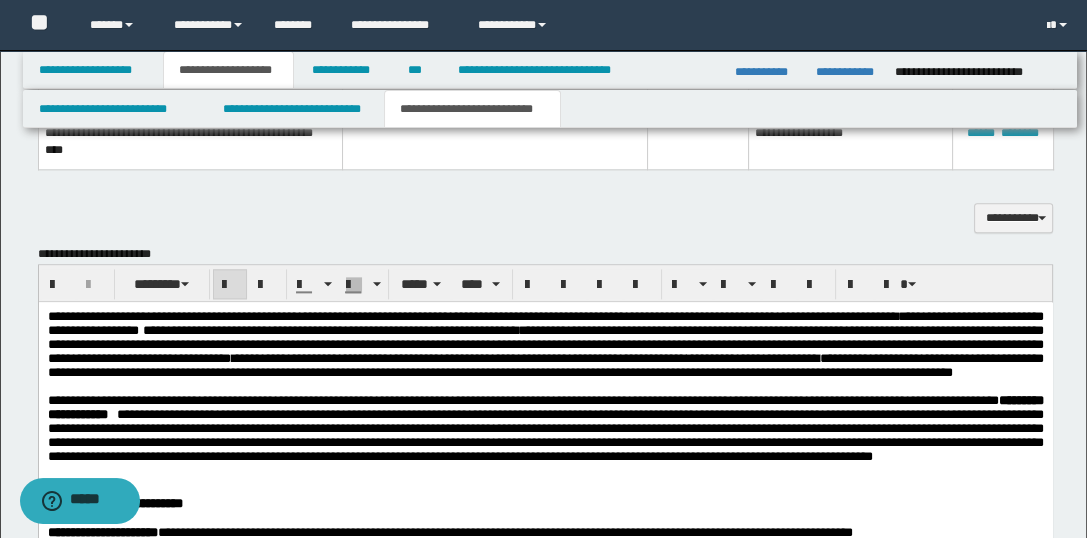 scroll, scrollTop: 3093, scrollLeft: 0, axis: vertical 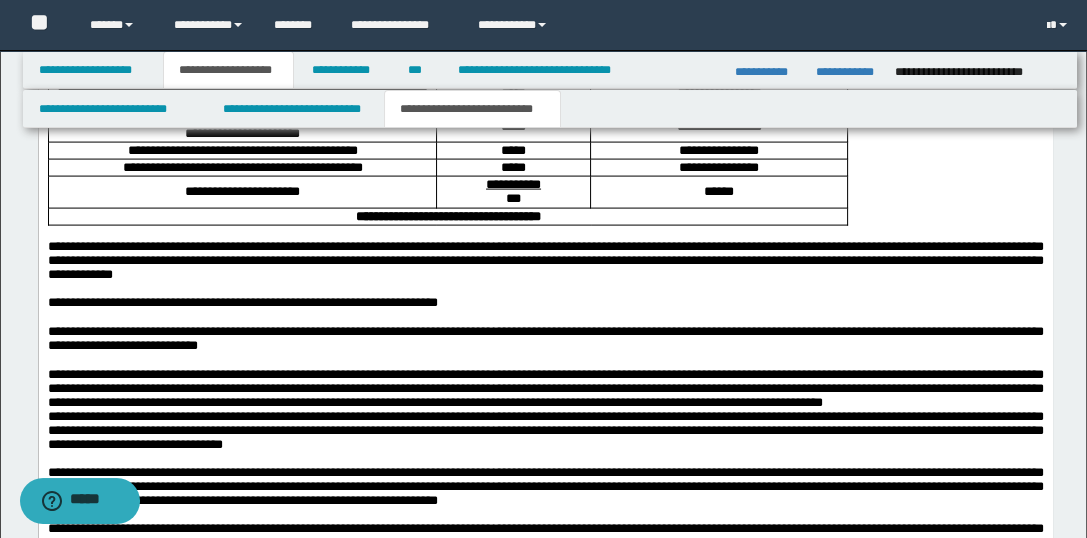 click at bounding box center [545, -18] 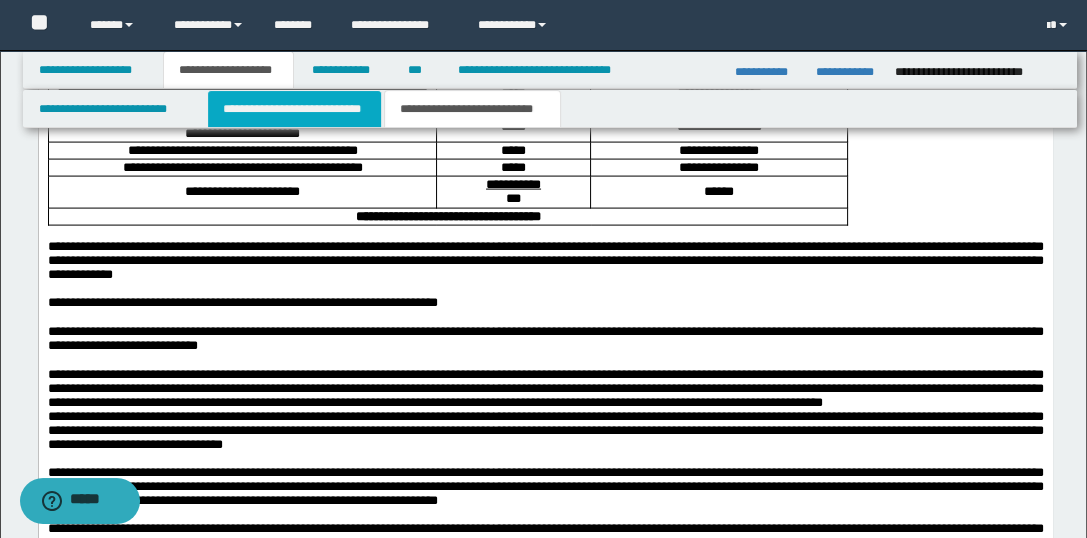 click on "**********" at bounding box center [294, 109] 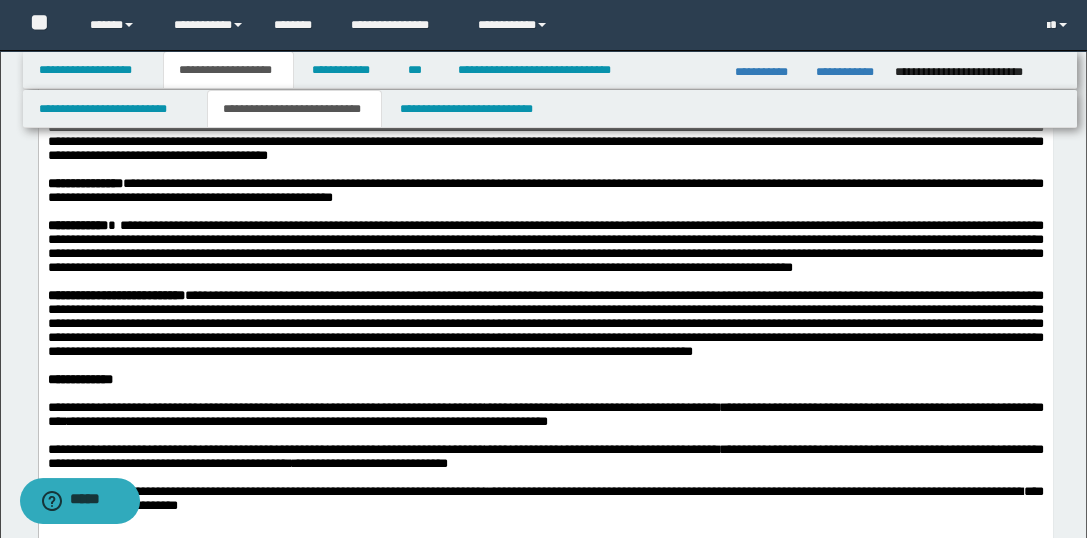 scroll, scrollTop: 3814, scrollLeft: 0, axis: vertical 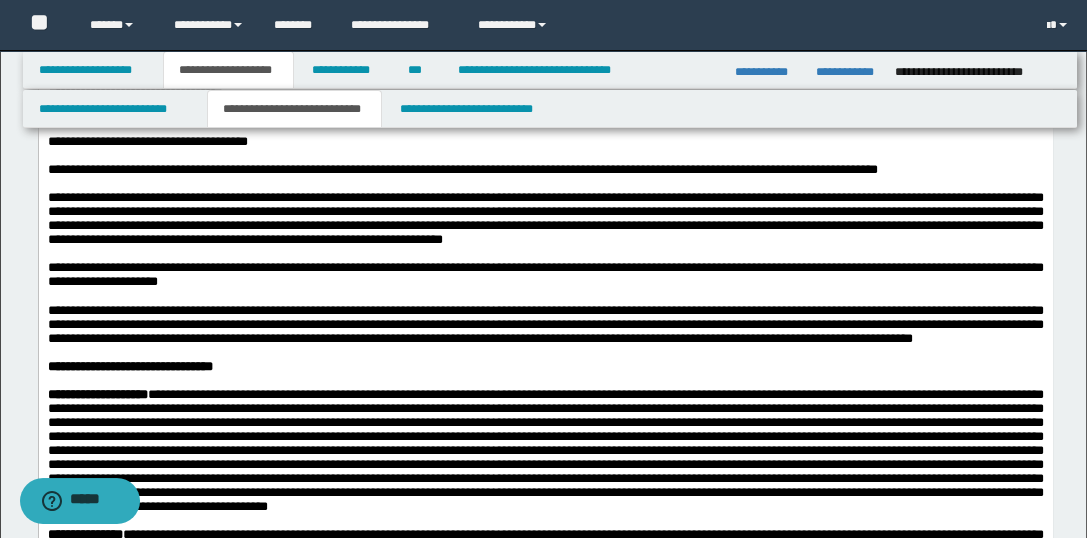 drag, startPoint x: 135, startPoint y: 668, endPoint x: 44, endPoint y: 338, distance: 342.3171 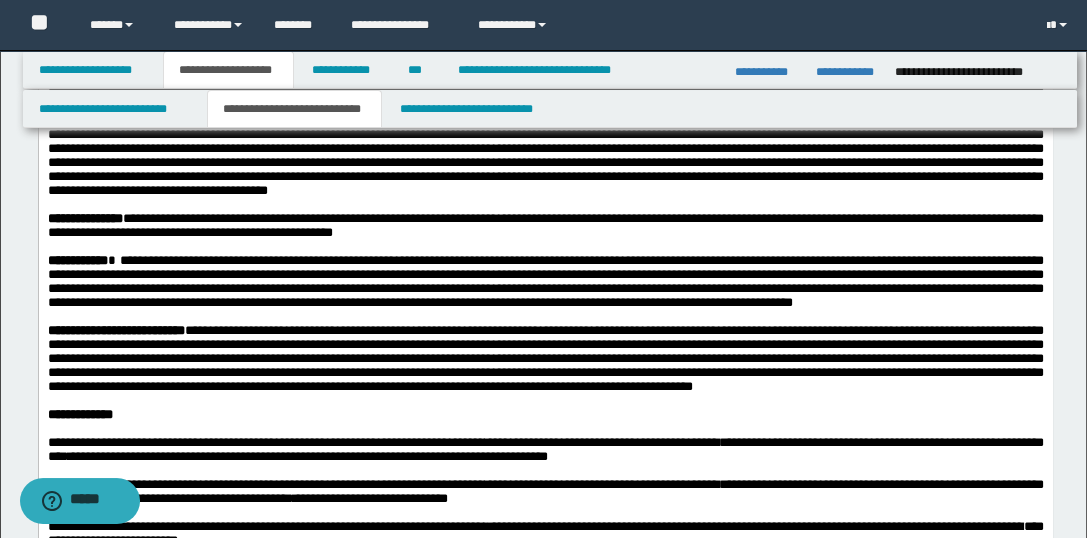 scroll, scrollTop: 4252, scrollLeft: 0, axis: vertical 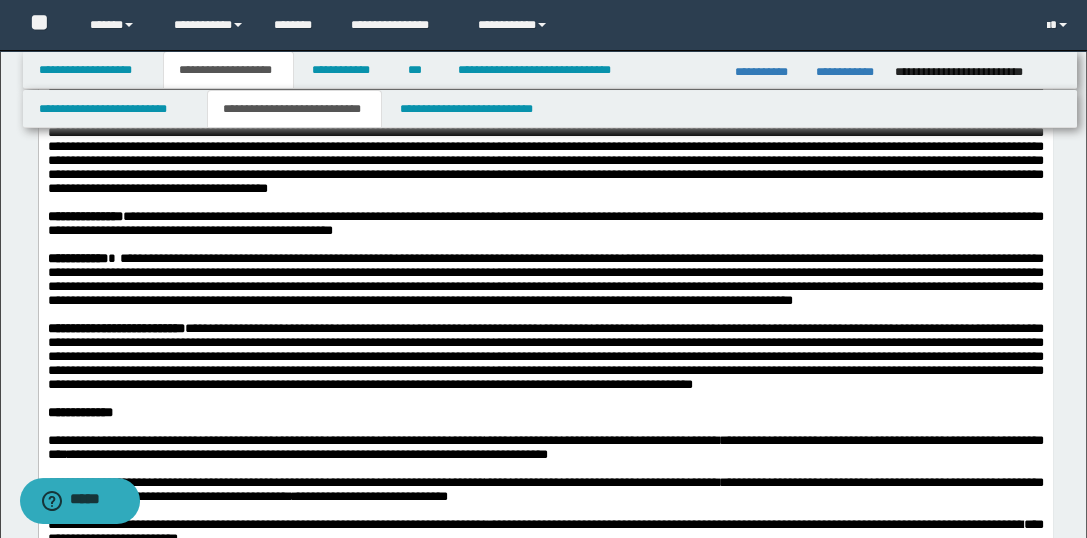 drag, startPoint x: 47, startPoint y: 21, endPoint x: 394, endPoint y: 286, distance: 436.61655 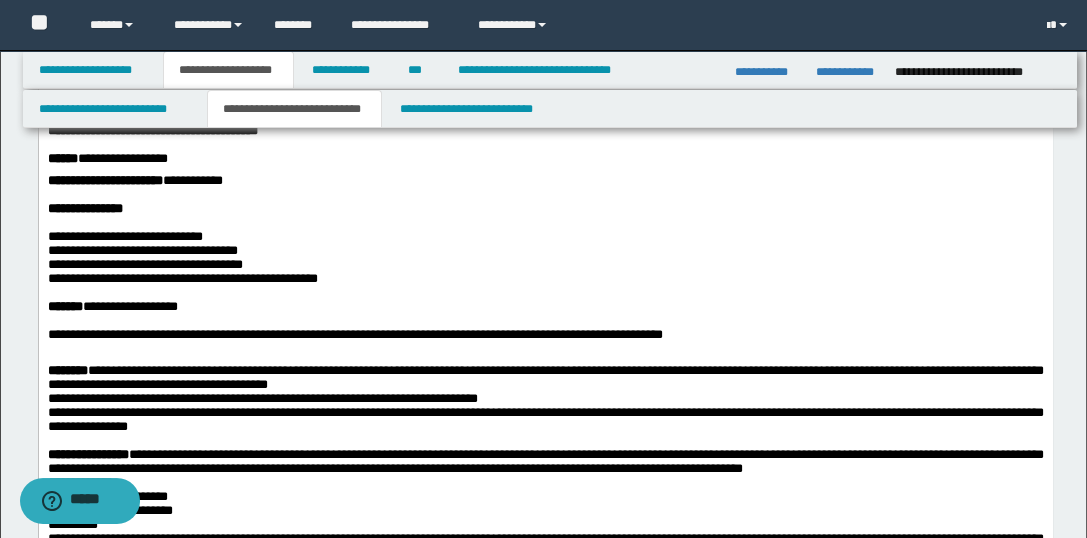 scroll, scrollTop: 630, scrollLeft: 0, axis: vertical 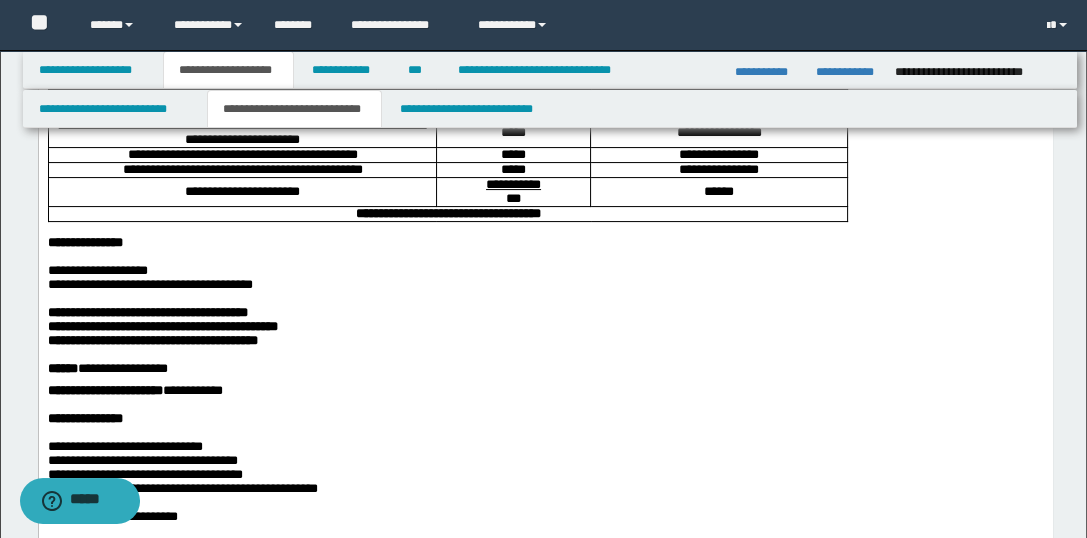 click on "**********" at bounding box center (545, 2124) 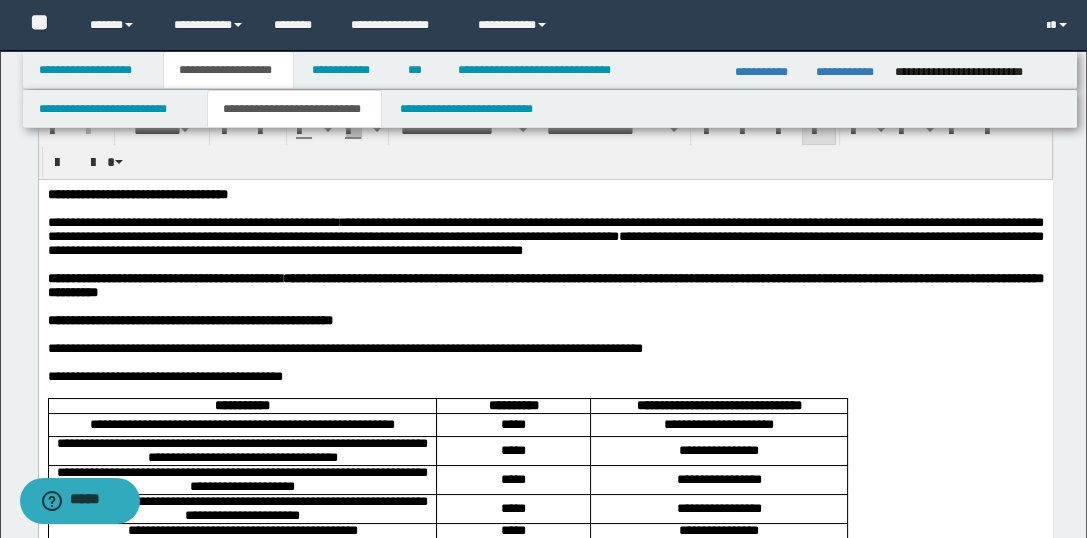 scroll, scrollTop: 0, scrollLeft: 0, axis: both 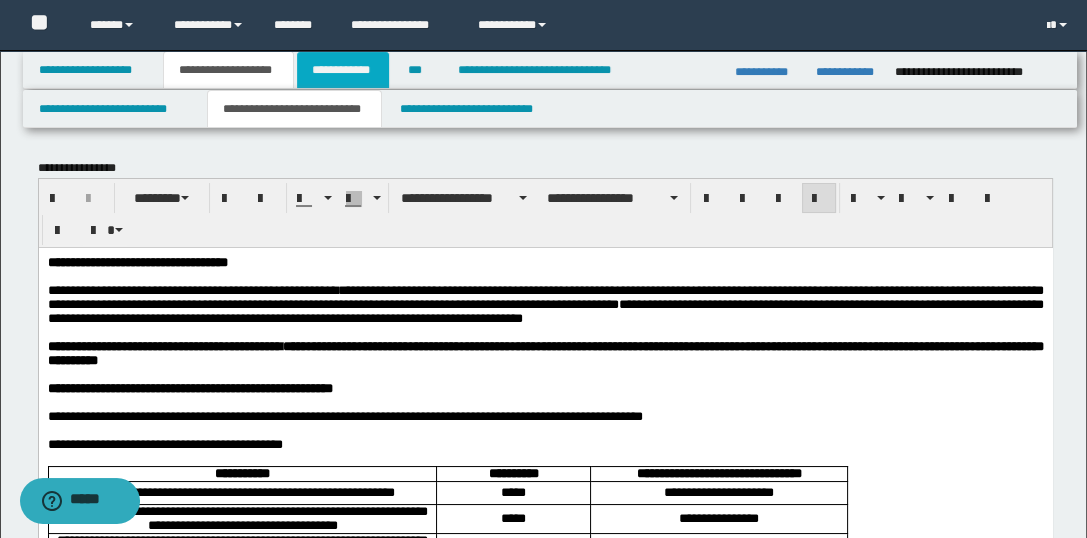 click on "**********" at bounding box center (343, 70) 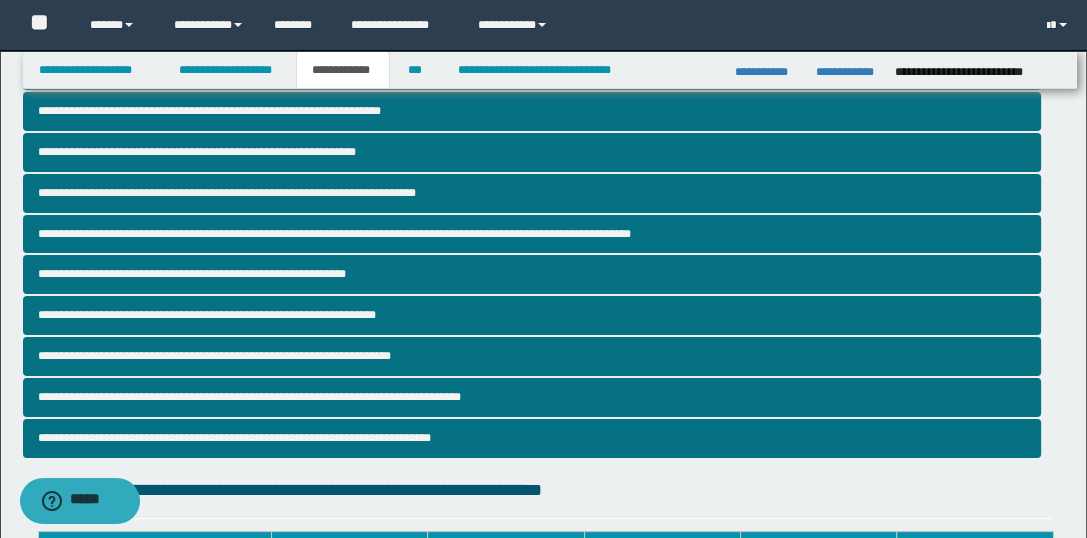 scroll, scrollTop: 282, scrollLeft: 0, axis: vertical 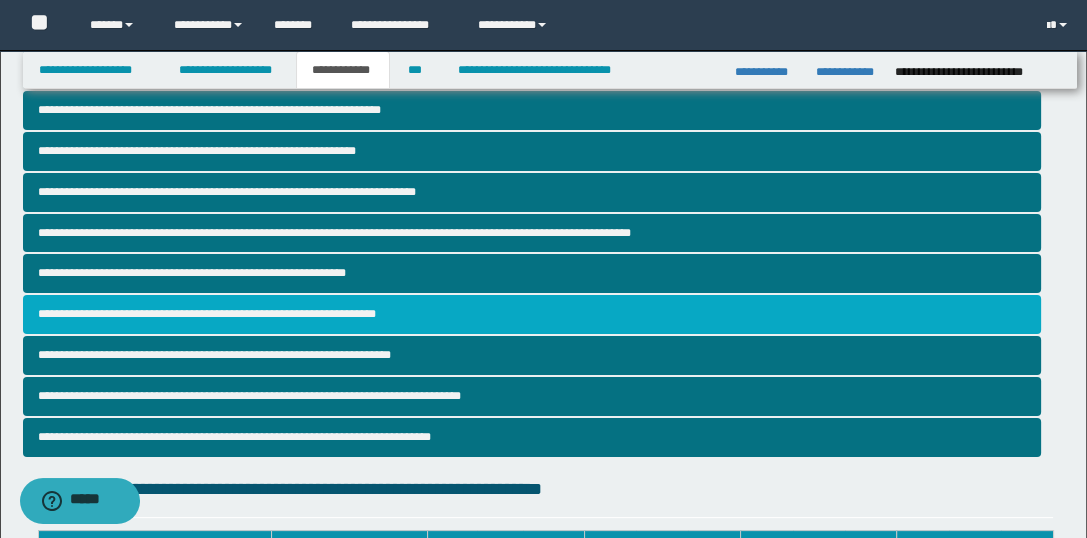 click on "**********" at bounding box center [532, 314] 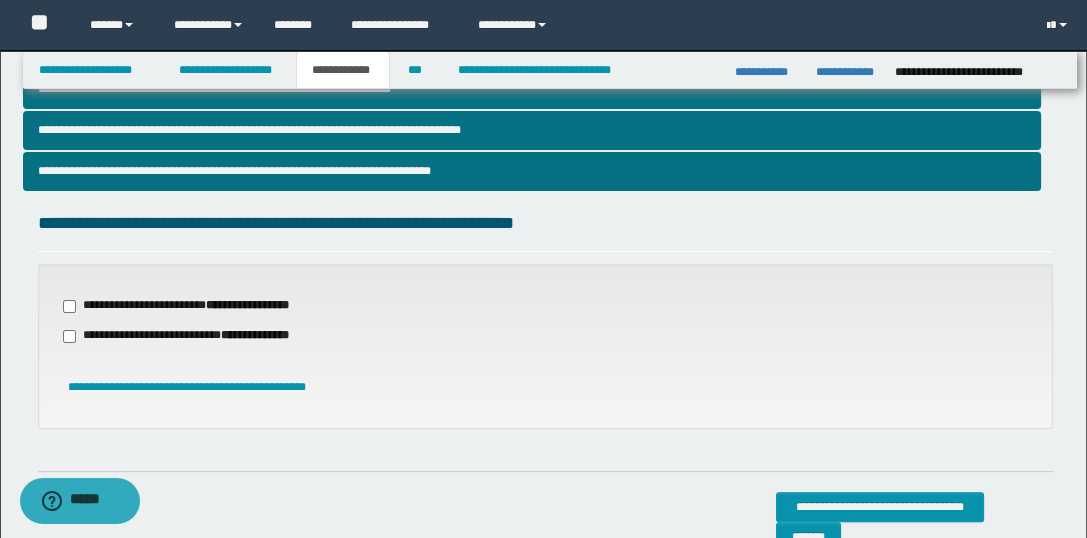 scroll, scrollTop: 549, scrollLeft: 0, axis: vertical 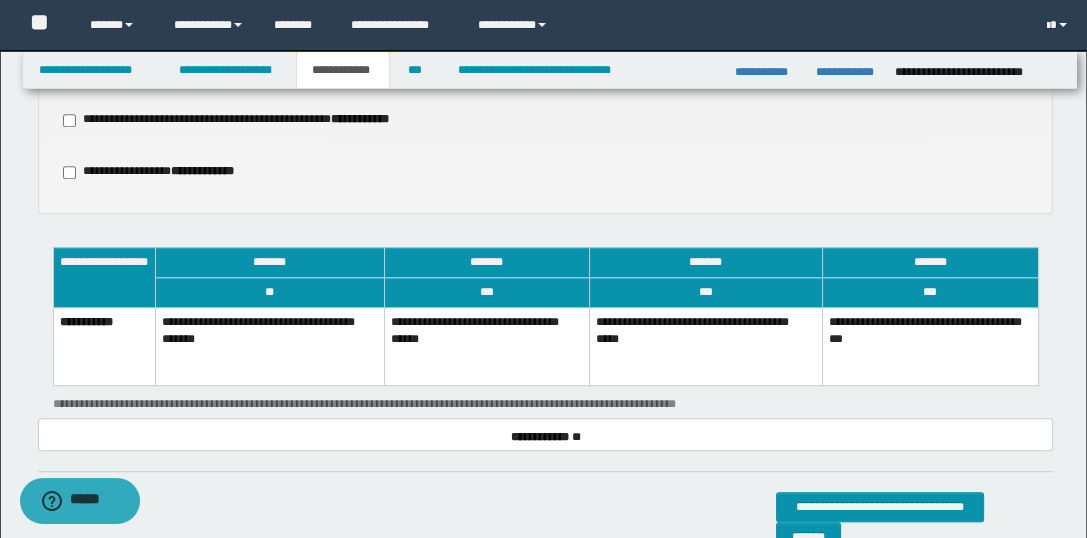 click on "**********" at bounding box center (705, 347) 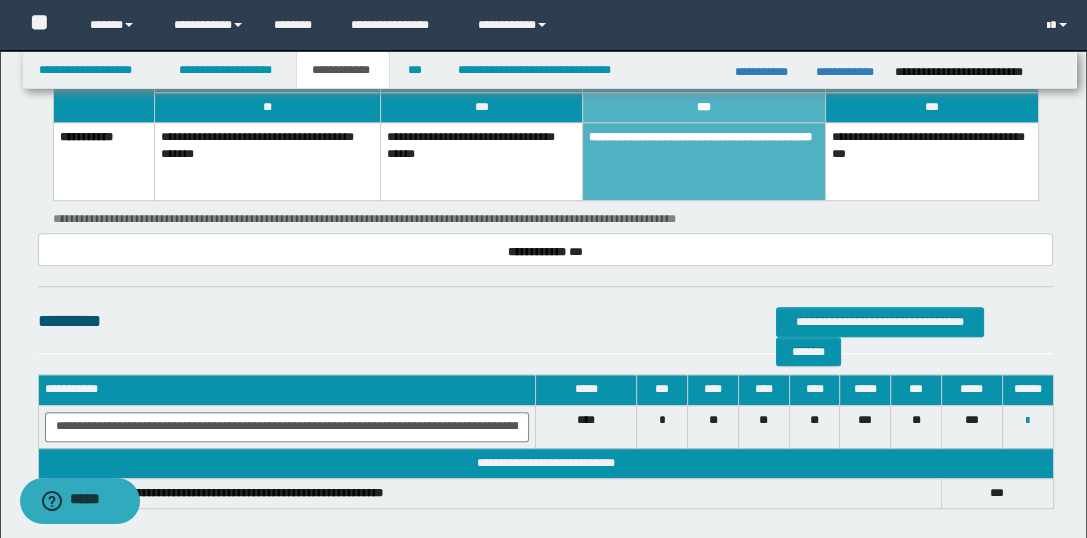 scroll, scrollTop: 1471, scrollLeft: 0, axis: vertical 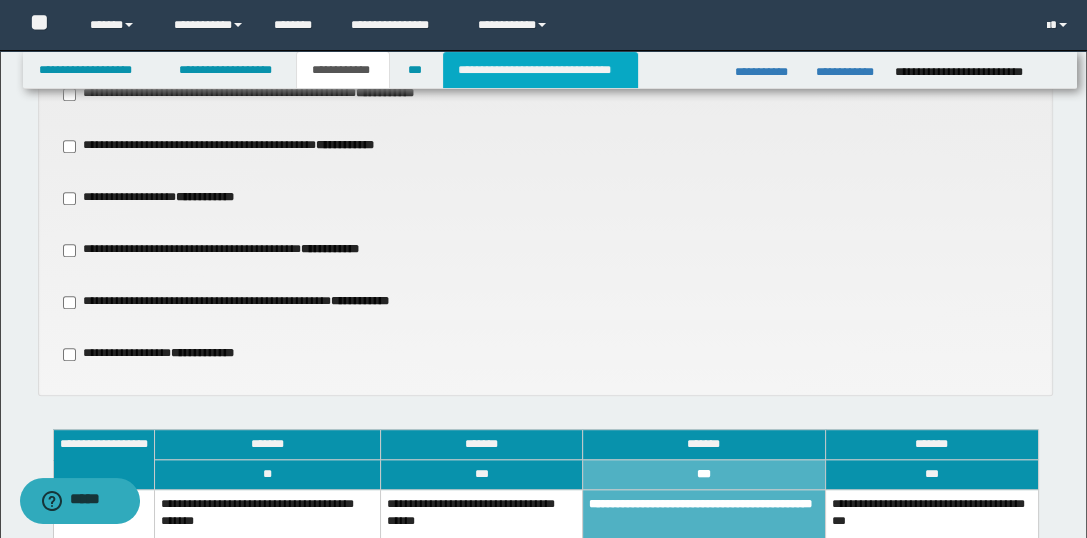click on "**********" at bounding box center (540, 70) 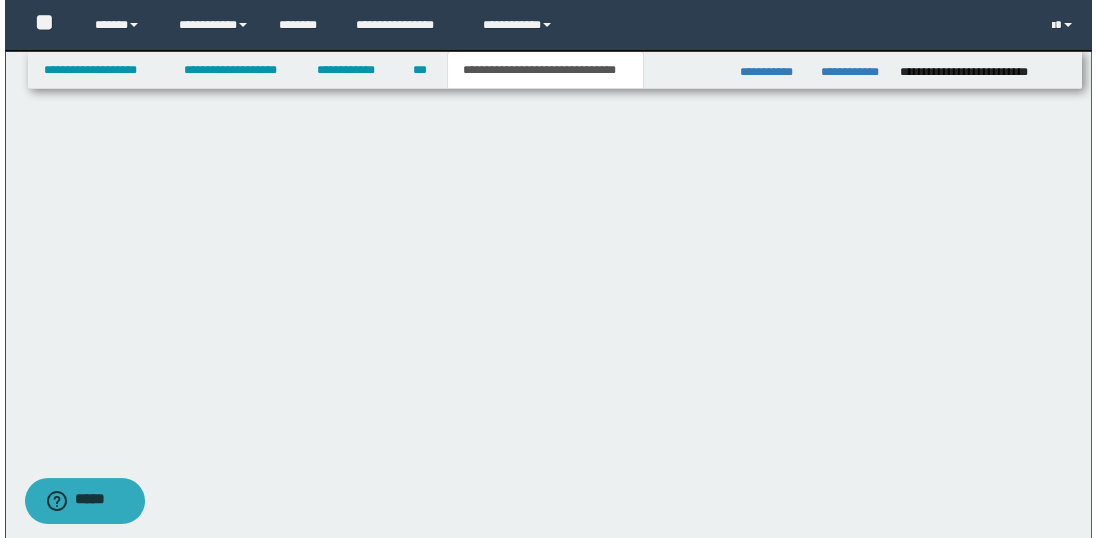 scroll, scrollTop: 0, scrollLeft: 0, axis: both 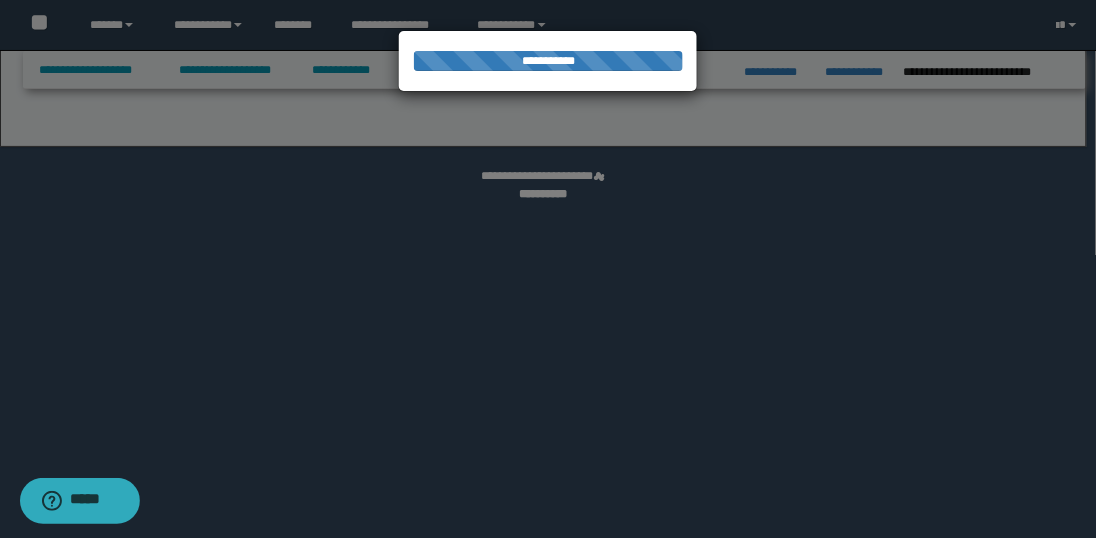 select on "*" 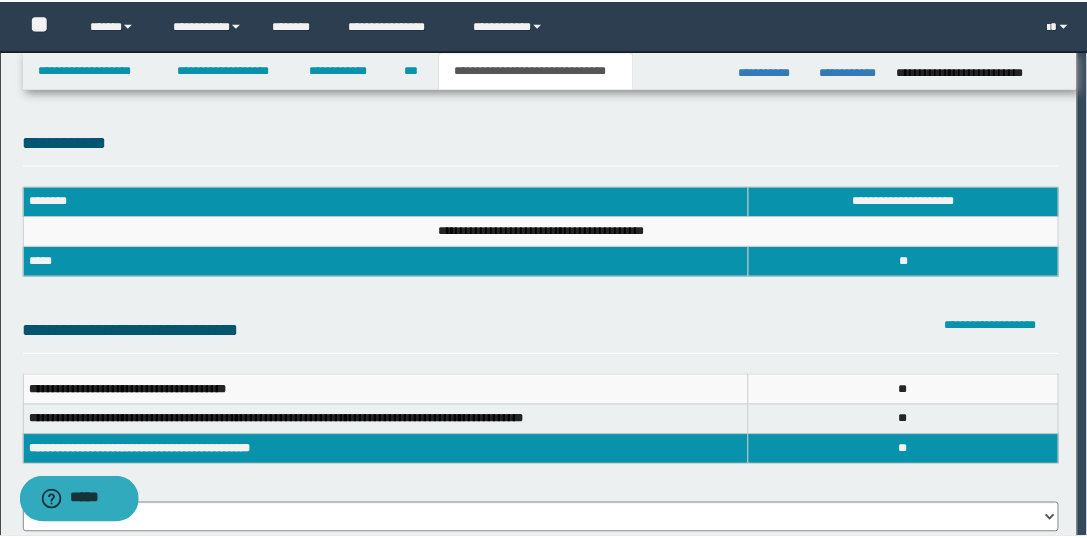 scroll, scrollTop: 0, scrollLeft: 0, axis: both 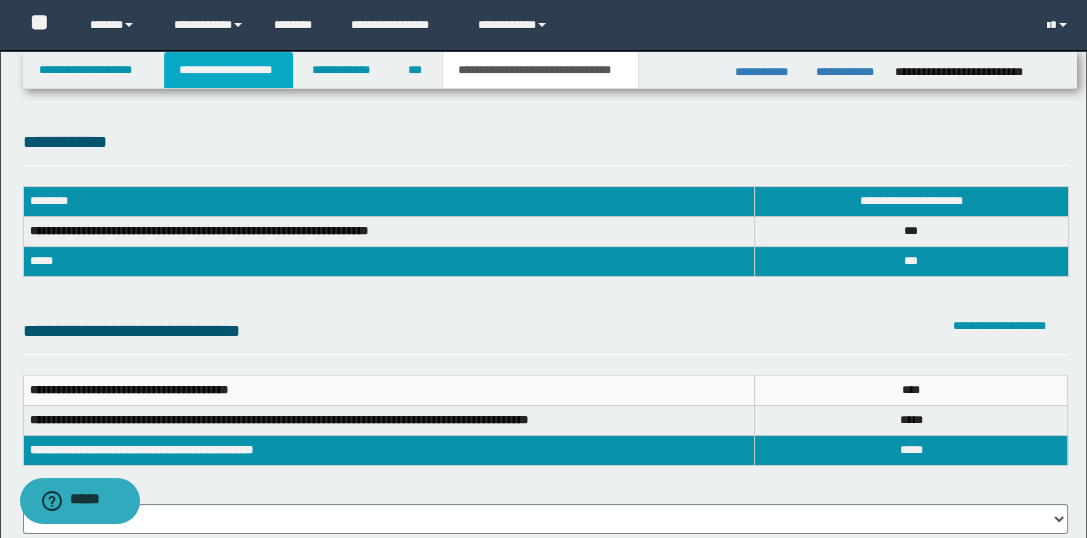 click on "**********" at bounding box center [228, 70] 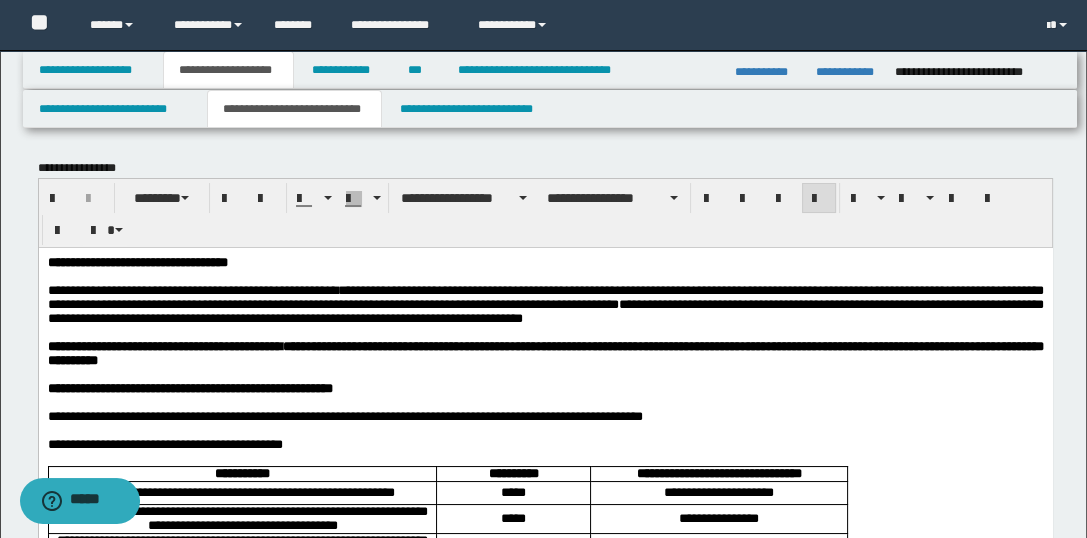 scroll, scrollTop: 471, scrollLeft: 0, axis: vertical 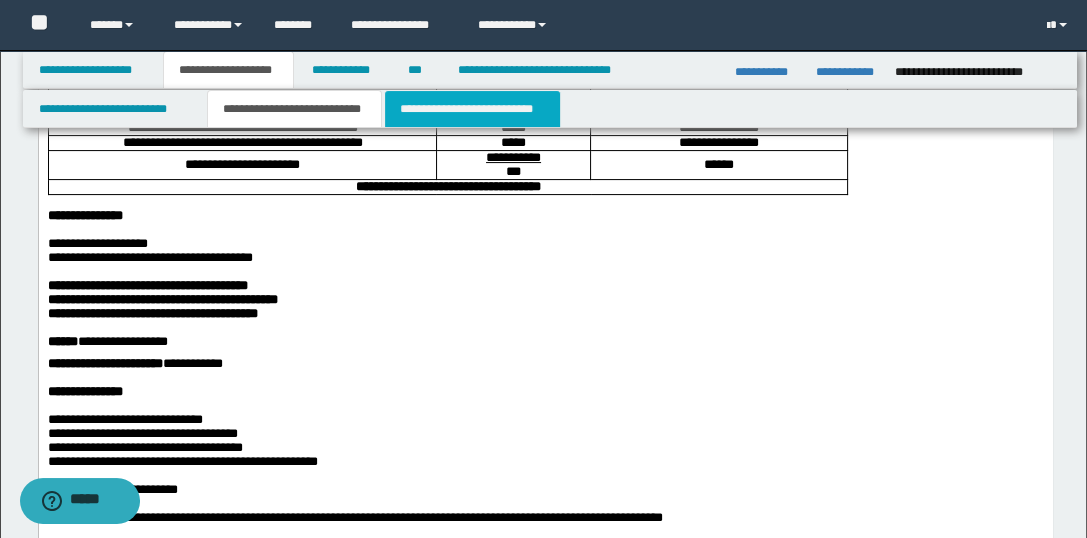 click on "**********" at bounding box center (472, 109) 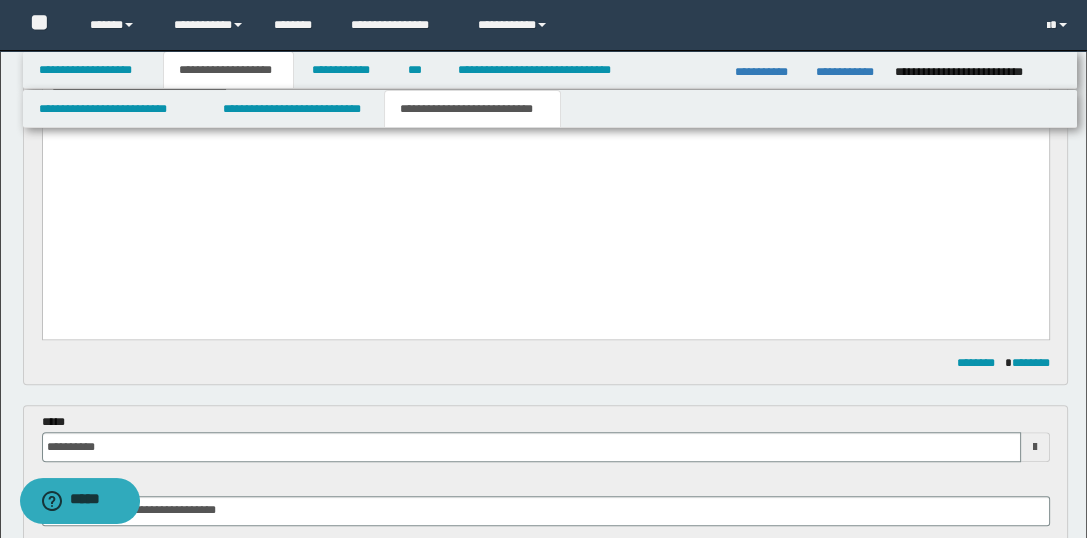 scroll, scrollTop: 1485, scrollLeft: 0, axis: vertical 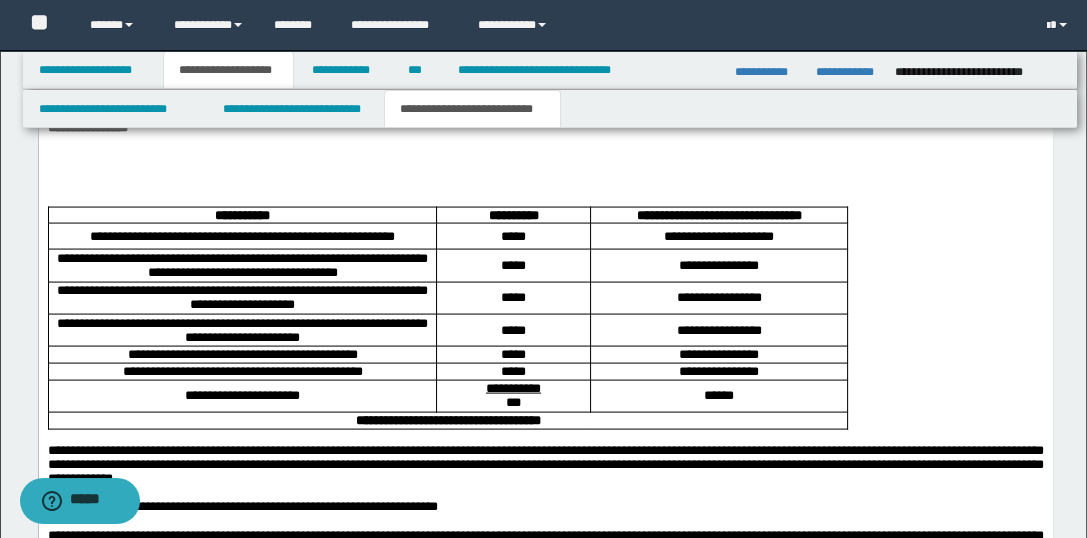 click at bounding box center (545, 158) 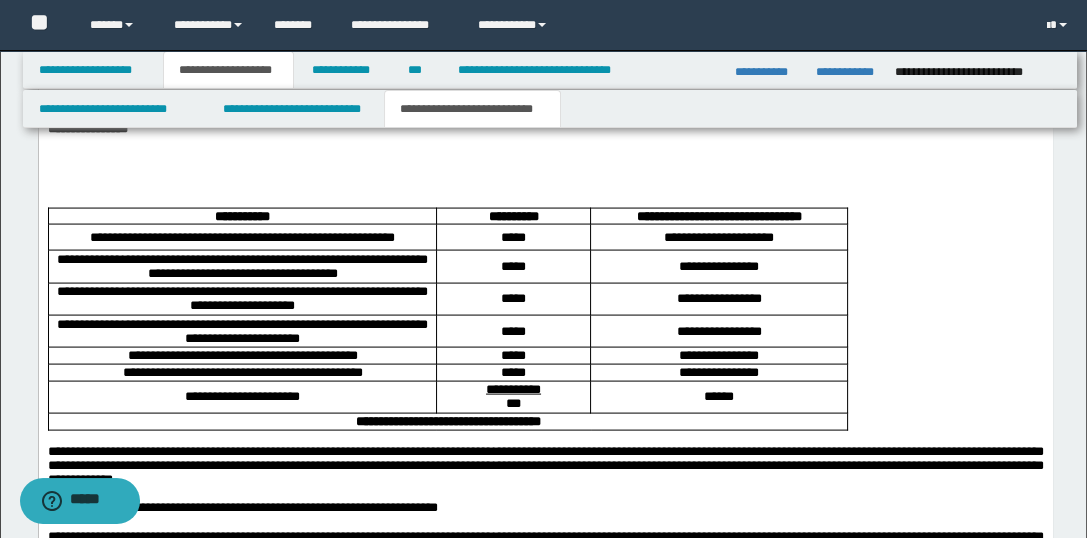scroll, scrollTop: 4081, scrollLeft: 0, axis: vertical 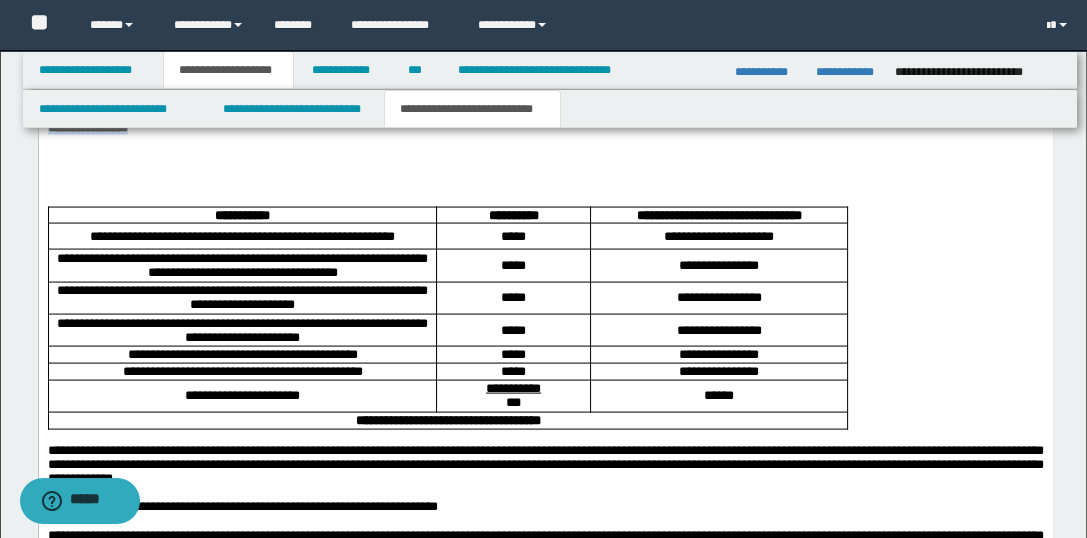 drag, startPoint x: 176, startPoint y: 314, endPoint x: 36, endPoint y: 307, distance: 140.1749 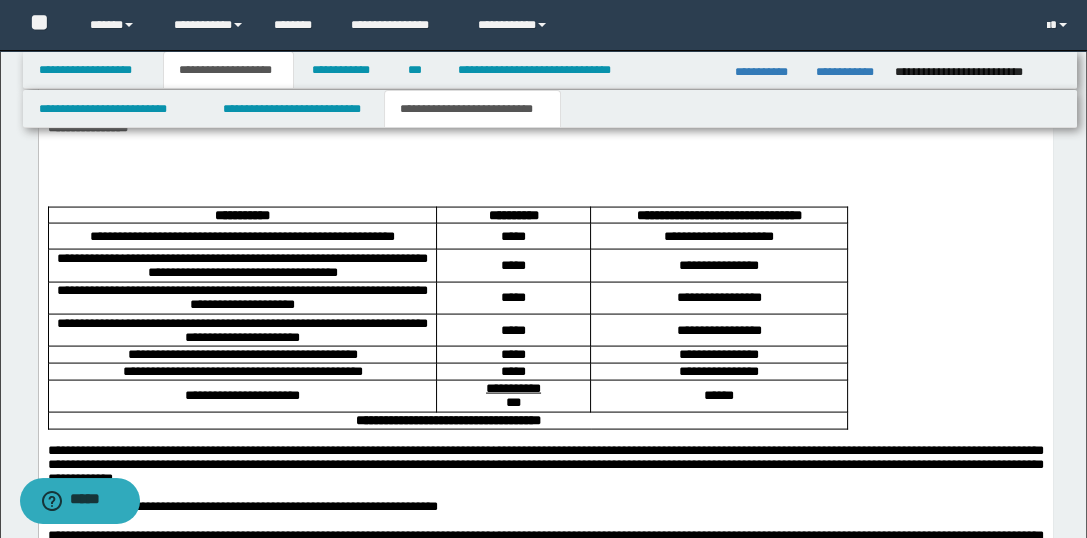 scroll, scrollTop: 4112, scrollLeft: 0, axis: vertical 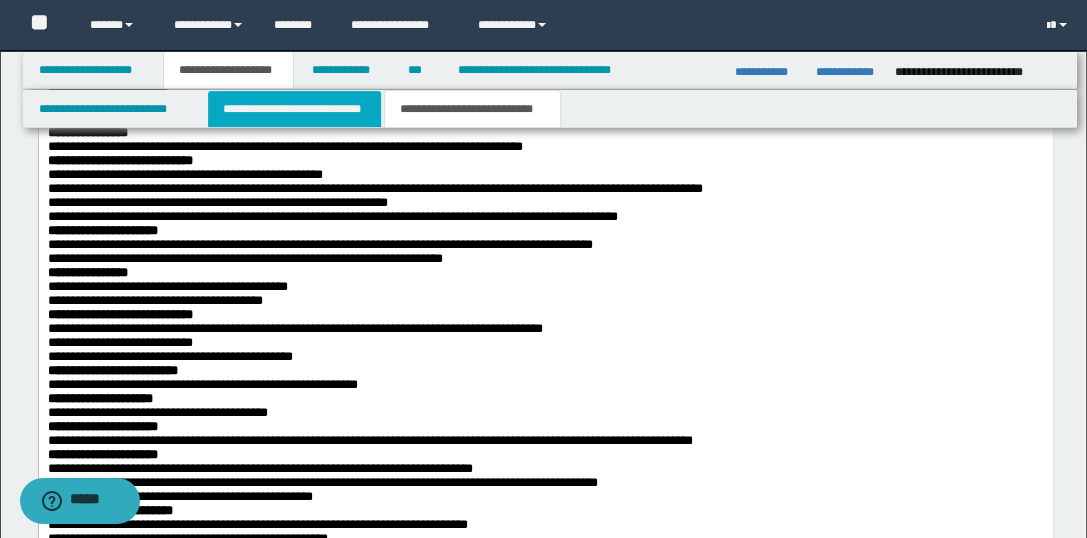 click on "**********" at bounding box center [294, 109] 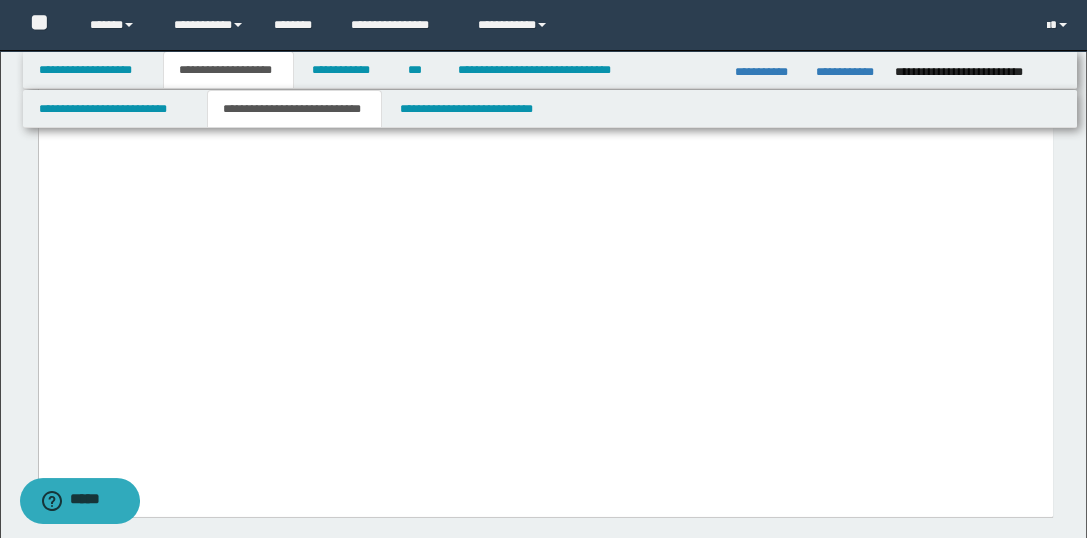 scroll, scrollTop: 5438, scrollLeft: 0, axis: vertical 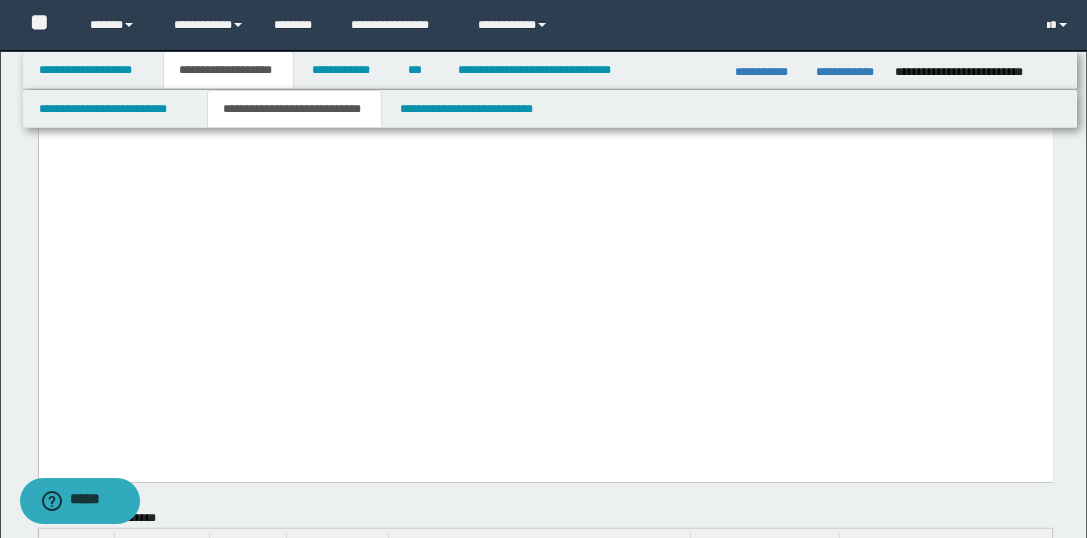 drag, startPoint x: 476, startPoint y: 364, endPoint x: 45, endPoint y: 252, distance: 445.31448 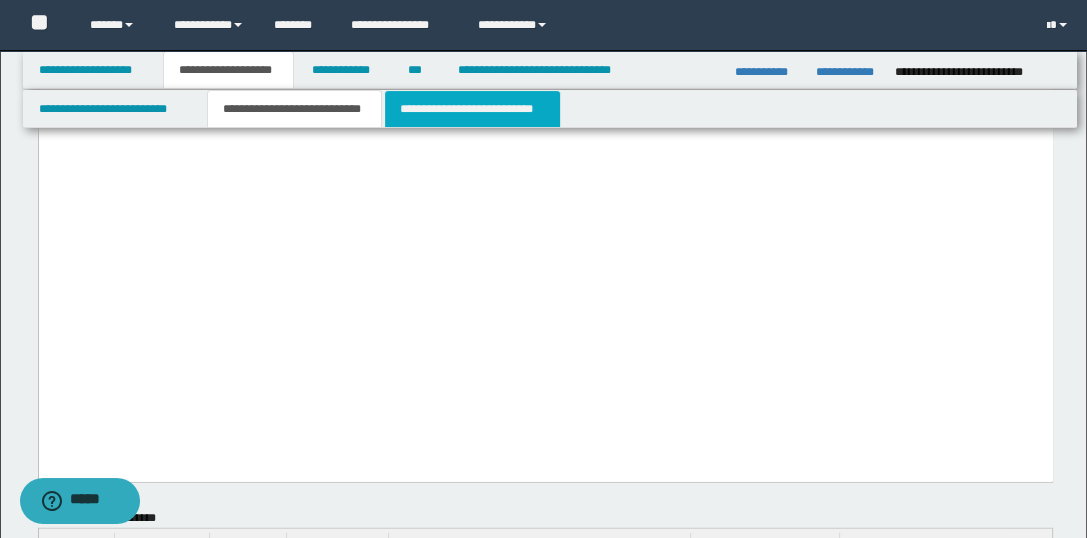 click on "**********" at bounding box center [472, 109] 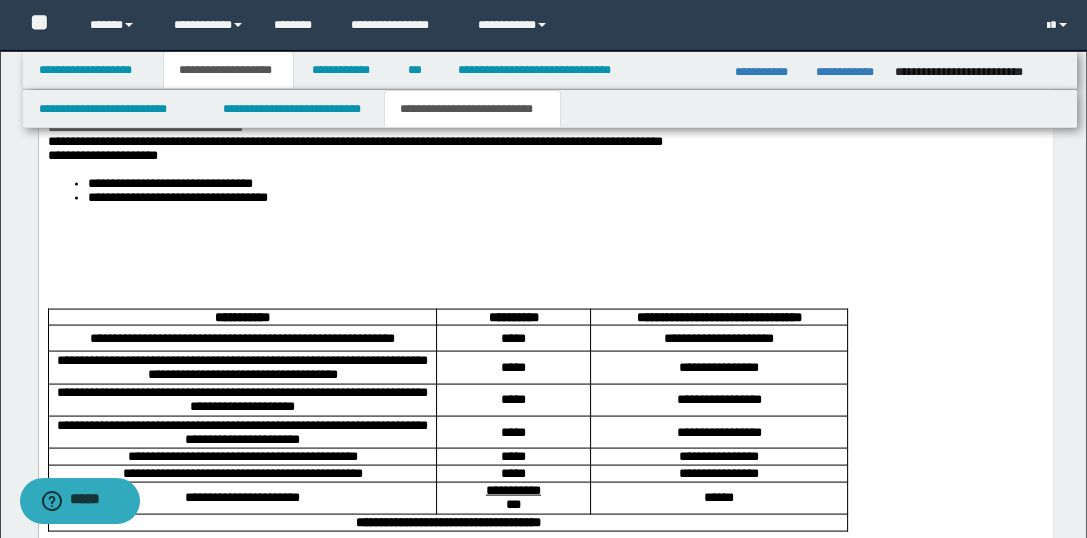 scroll, scrollTop: 4036, scrollLeft: 0, axis: vertical 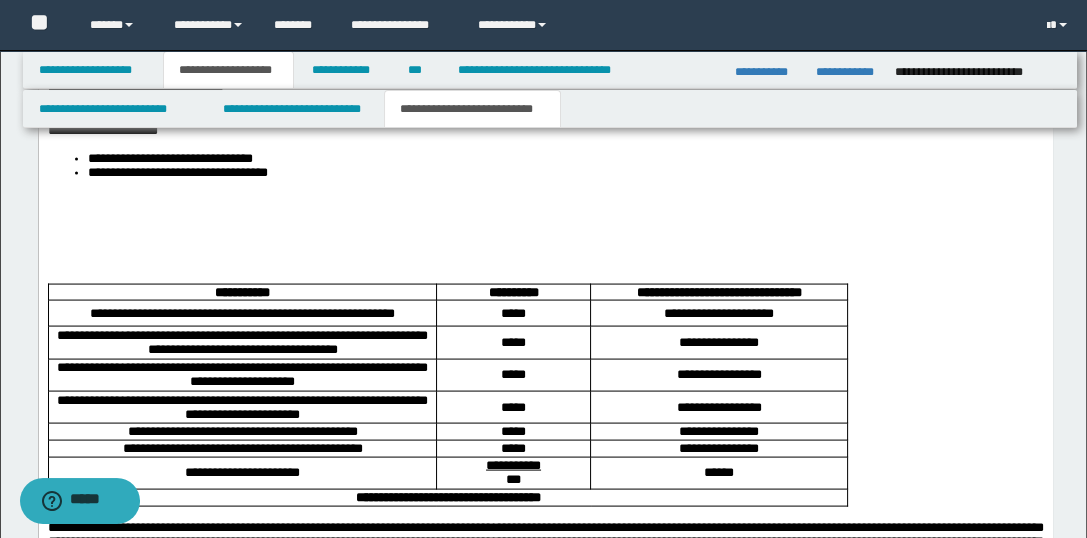 drag, startPoint x: 1092, startPoint y: 354, endPoint x: 1012, endPoint y: 1466, distance: 1114.874 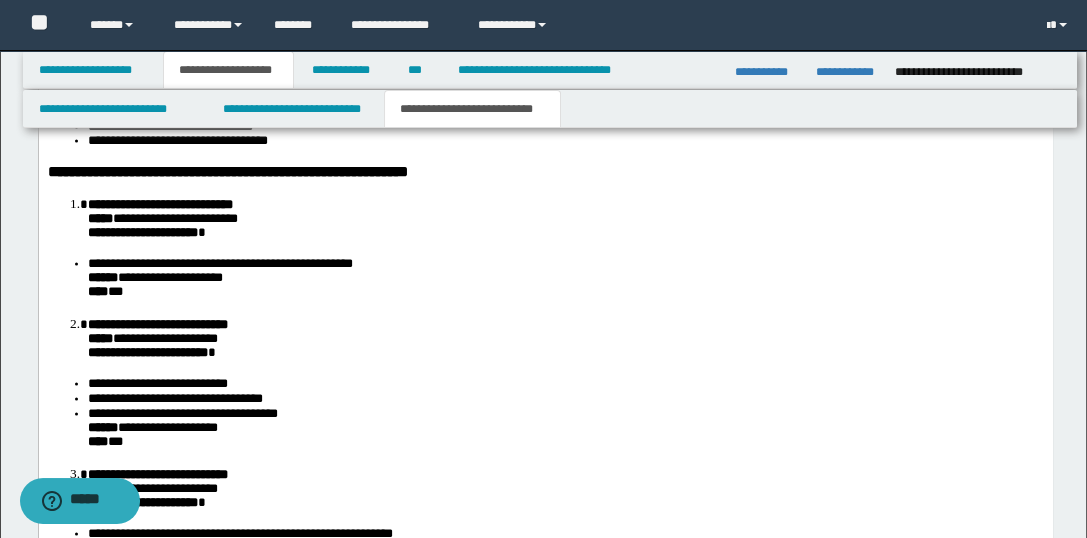 scroll, scrollTop: 4005, scrollLeft: 0, axis: vertical 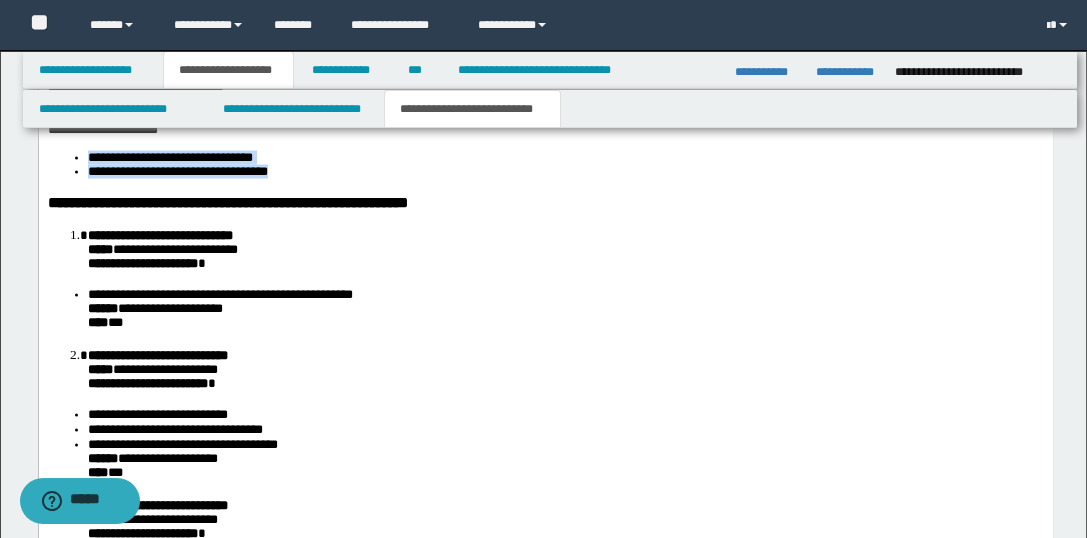 drag, startPoint x: 316, startPoint y: 348, endPoint x: 65, endPoint y: 339, distance: 251.1613 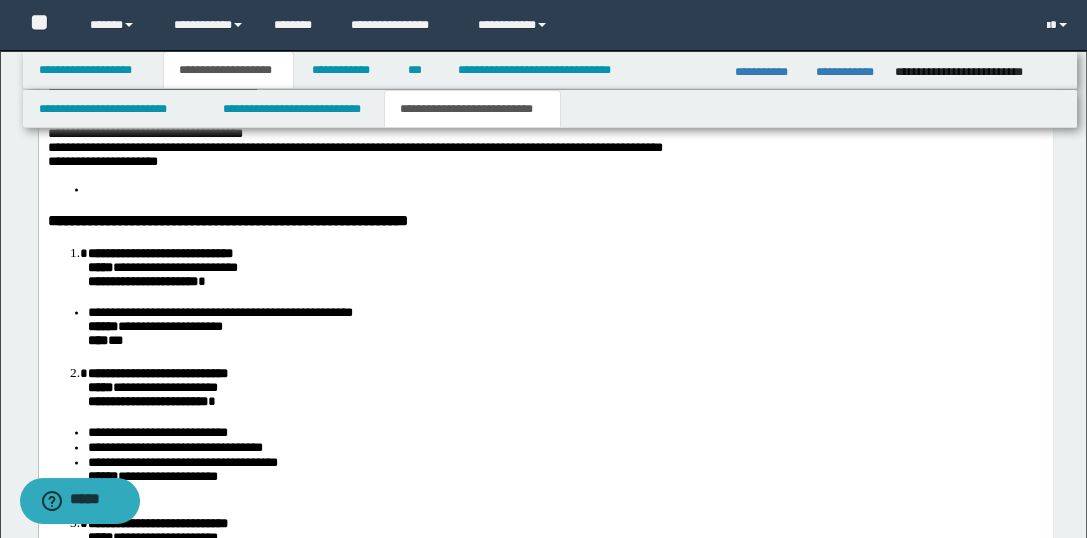 scroll, scrollTop: 3973, scrollLeft: 0, axis: vertical 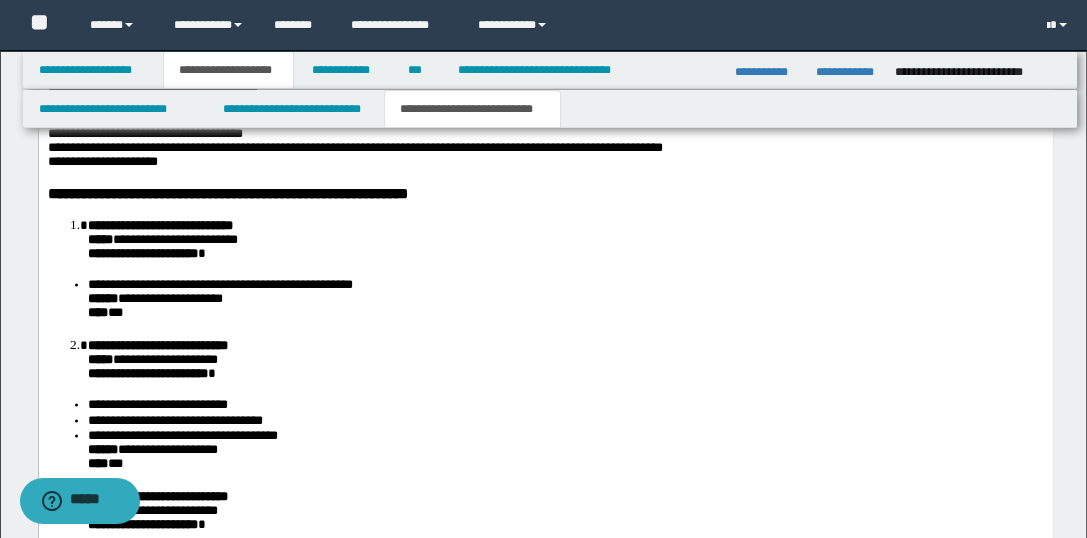 click on "**********" at bounding box center (545, 1160) 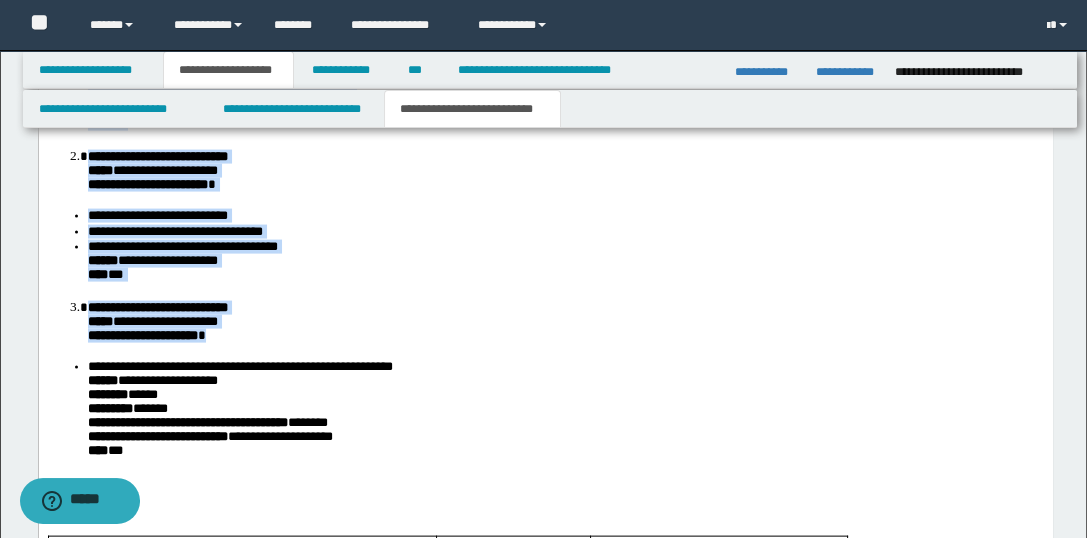scroll, scrollTop: 4370, scrollLeft: 0, axis: vertical 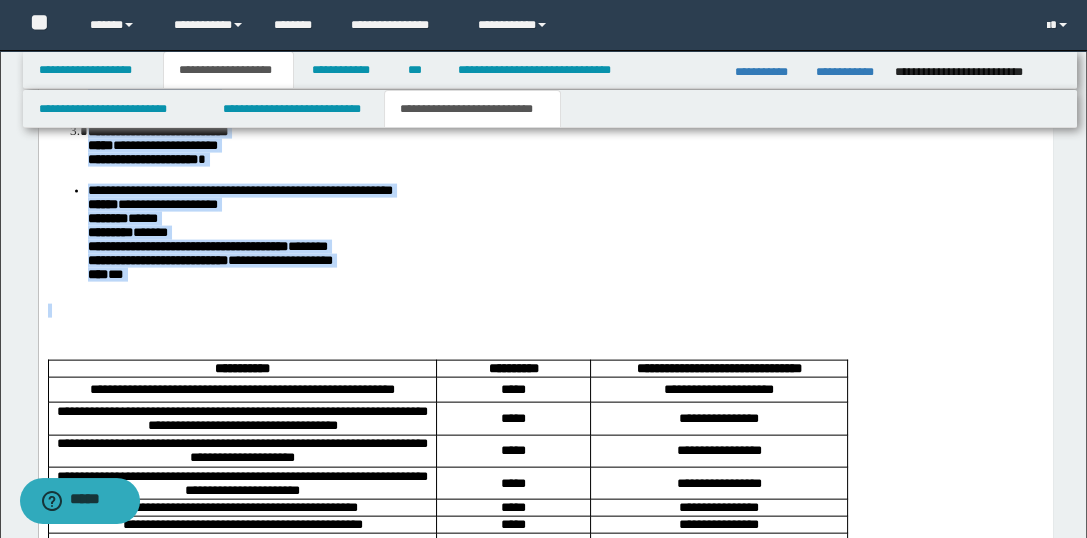 drag, startPoint x: 48, startPoint y: 5, endPoint x: 219, endPoint y: 478, distance: 502.96124 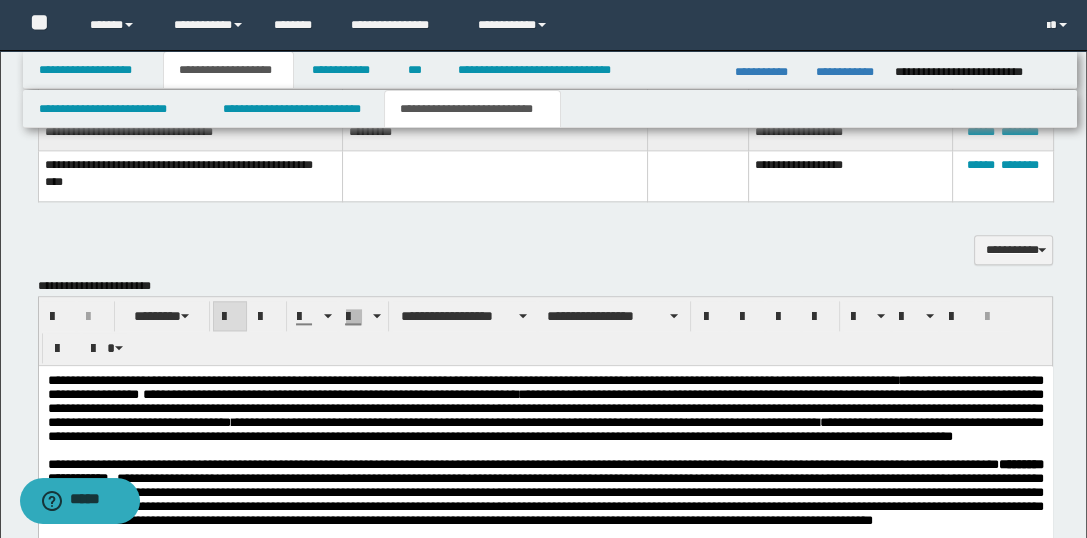 scroll, scrollTop: 2472, scrollLeft: 0, axis: vertical 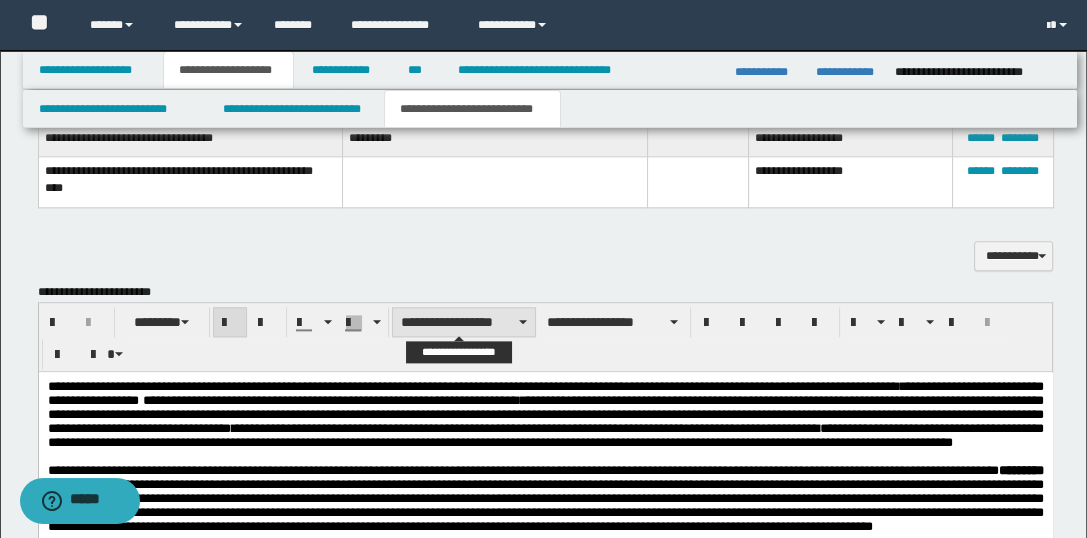 click on "**********" at bounding box center (464, 322) 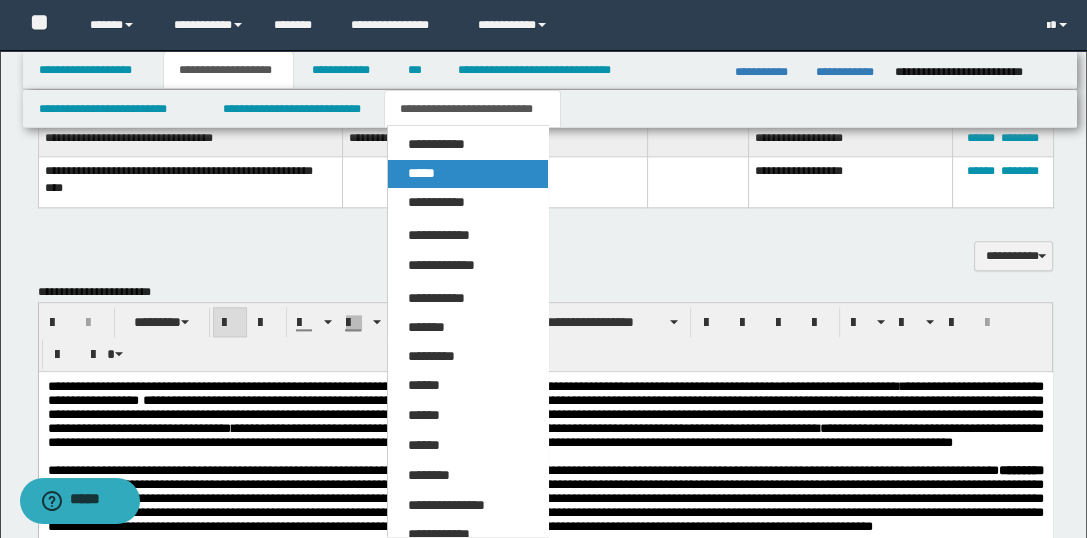 click on "*****" at bounding box center (421, 173) 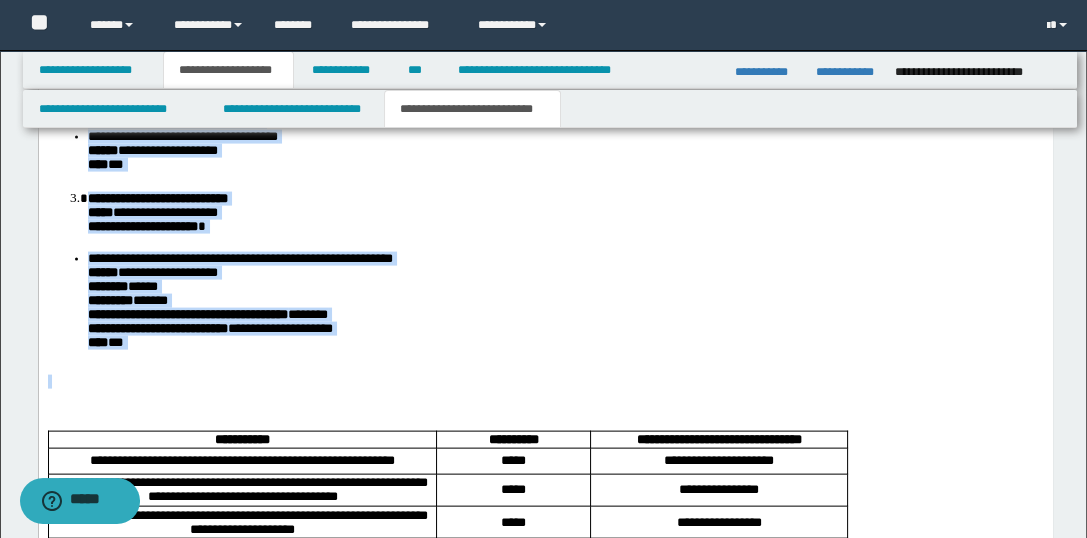 scroll, scrollTop: 4263, scrollLeft: 0, axis: vertical 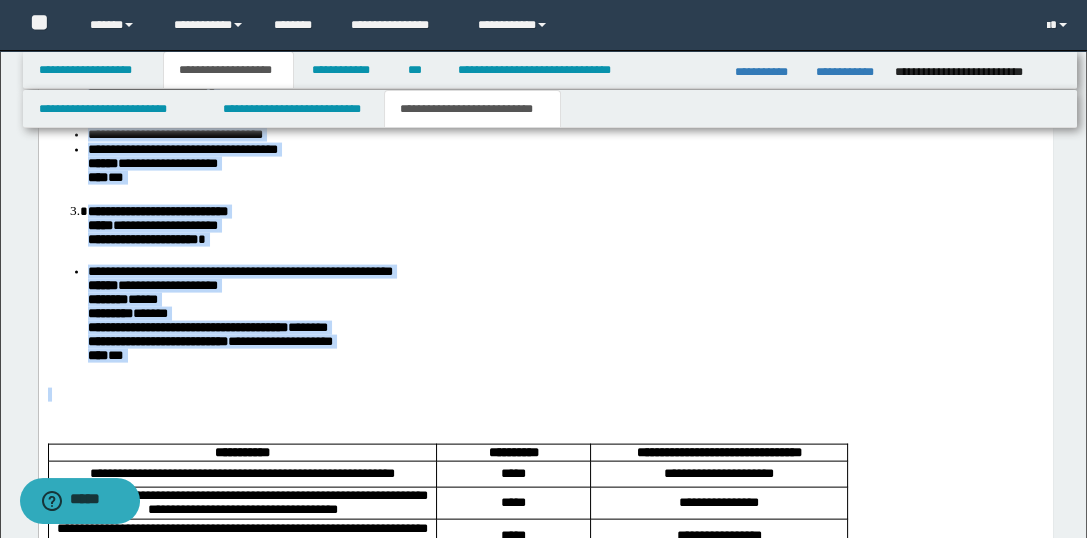 click on "**********" at bounding box center (565, 166) 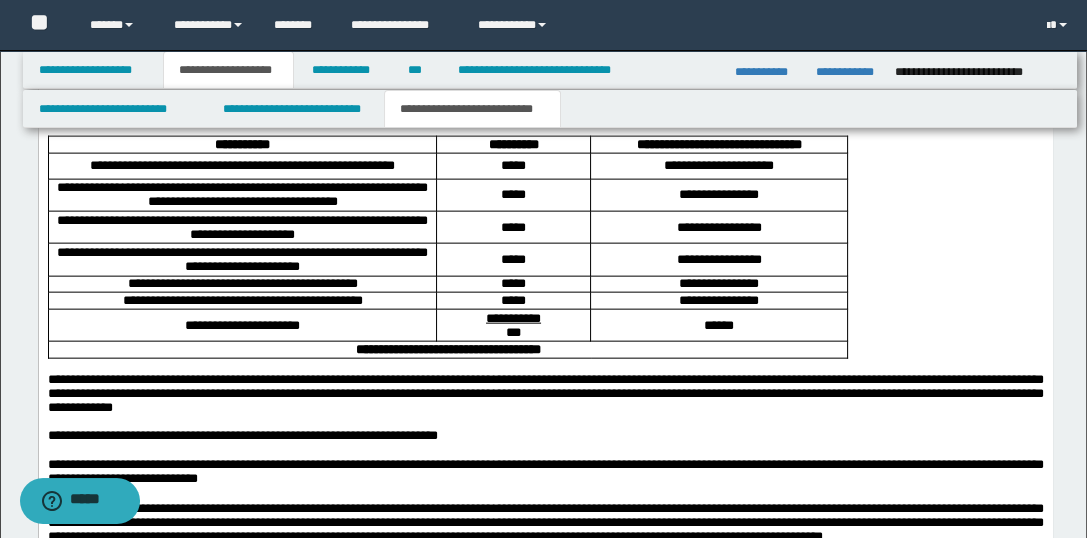 scroll, scrollTop: 4578, scrollLeft: 0, axis: vertical 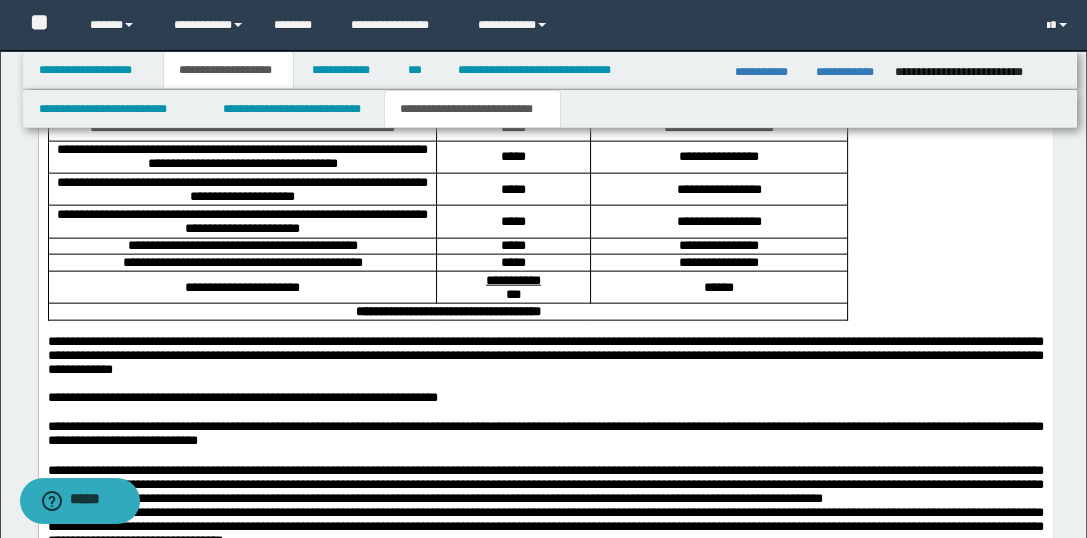 click at bounding box center [545, 49] 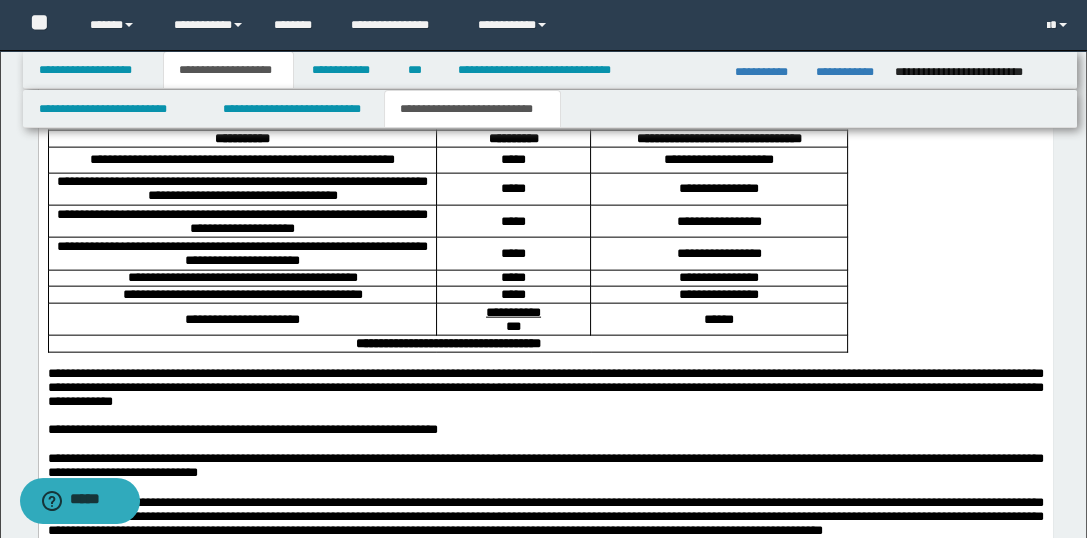 click at bounding box center (545, 81) 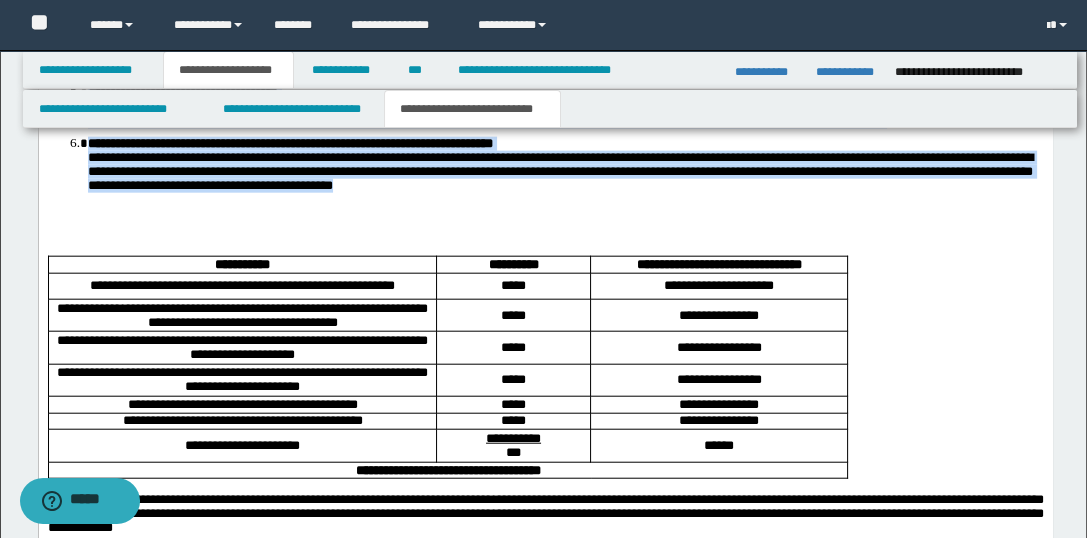 scroll, scrollTop: 4951, scrollLeft: 0, axis: vertical 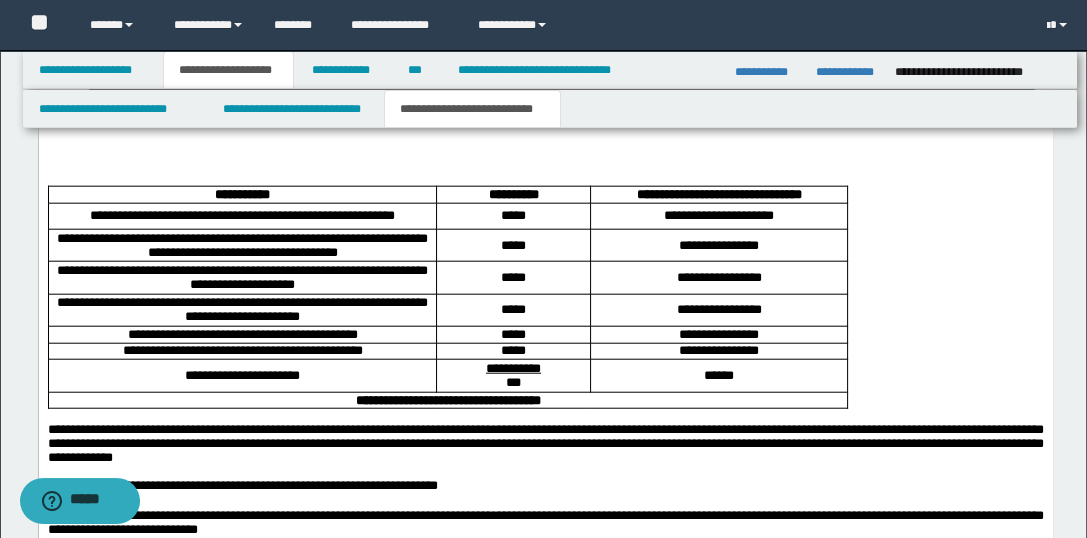 drag, startPoint x: 47, startPoint y: -75, endPoint x: 466, endPoint y: 296, distance: 559.64453 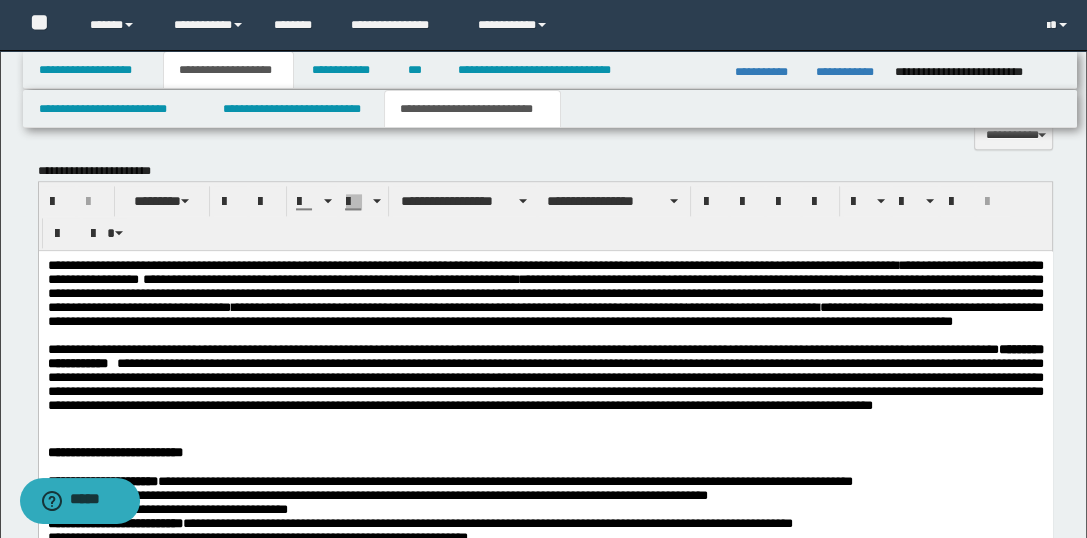 scroll, scrollTop: 2586, scrollLeft: 0, axis: vertical 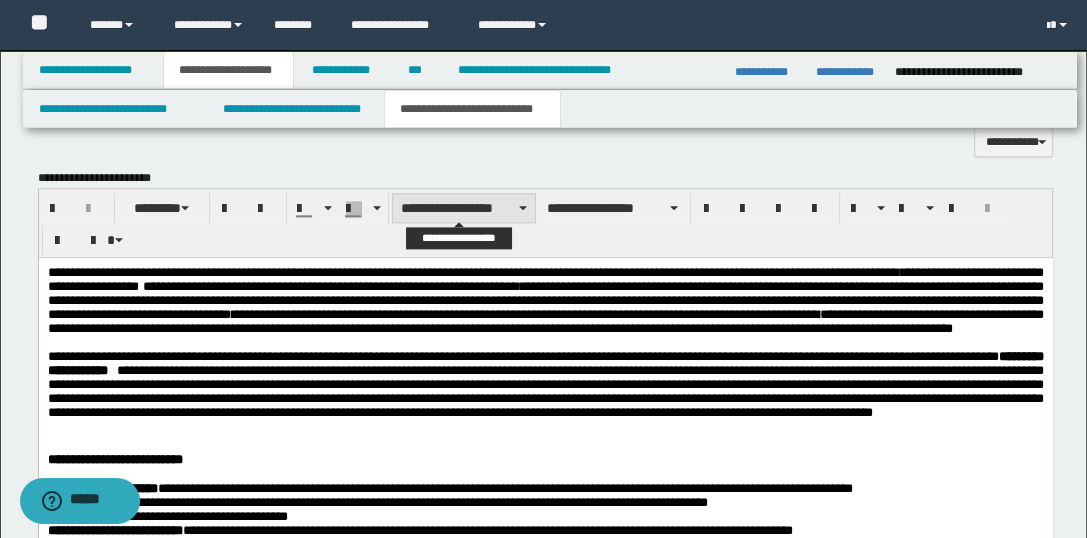 click on "**********" at bounding box center [464, 208] 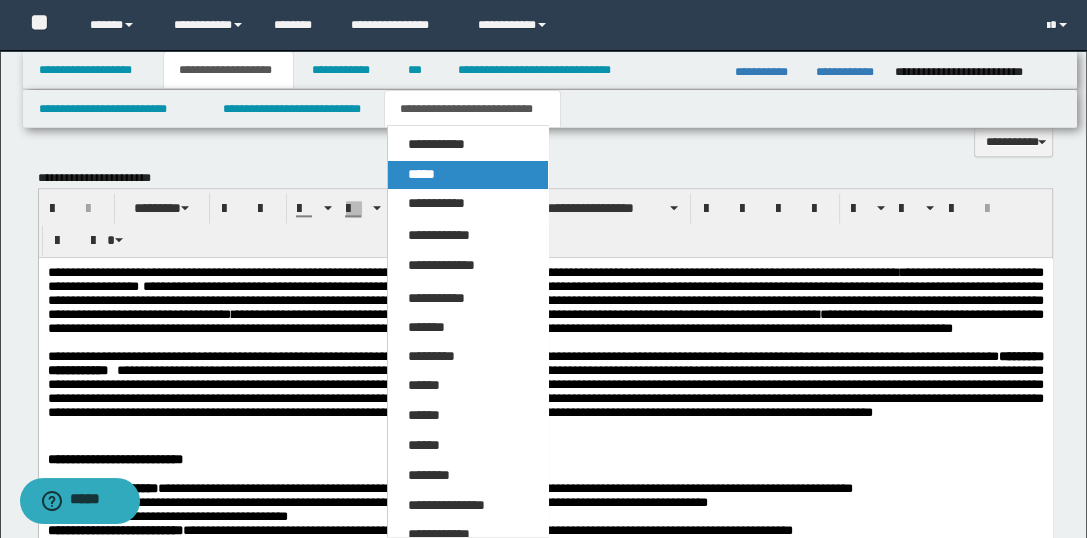 click on "*****" at bounding box center [421, 174] 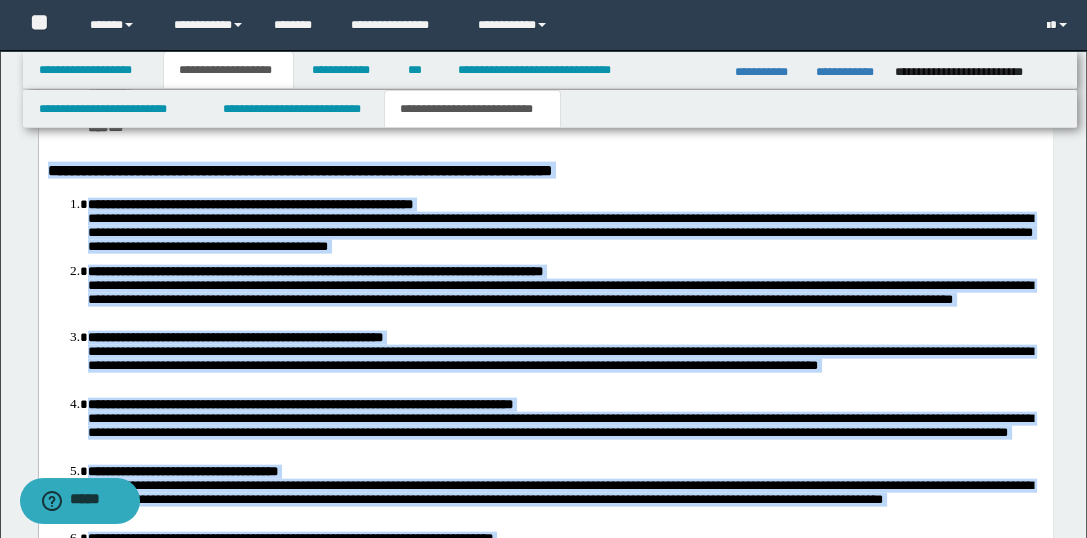 scroll, scrollTop: 4498, scrollLeft: 0, axis: vertical 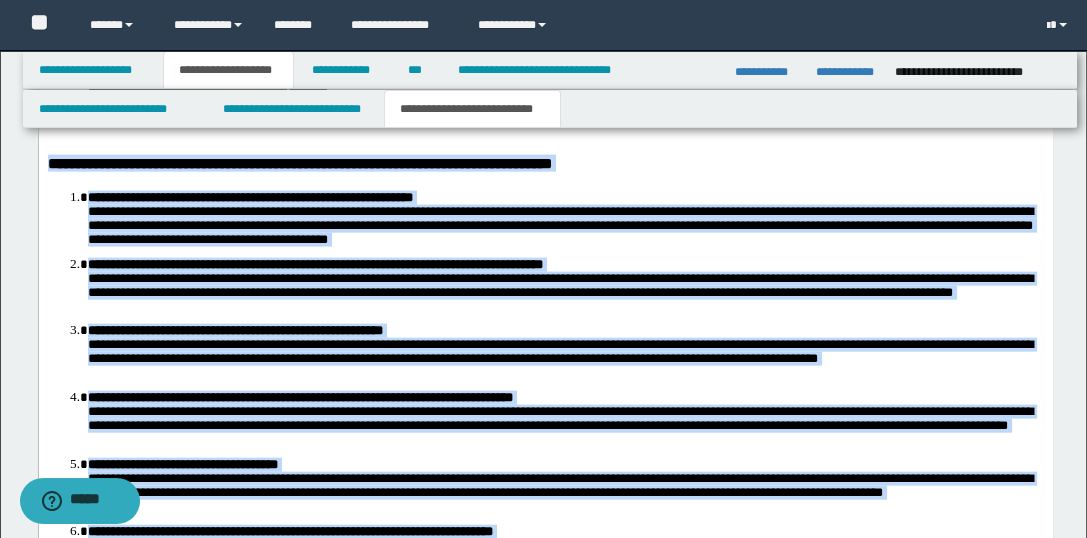 click on "**********" at bounding box center [565, 223] 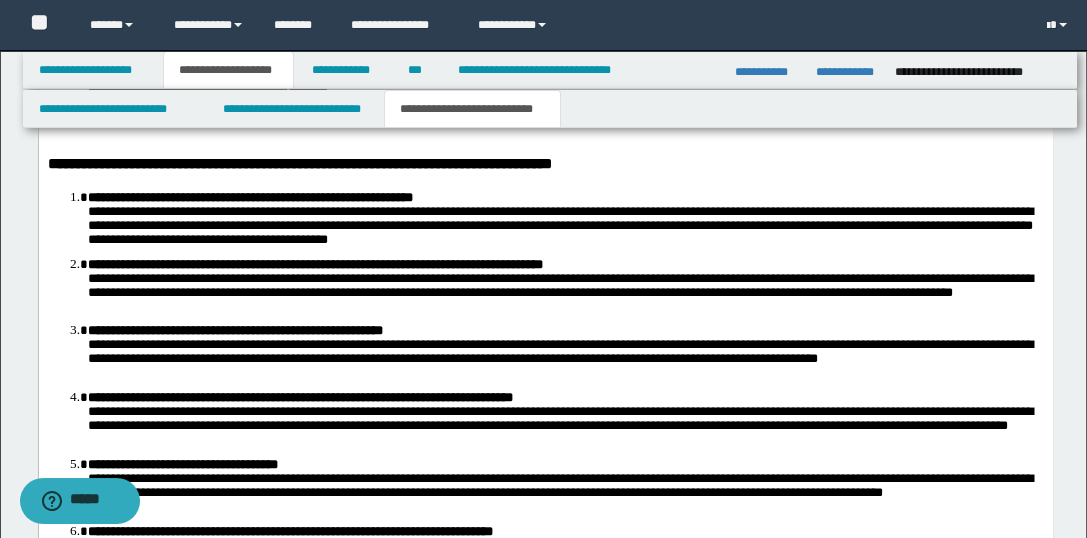 click on "**********" at bounding box center [559, 225] 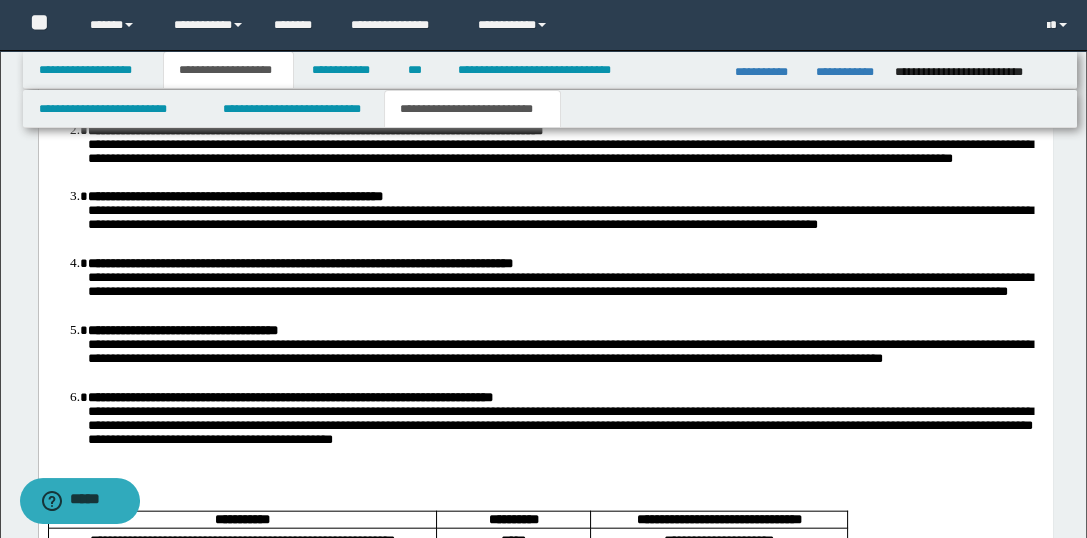 scroll, scrollTop: 4676, scrollLeft: 0, axis: vertical 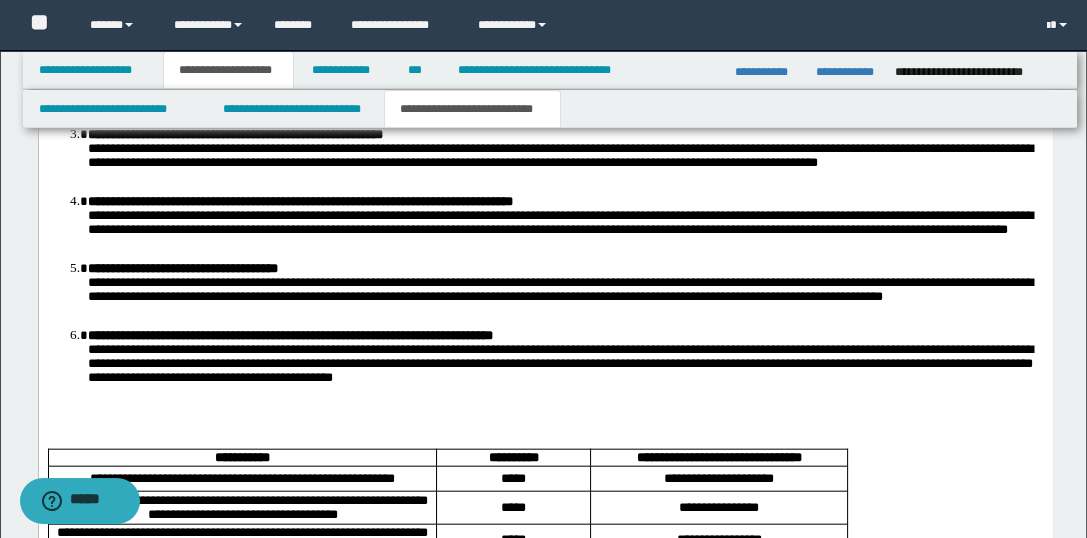 click on "**********" at bounding box center (559, 89) 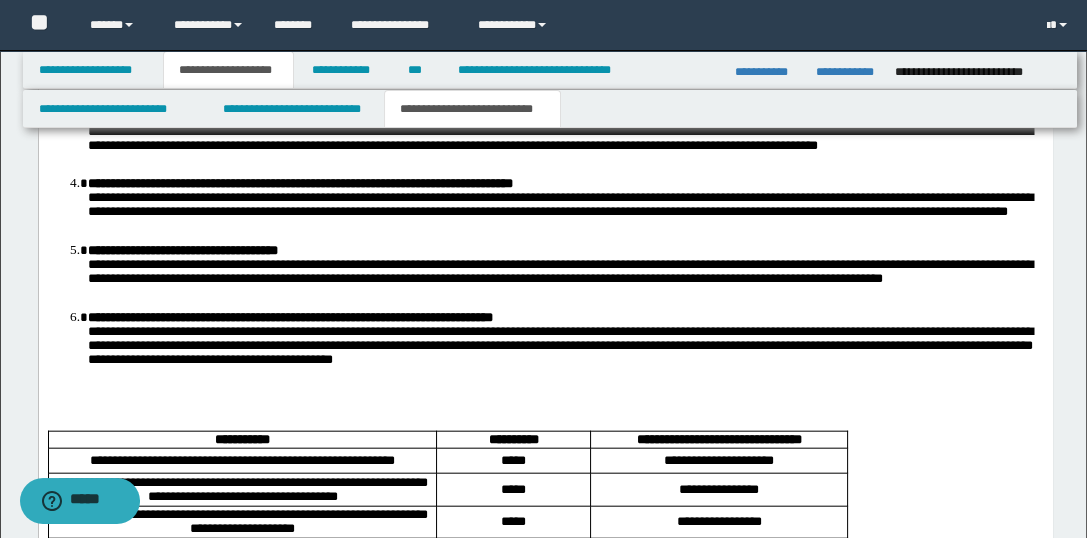 click on "**********" at bounding box center (559, 138) 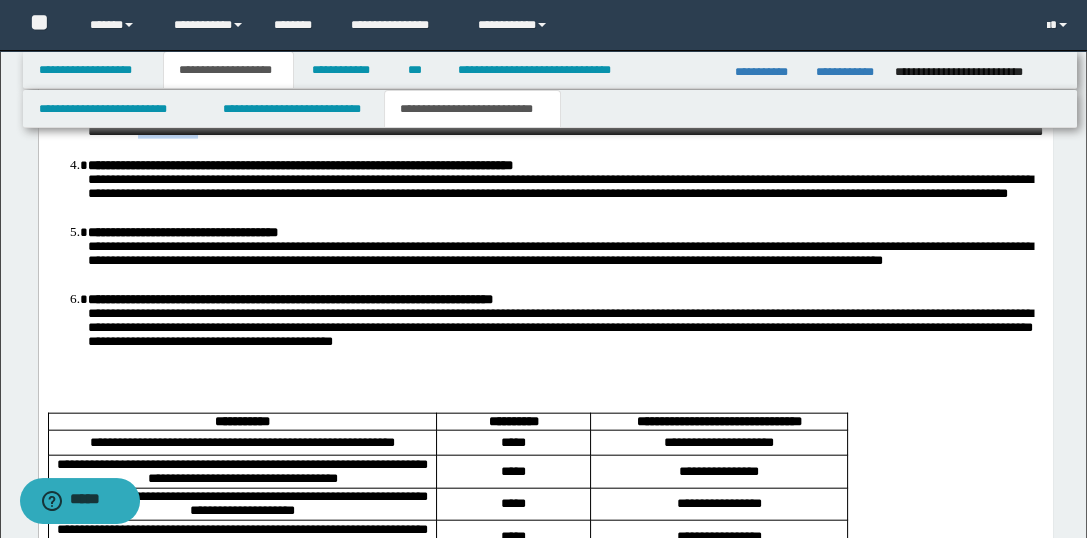 drag, startPoint x: 423, startPoint y: 307, endPoint x: 359, endPoint y: 301, distance: 64.28063 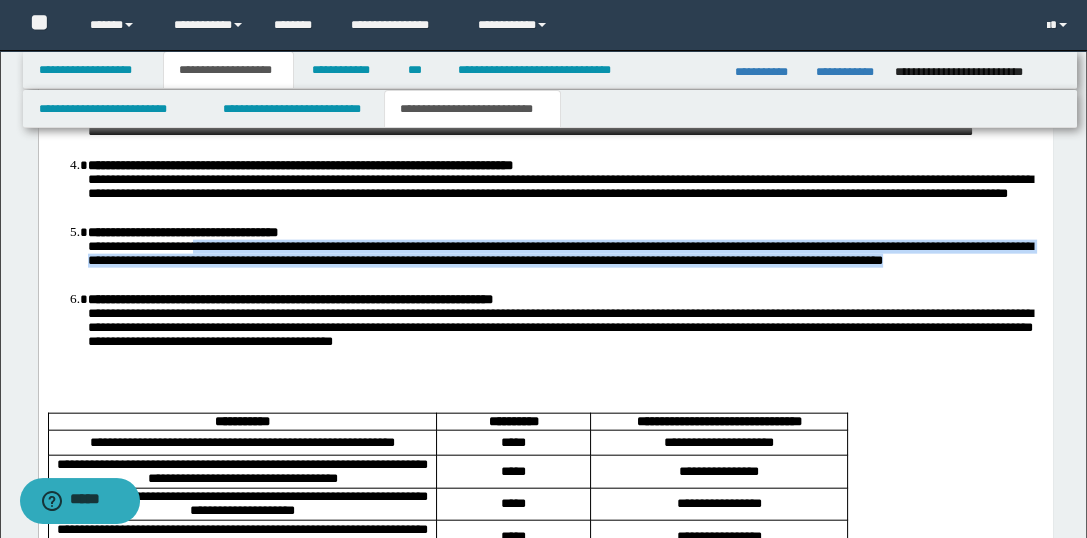 drag, startPoint x: 303, startPoint y: 452, endPoint x: 224, endPoint y: 416, distance: 86.815895 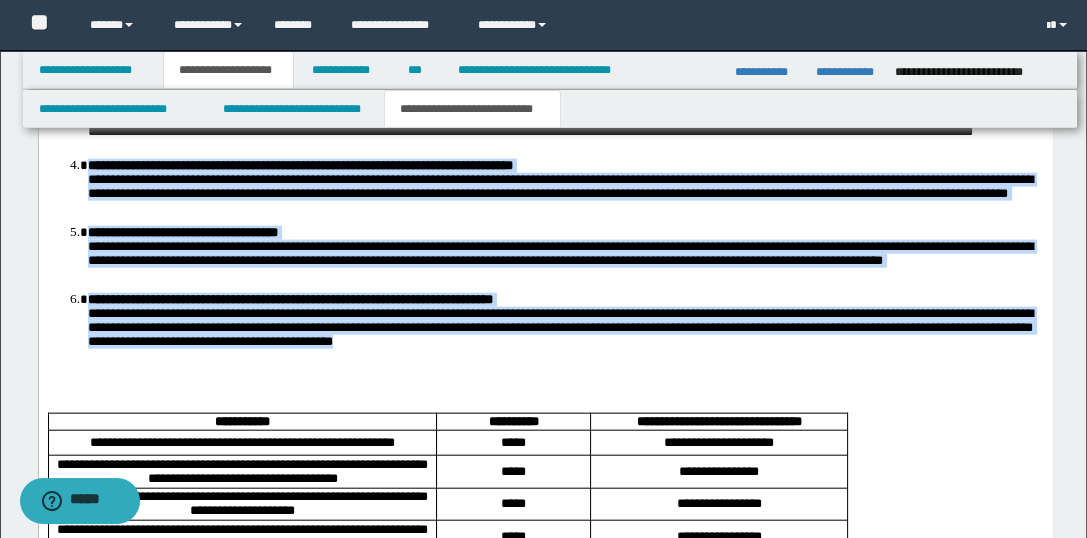 drag, startPoint x: 753, startPoint y: 513, endPoint x: 41, endPoint y: 339, distance: 732.95294 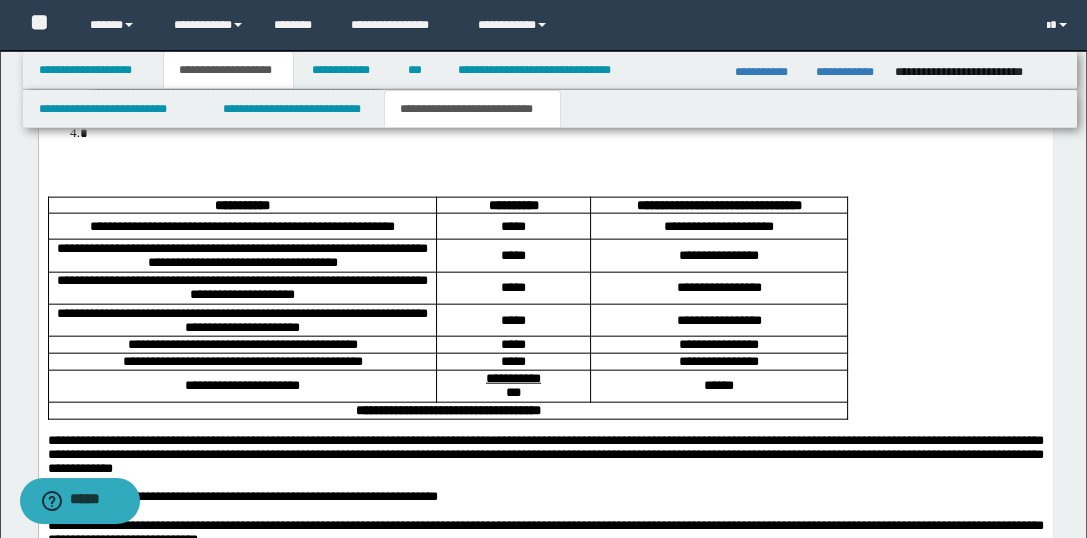 scroll, scrollTop: 4676, scrollLeft: 0, axis: vertical 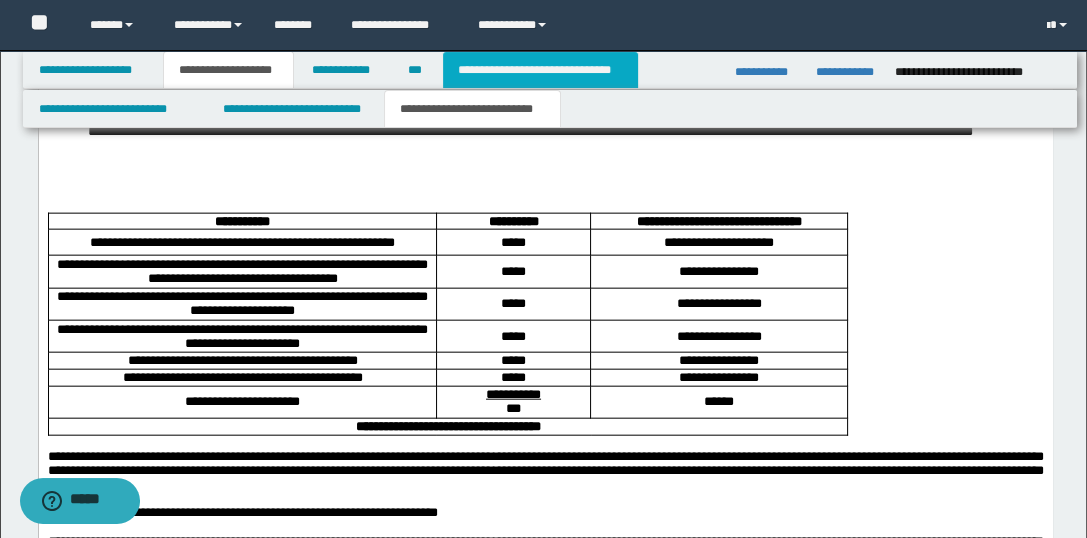 click on "**********" at bounding box center (540, 70) 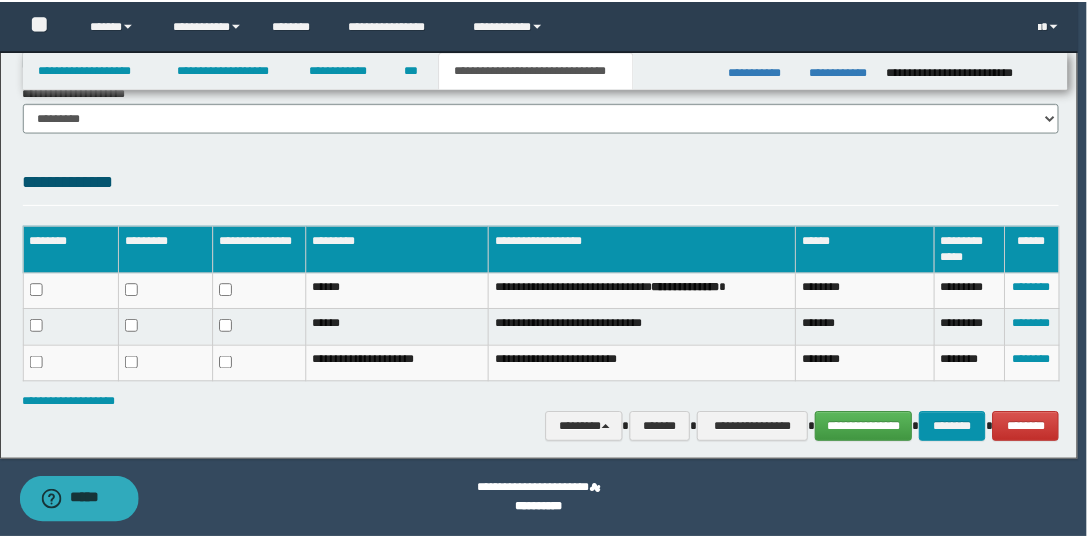 scroll, scrollTop: 1459, scrollLeft: 0, axis: vertical 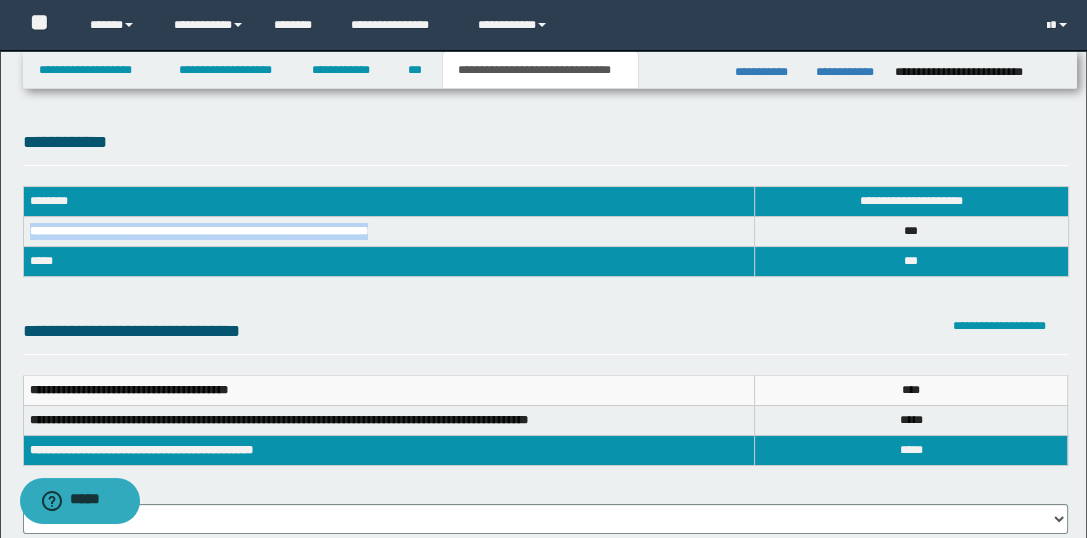 drag, startPoint x: 430, startPoint y: 232, endPoint x: 27, endPoint y: 233, distance: 403.00125 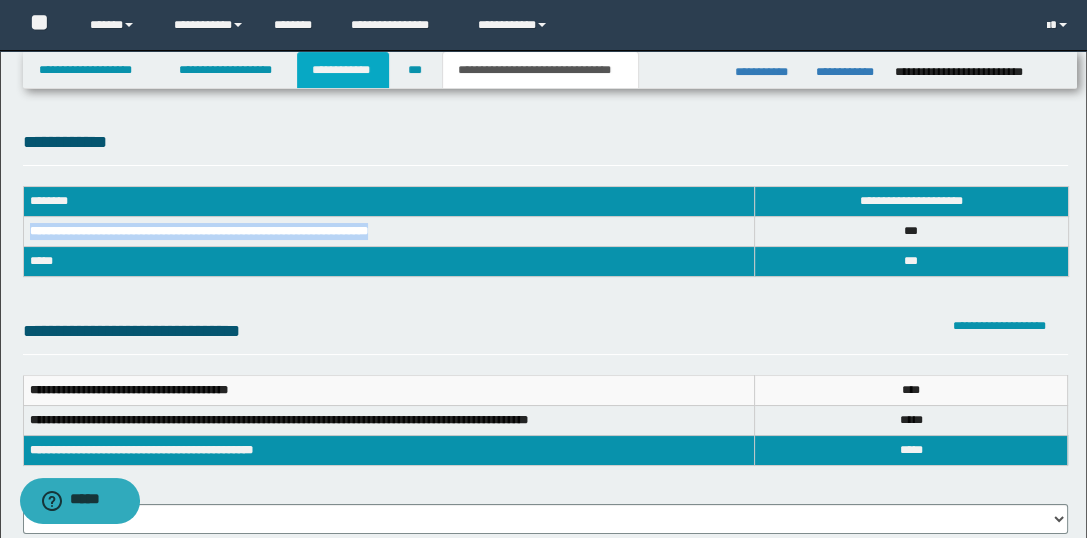 click on "**********" at bounding box center (343, 70) 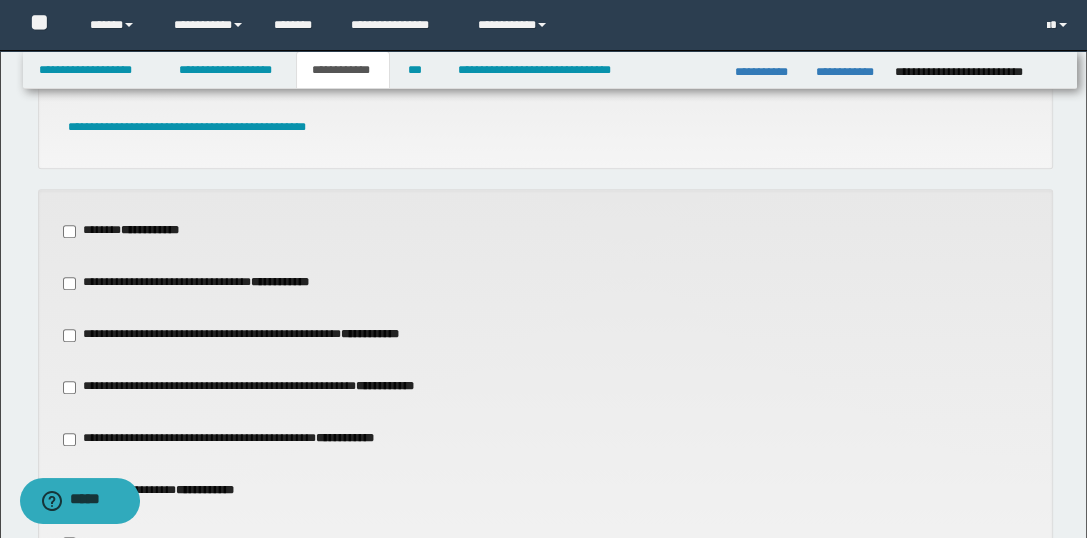 scroll, scrollTop: 813, scrollLeft: 0, axis: vertical 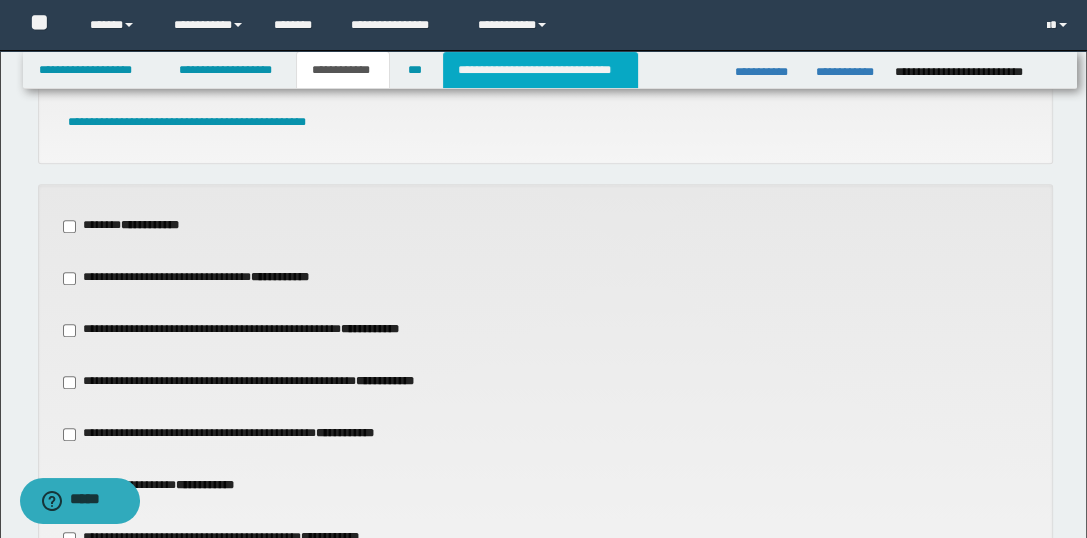 click on "**********" at bounding box center (540, 70) 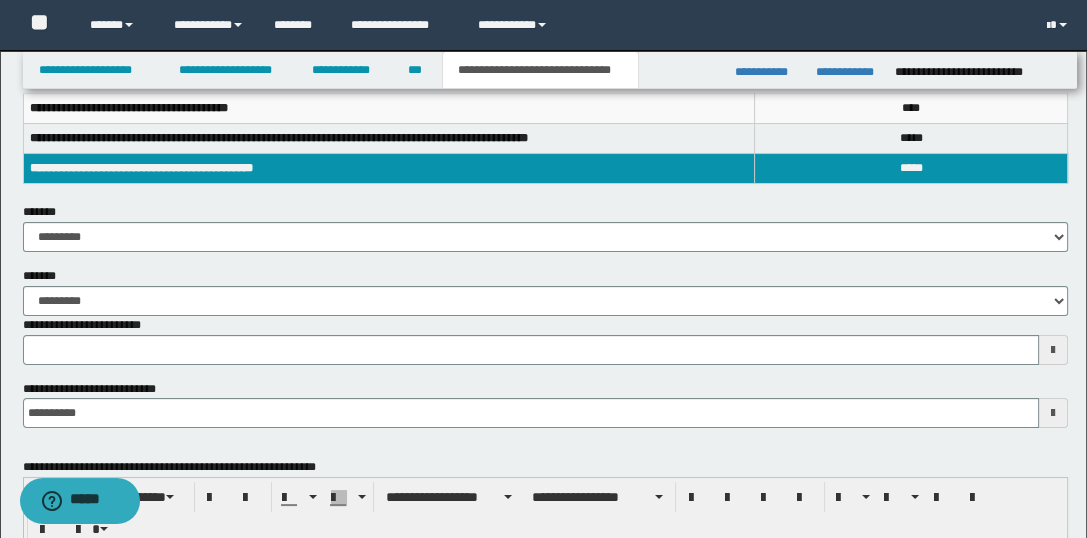 scroll, scrollTop: 0, scrollLeft: 0, axis: both 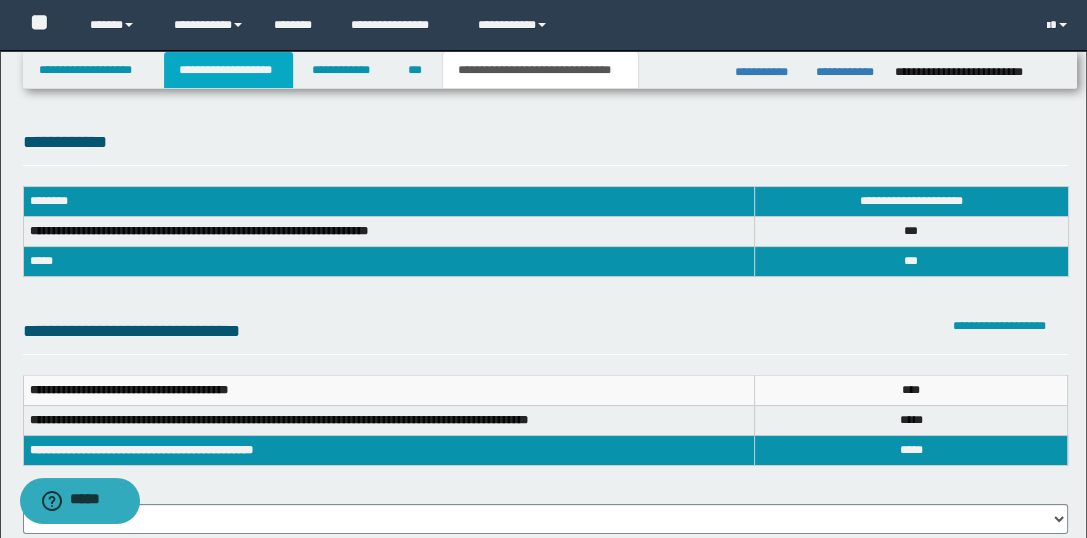 click on "**********" at bounding box center [228, 70] 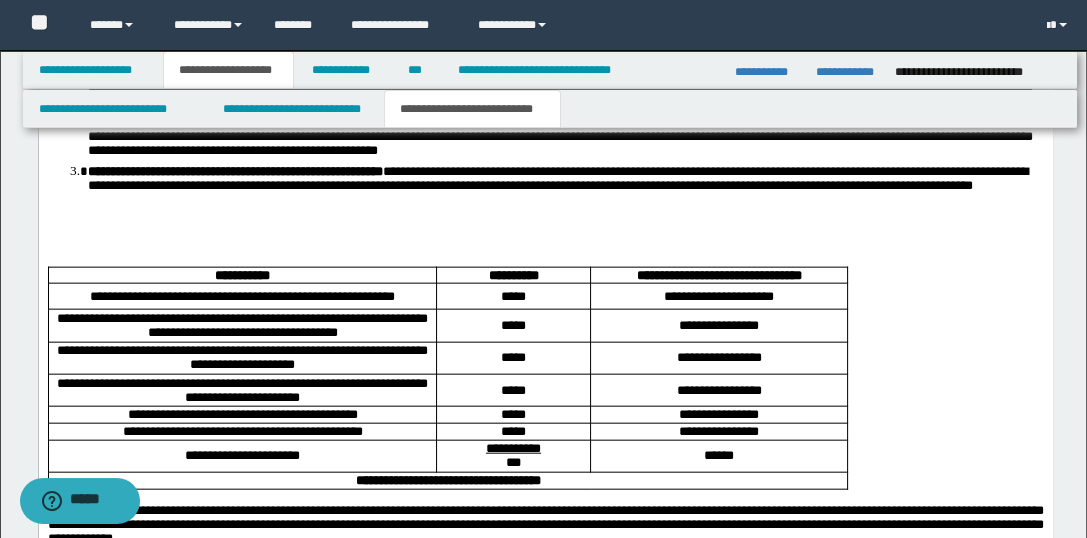 scroll, scrollTop: 4690, scrollLeft: 0, axis: vertical 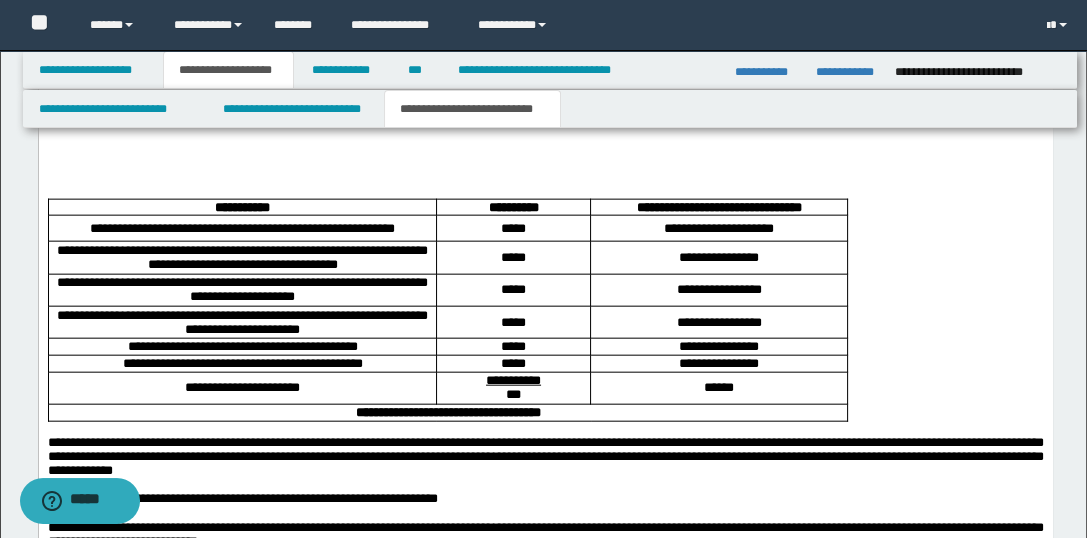 click on "**********" at bounding box center [241, 229] 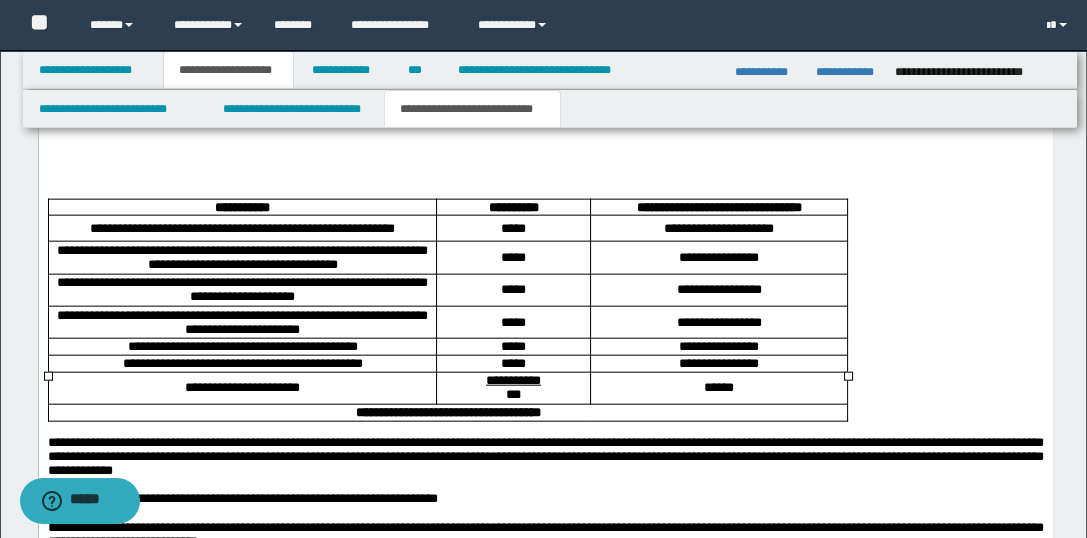 click on "**********" at bounding box center [241, 228] 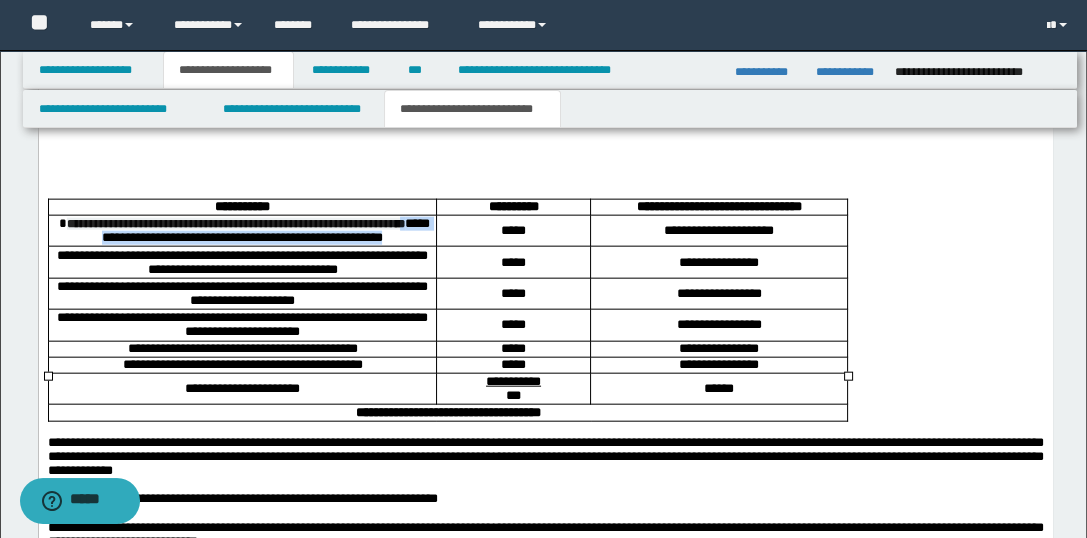 drag, startPoint x: 114, startPoint y: 411, endPoint x: 290, endPoint y: 437, distance: 177.9101 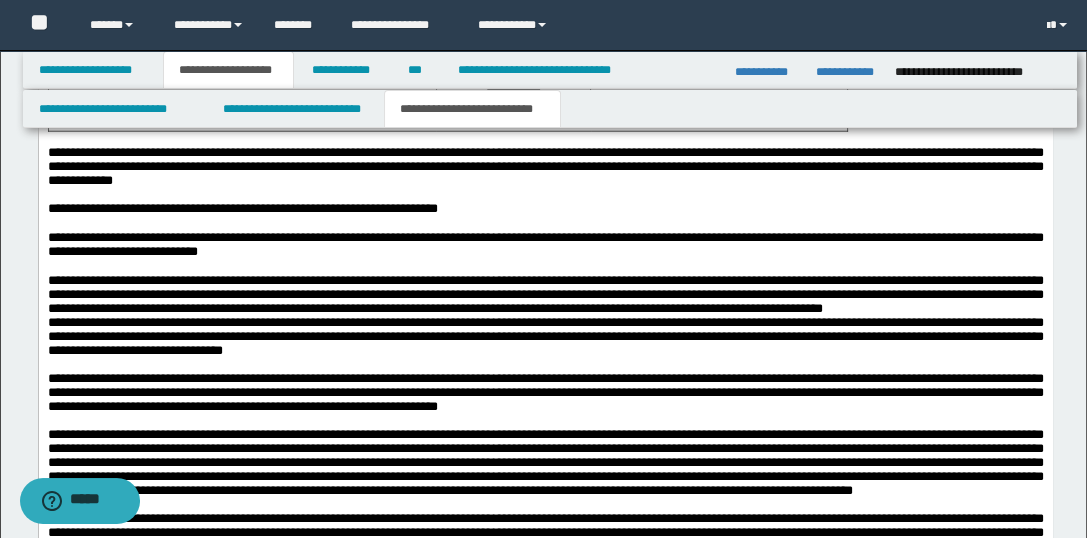 scroll, scrollTop: 4961, scrollLeft: 0, axis: vertical 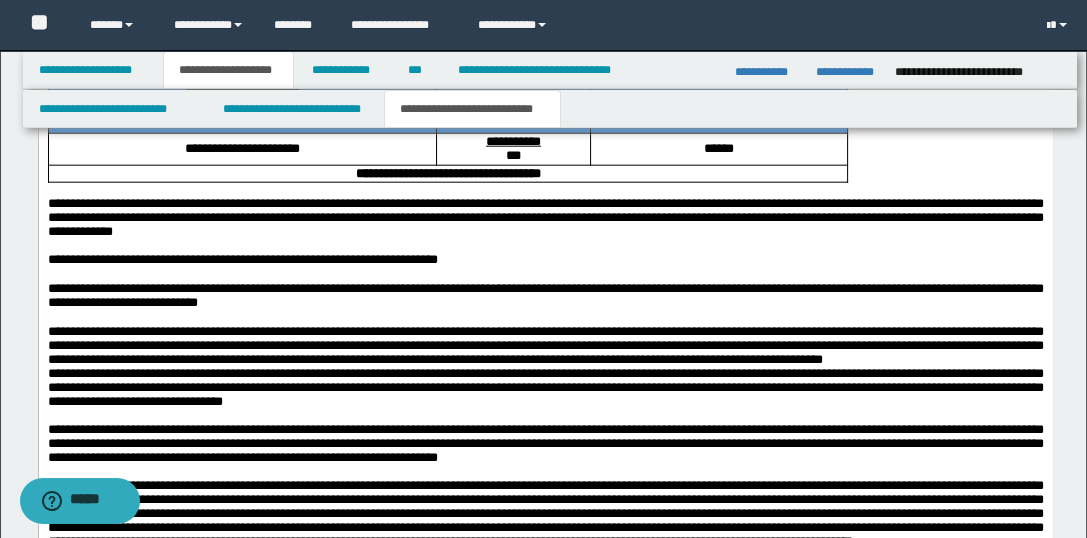 drag, startPoint x: 217, startPoint y: 191, endPoint x: 614, endPoint y: 309, distance: 414.16544 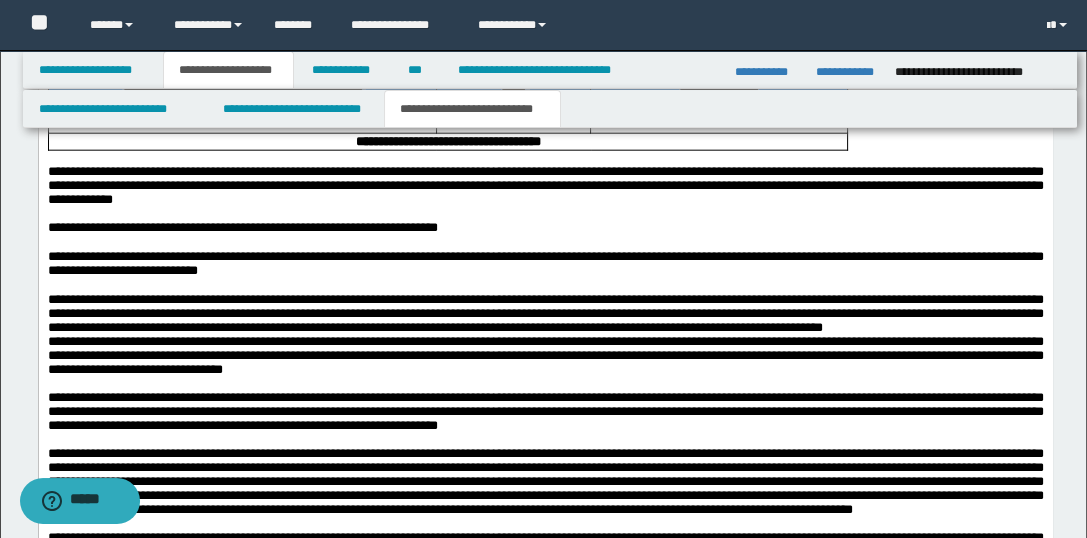 scroll, scrollTop: 4930, scrollLeft: 0, axis: vertical 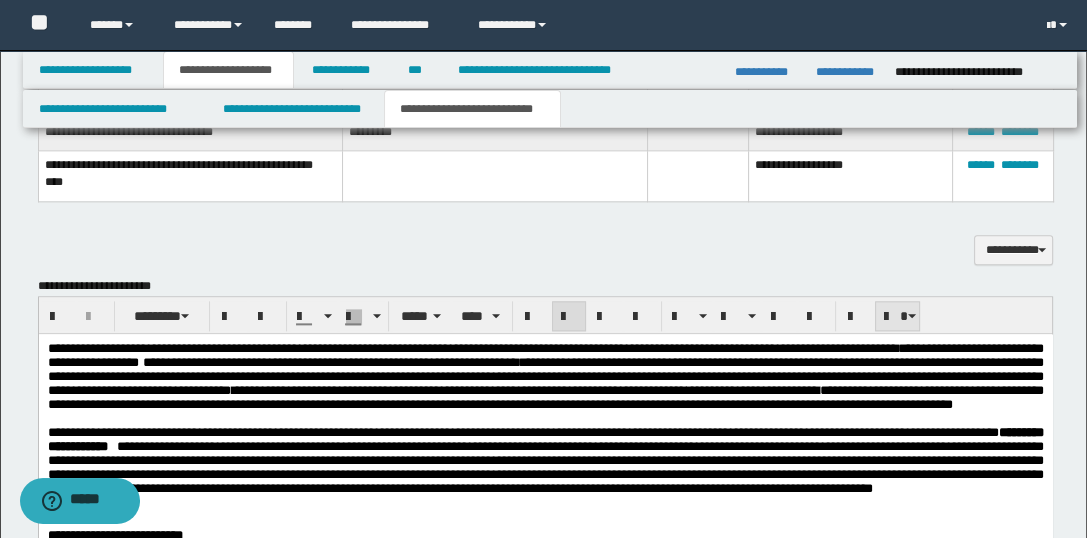 click at bounding box center (898, 316) 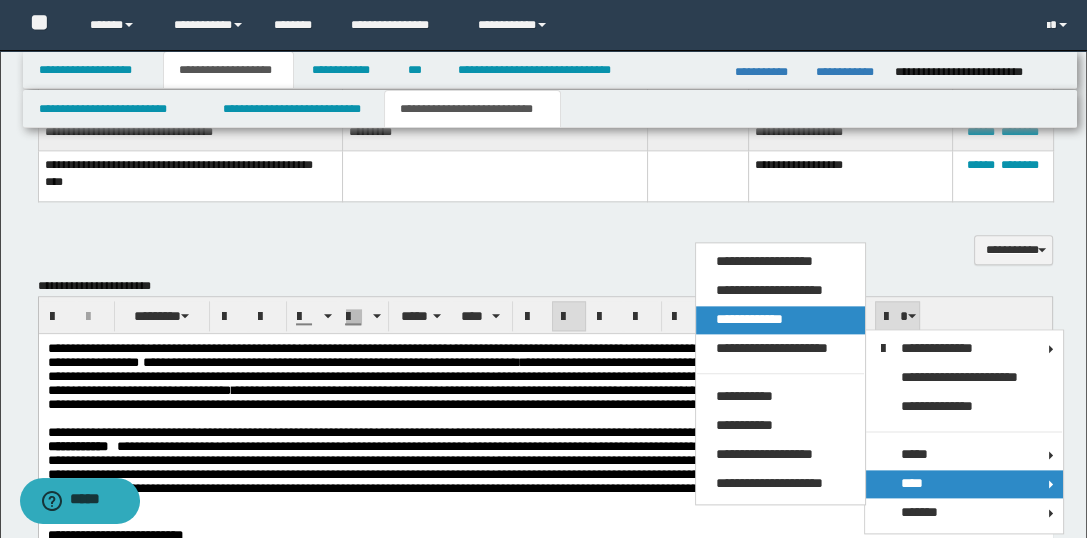 click on "**********" at bounding box center (780, 320) 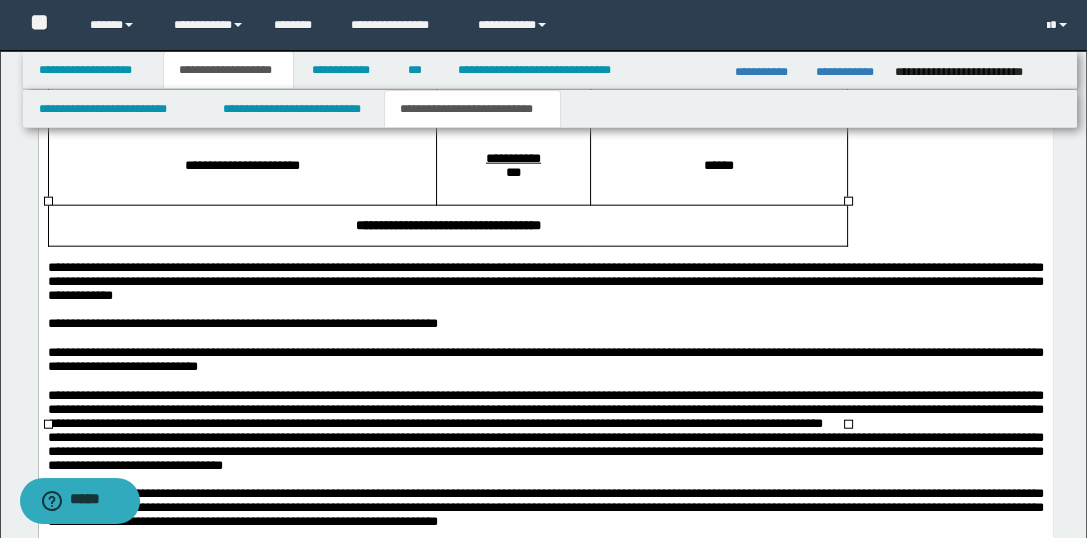 scroll, scrollTop: 4879, scrollLeft: 0, axis: vertical 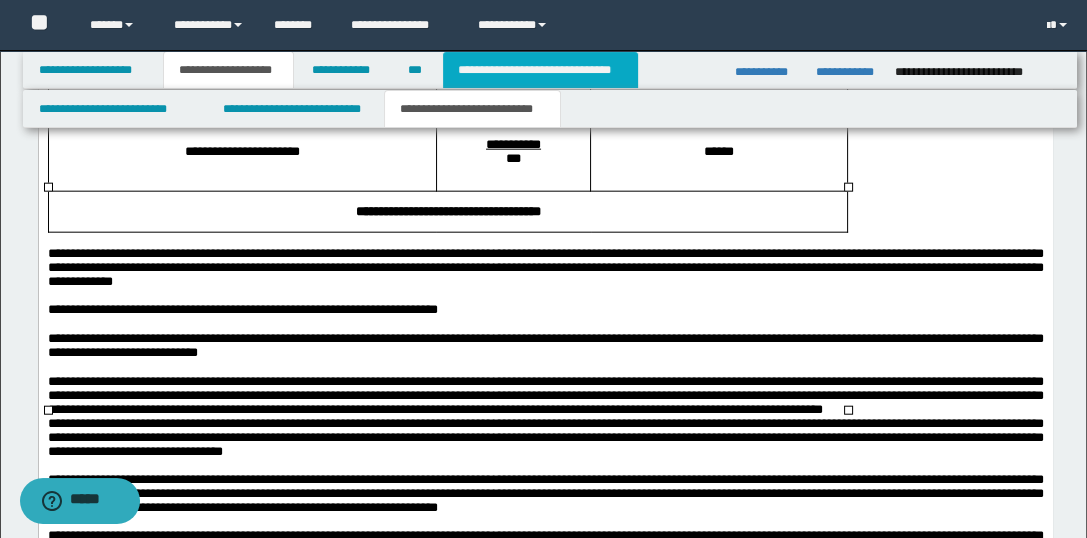 click on "**********" at bounding box center [540, 70] 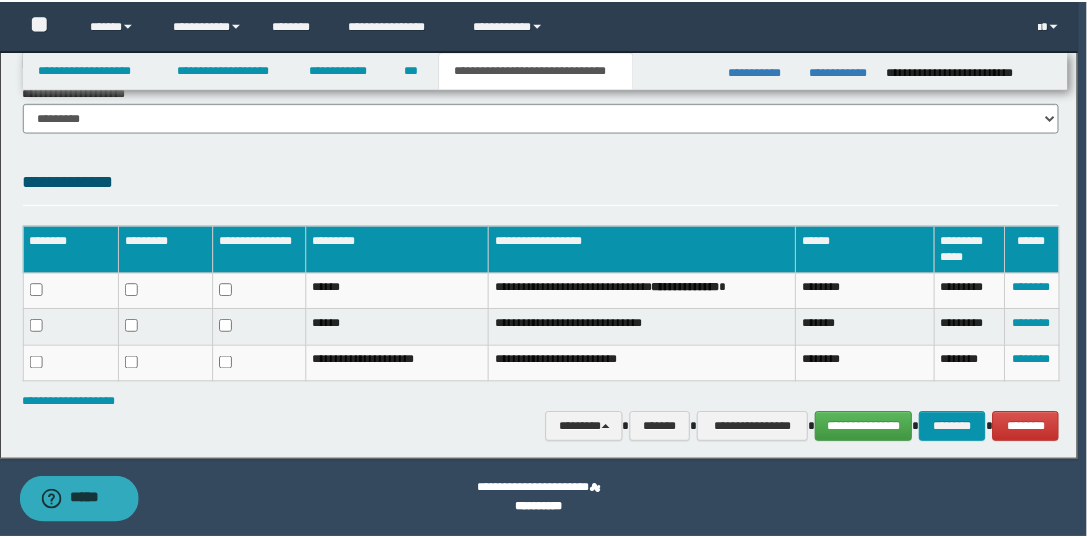 scroll, scrollTop: 1459, scrollLeft: 0, axis: vertical 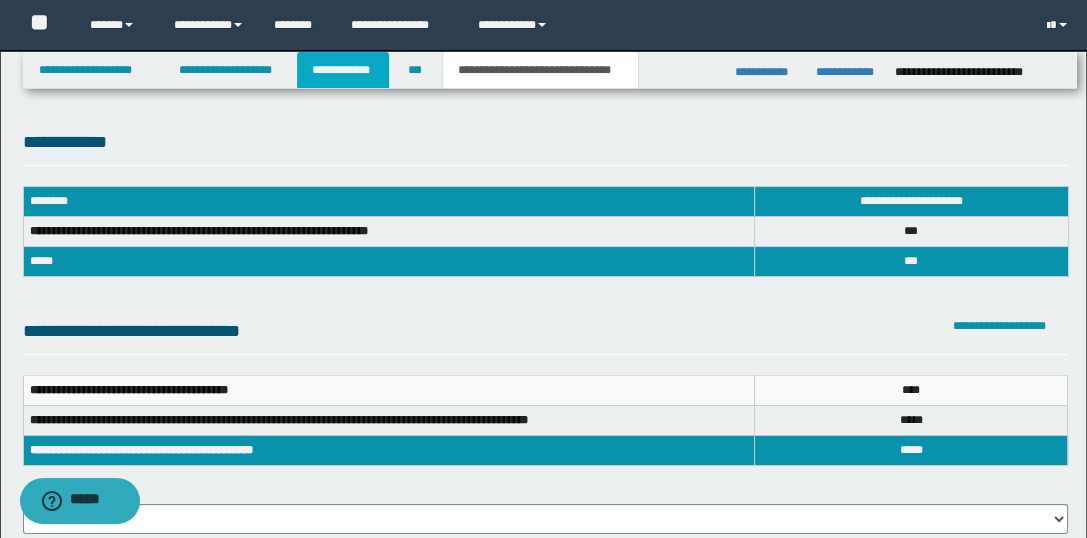 click on "**********" at bounding box center [343, 70] 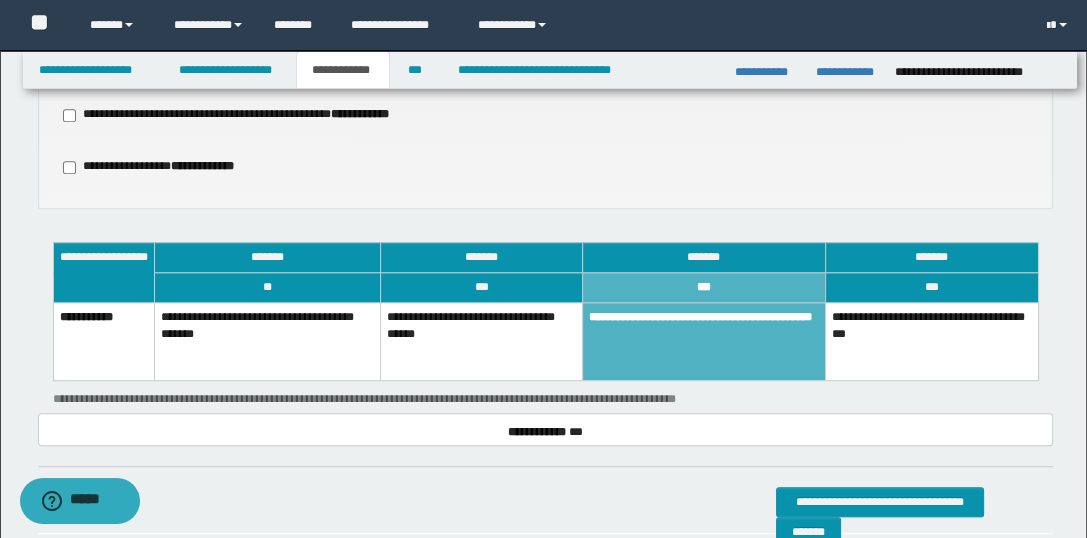scroll, scrollTop: 1297, scrollLeft: 0, axis: vertical 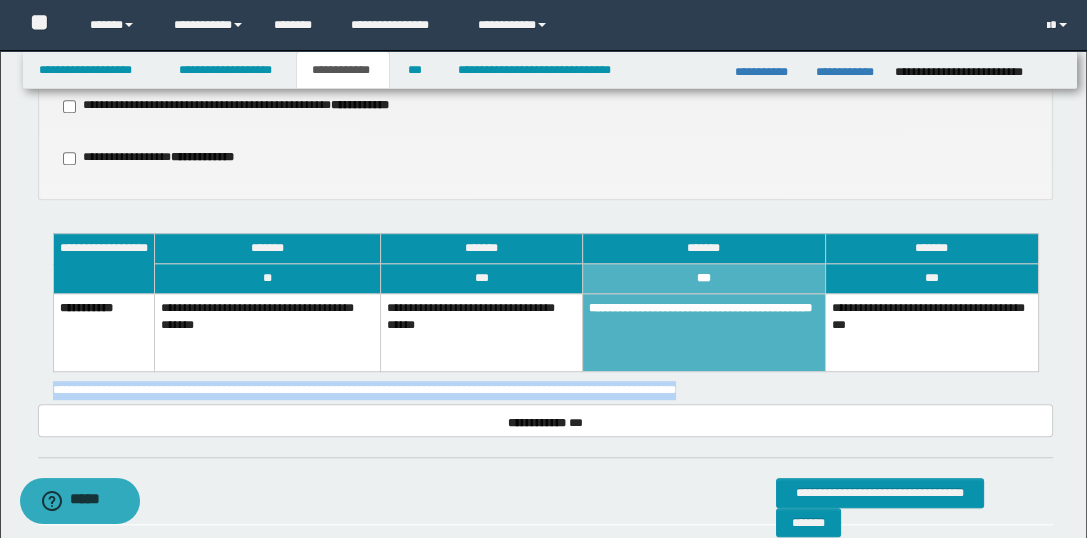 drag, startPoint x: 710, startPoint y: 357, endPoint x: 35, endPoint y: 349, distance: 675.0474 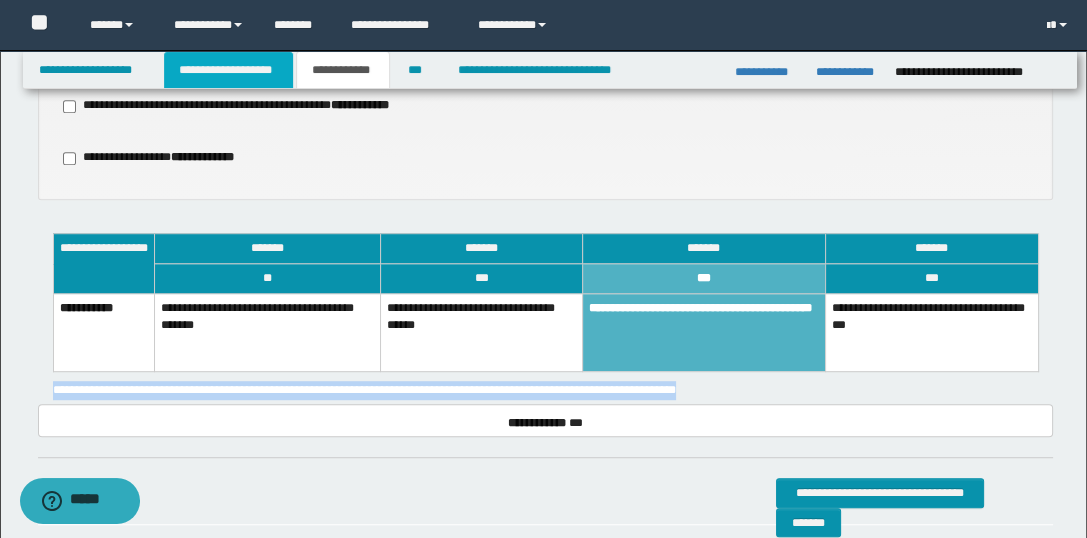 click on "**********" at bounding box center (228, 70) 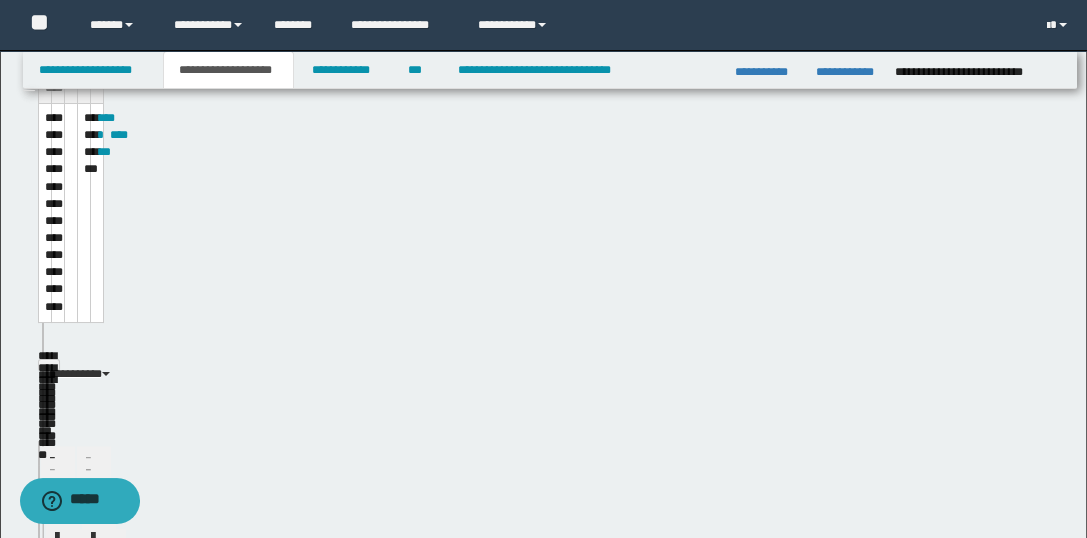scroll, scrollTop: 1329, scrollLeft: 0, axis: vertical 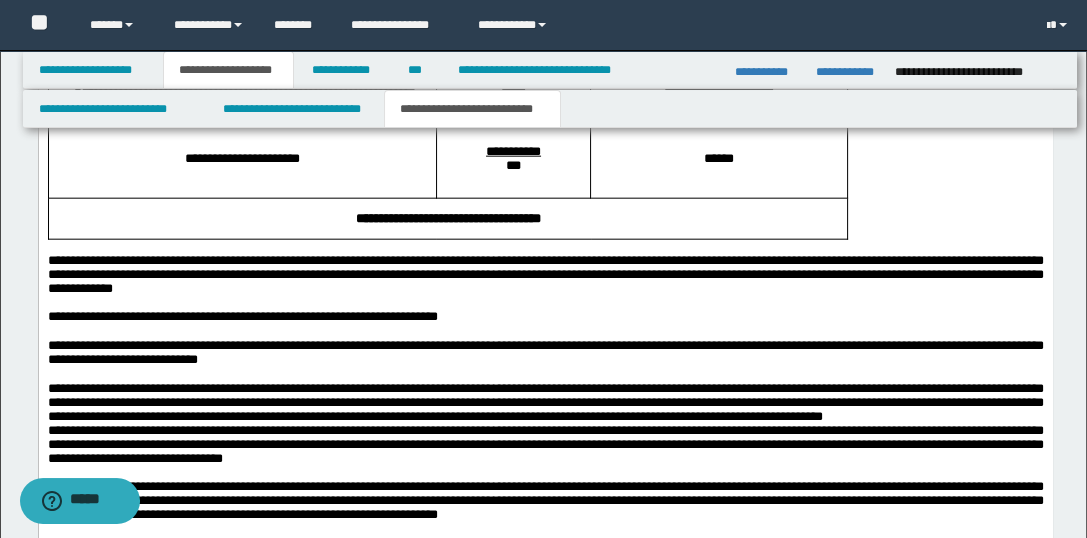 drag, startPoint x: 1095, startPoint y: 96, endPoint x: 1007, endPoint y: 2357, distance: 2262.712 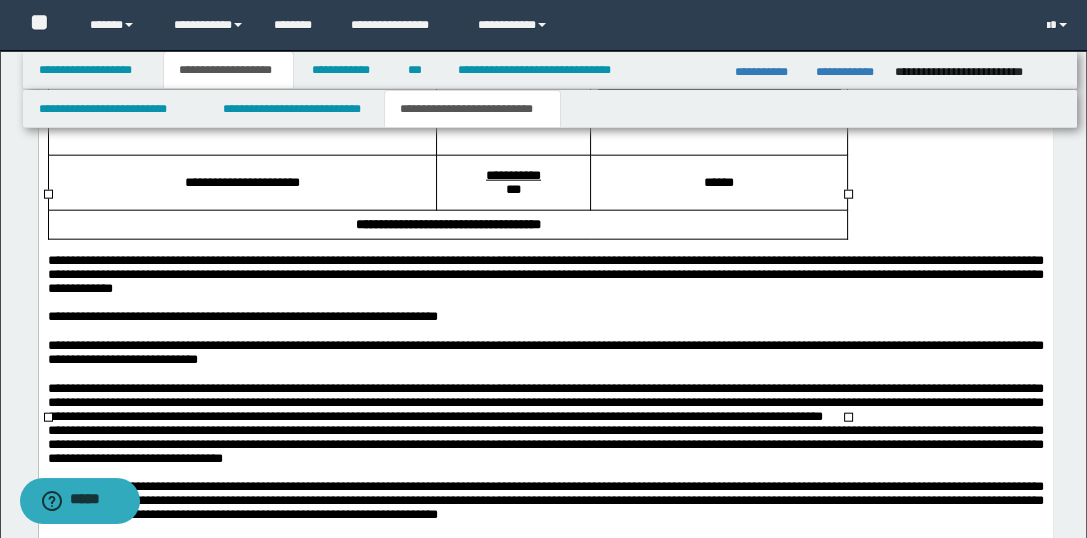 scroll, scrollTop: 4871, scrollLeft: 0, axis: vertical 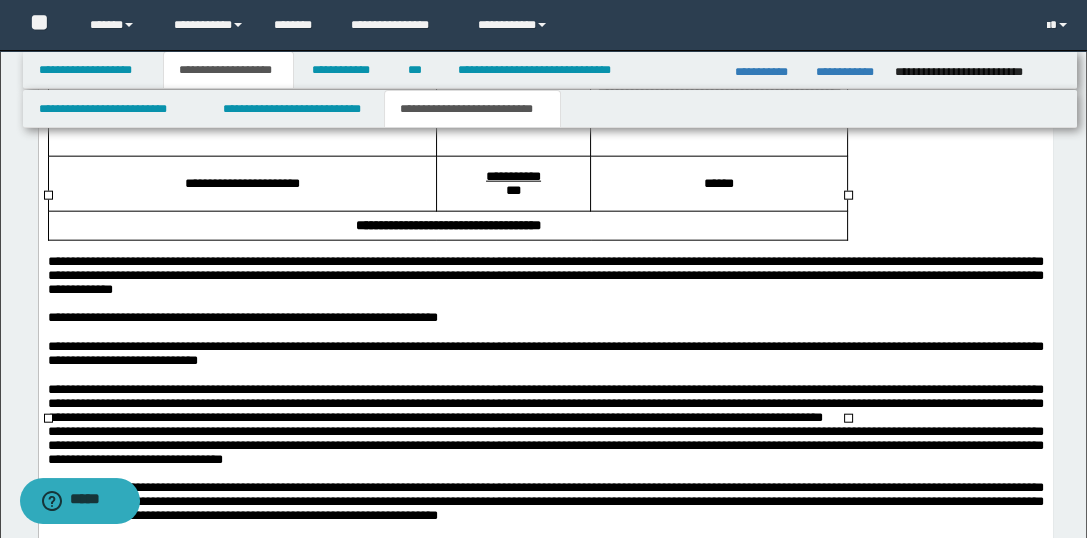 click on "**********" at bounding box center (718, 101) 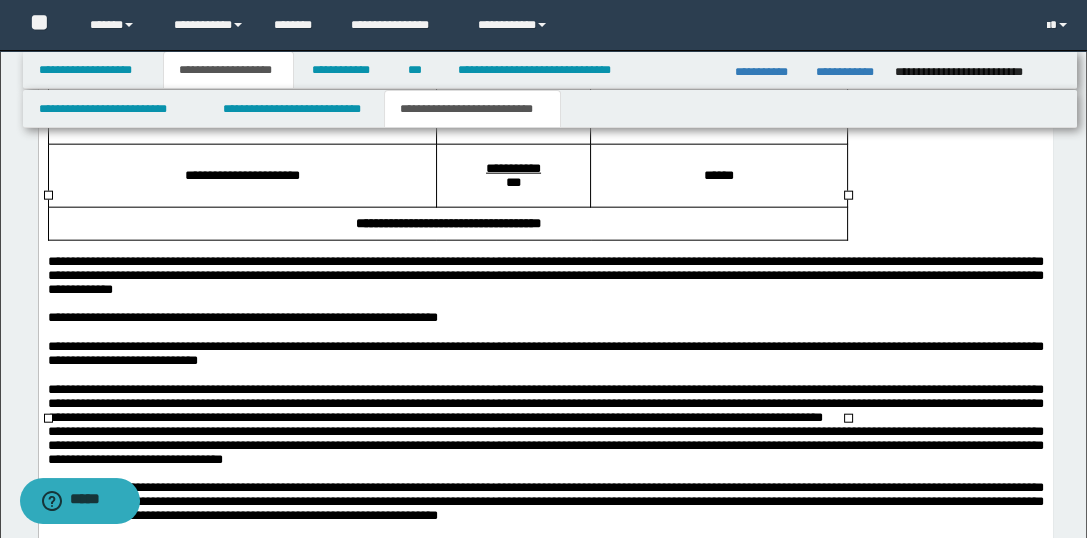 click on "*****" at bounding box center [512, 97] 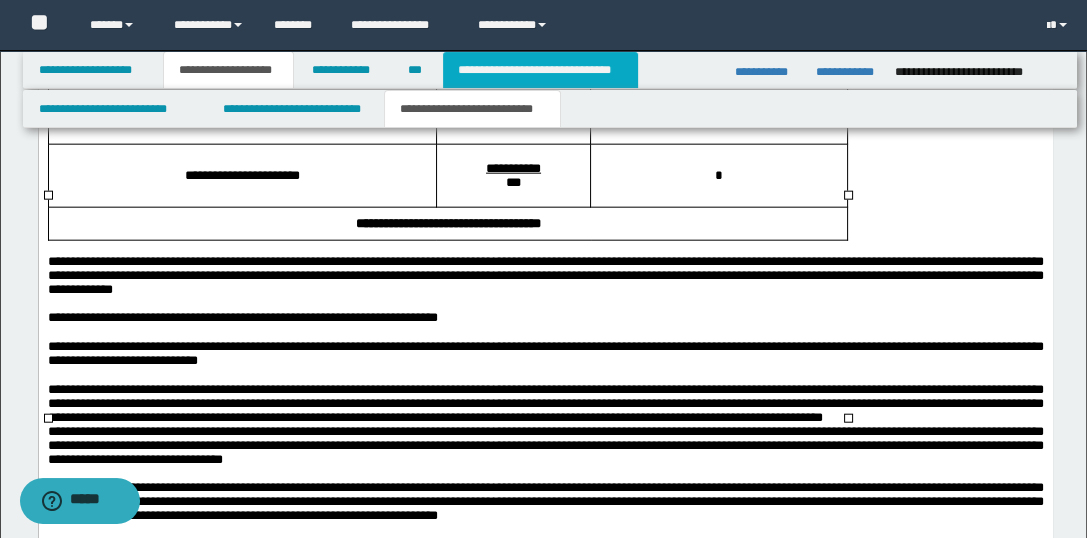 click on "**********" at bounding box center [540, 70] 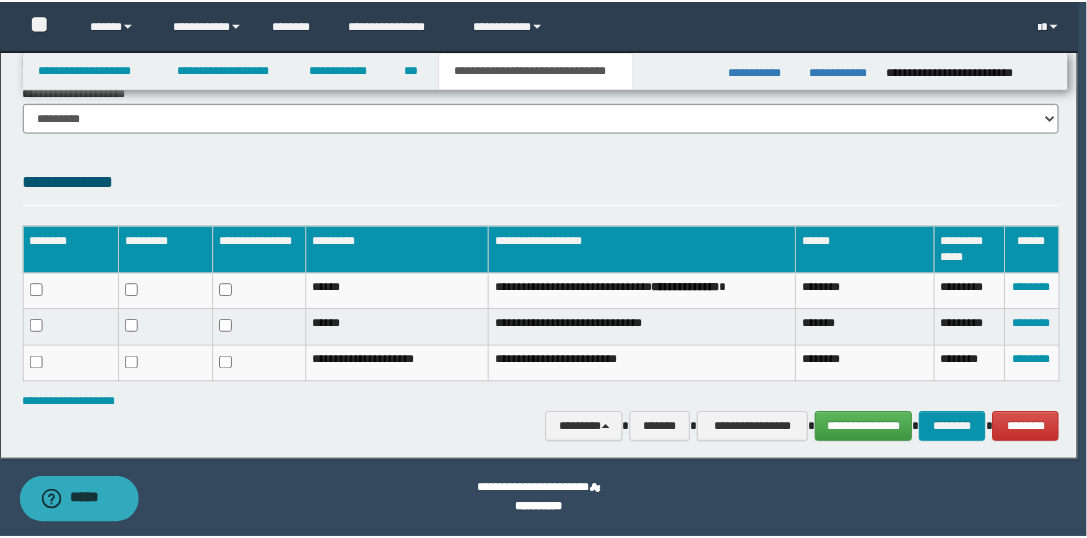 scroll, scrollTop: 1459, scrollLeft: 0, axis: vertical 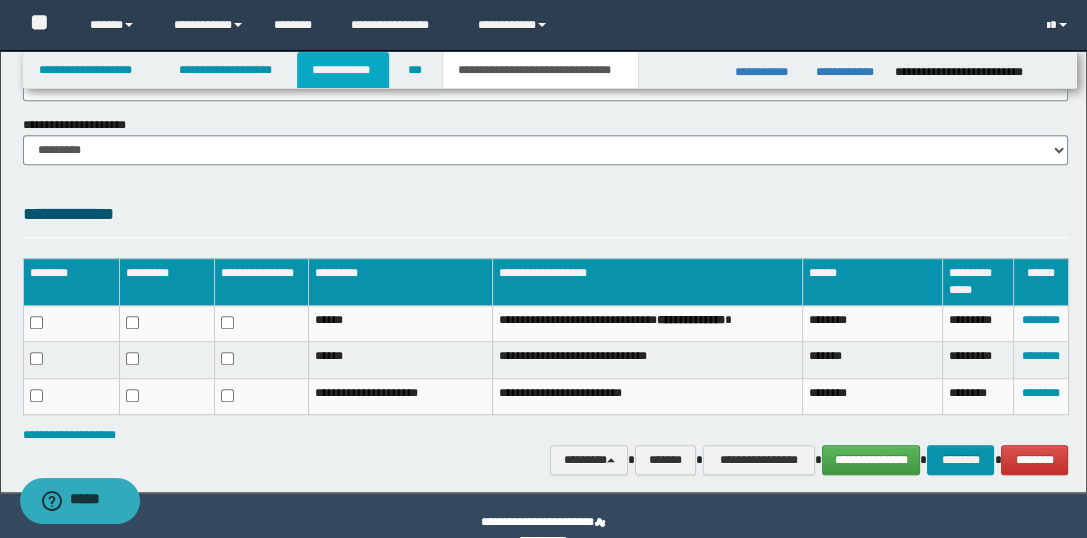 click on "**********" at bounding box center (343, 70) 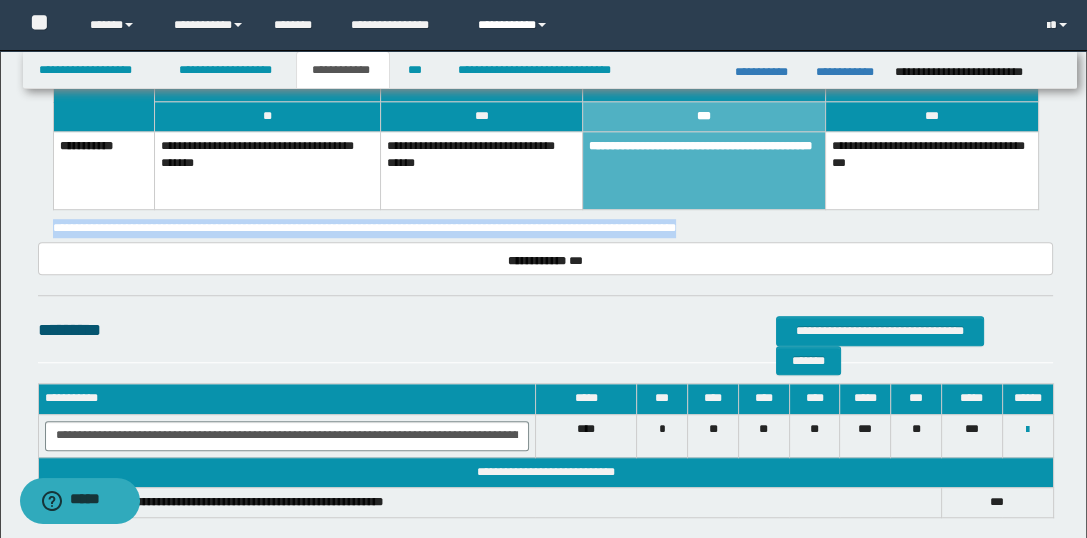 click on "**********" at bounding box center [515, 25] 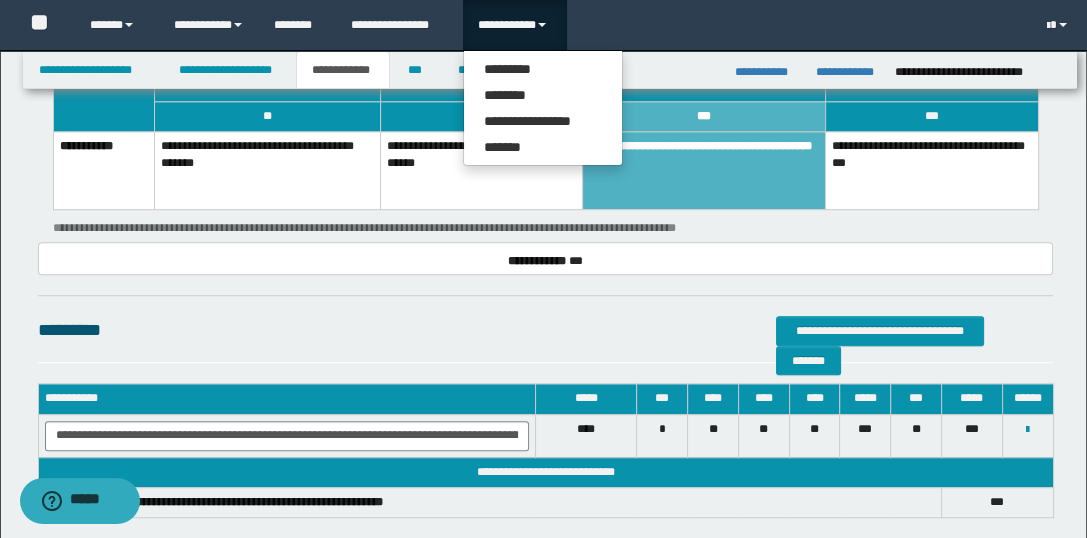click on "**********" at bounding box center [550, 70] 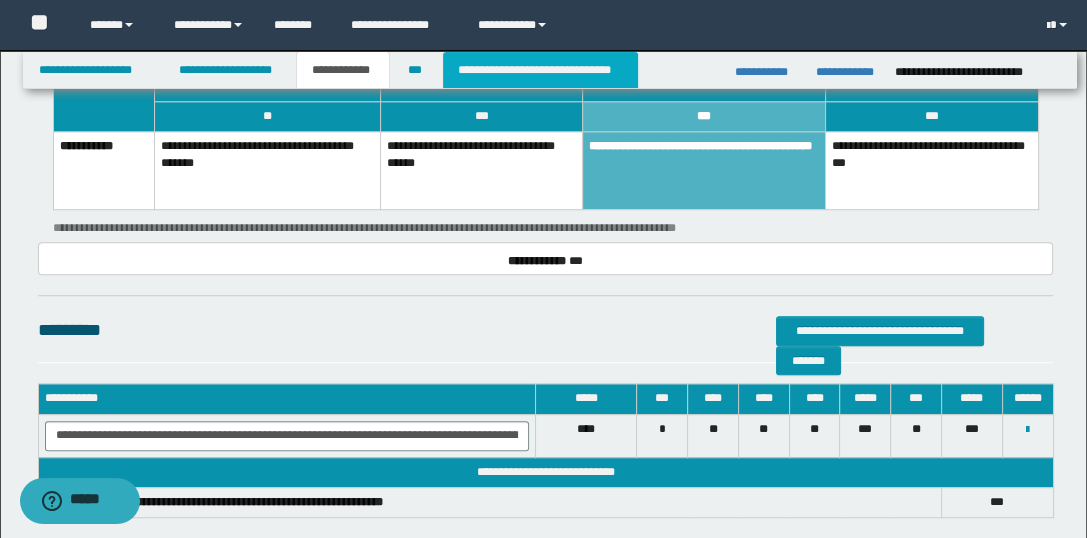 click on "**********" at bounding box center [540, 70] 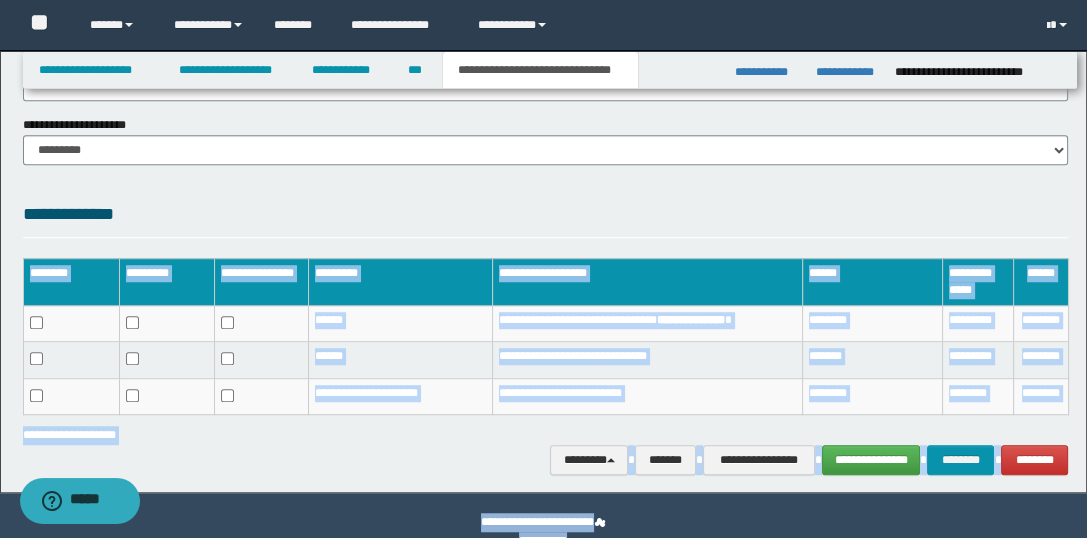 scroll, scrollTop: 1491, scrollLeft: 0, axis: vertical 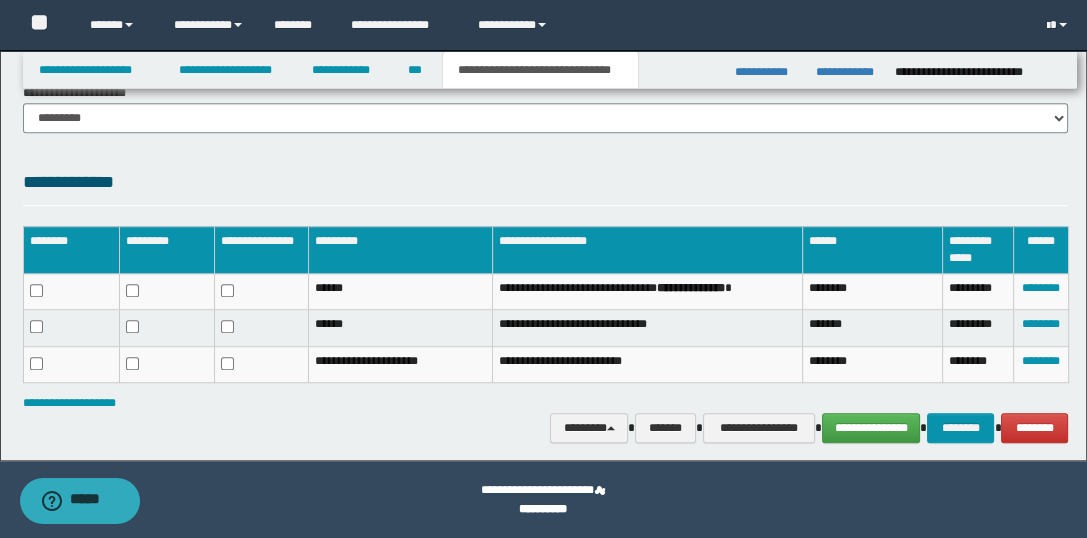 drag, startPoint x: 1085, startPoint y: 412, endPoint x: 1095, endPoint y: 345, distance: 67.74216 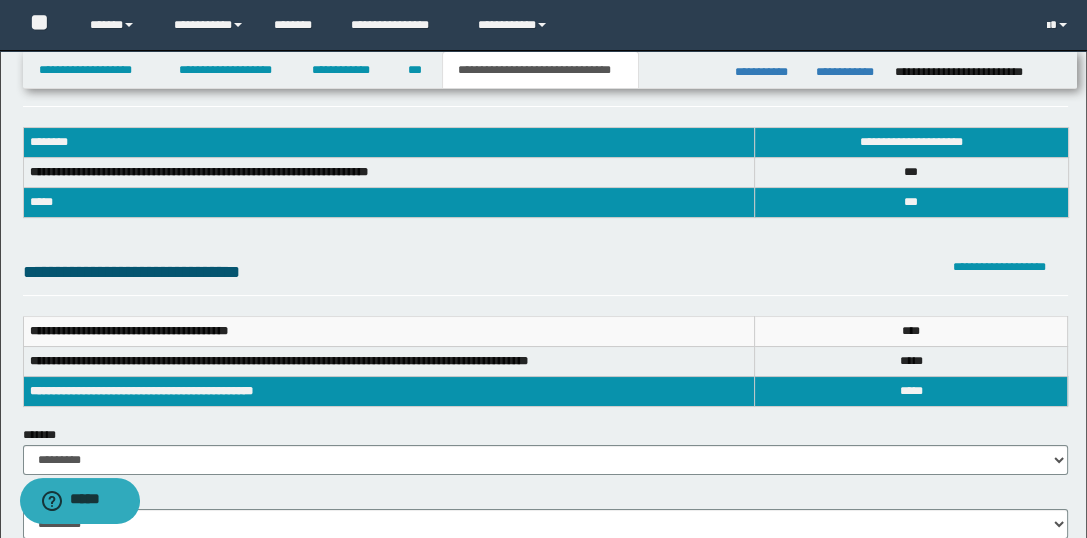 scroll, scrollTop: 0, scrollLeft: 0, axis: both 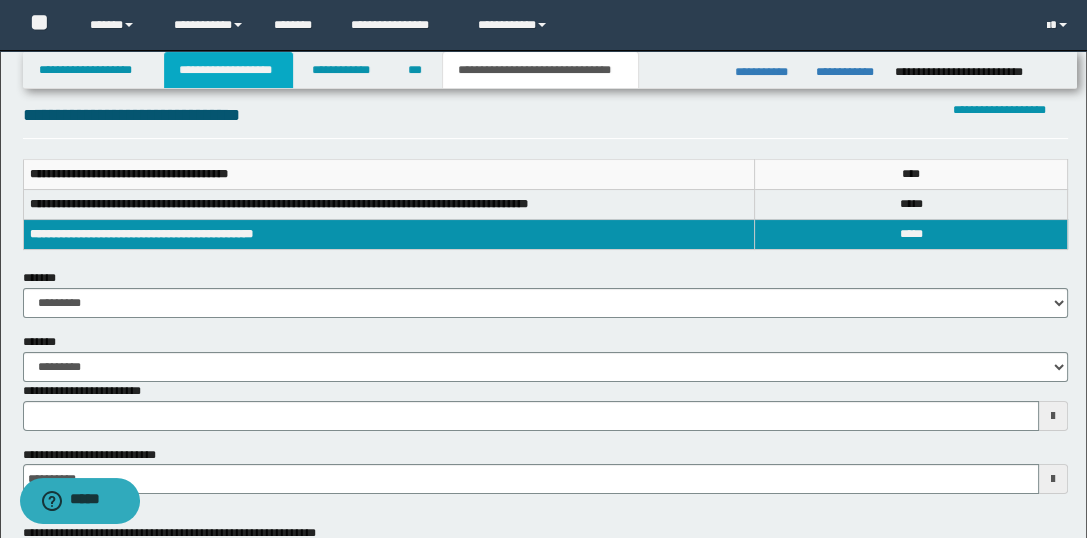 click on "**********" at bounding box center [228, 70] 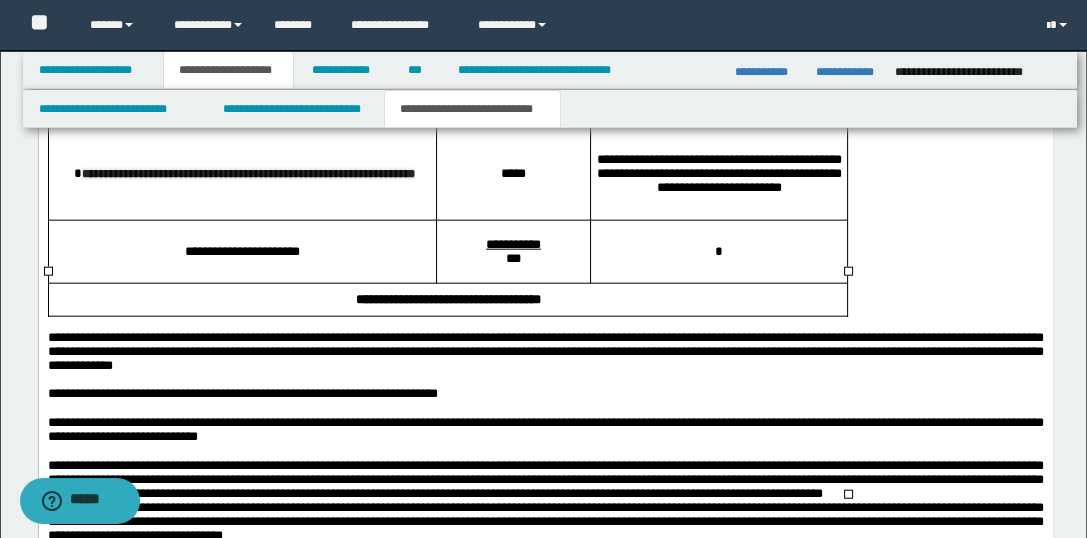 scroll, scrollTop: 4822, scrollLeft: 0, axis: vertical 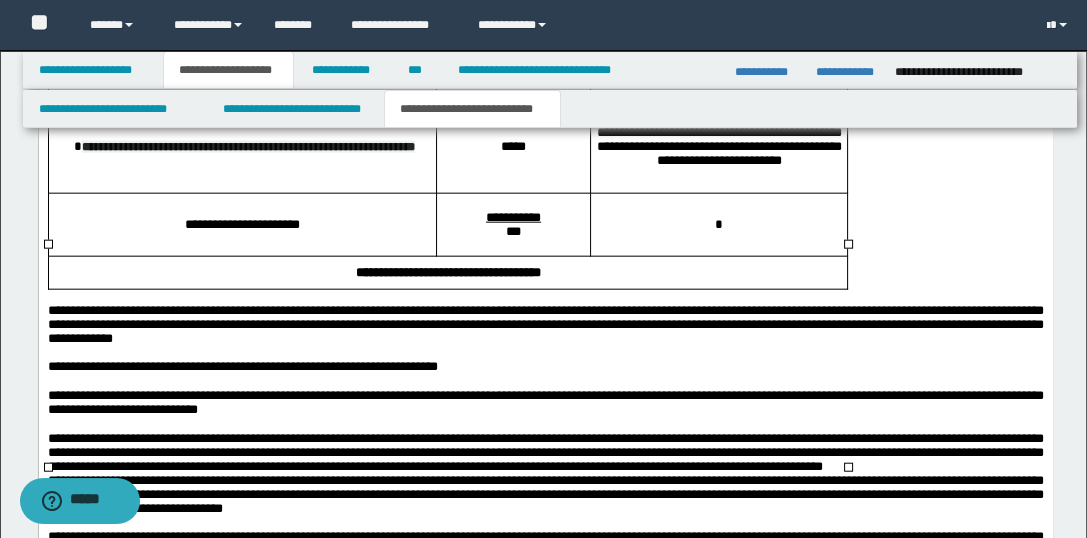 click on "*" at bounding box center [718, 224] 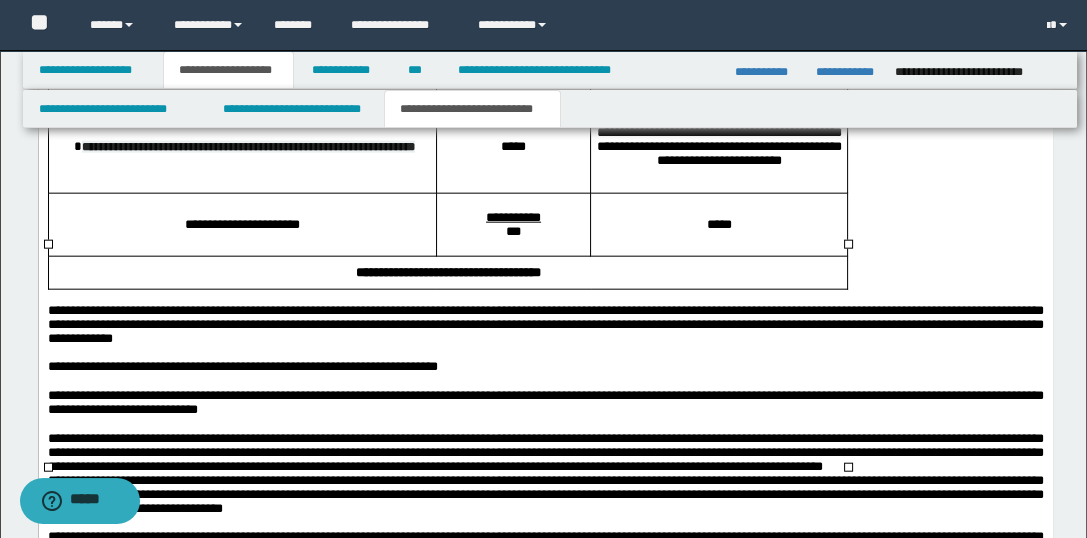 click on "**********" at bounding box center (447, 272) 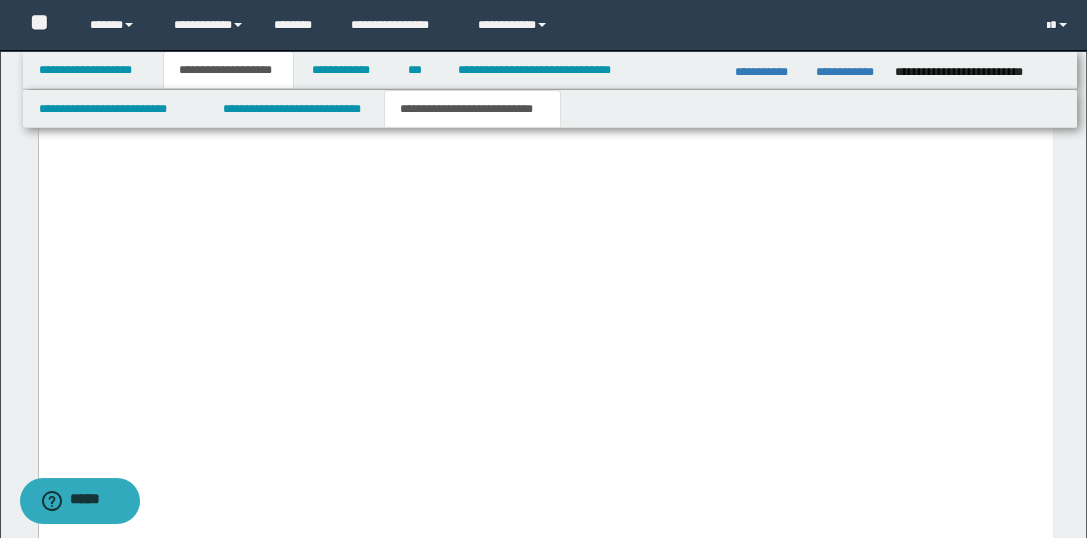 scroll, scrollTop: 7730, scrollLeft: 0, axis: vertical 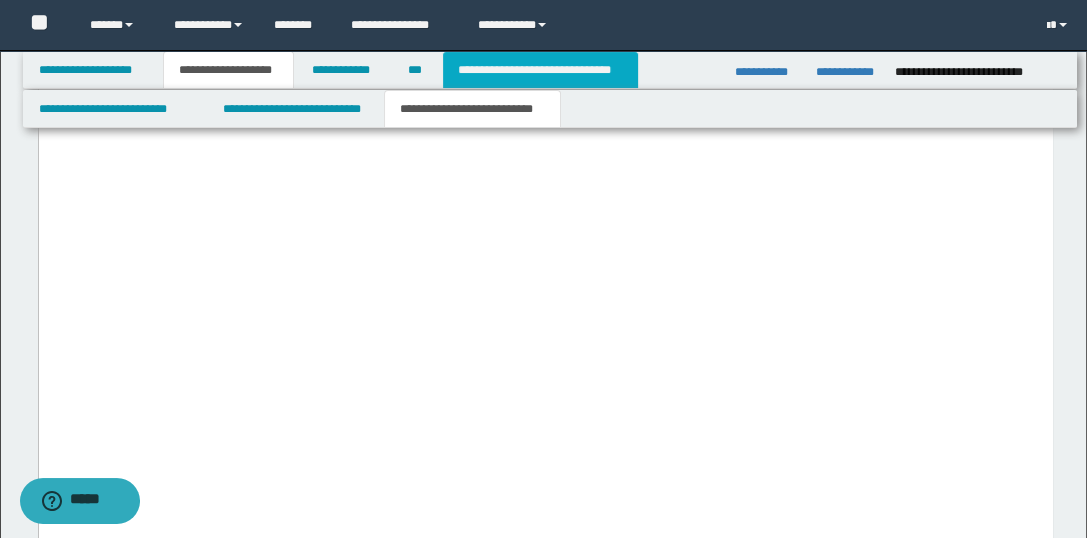 click on "**********" at bounding box center (540, 70) 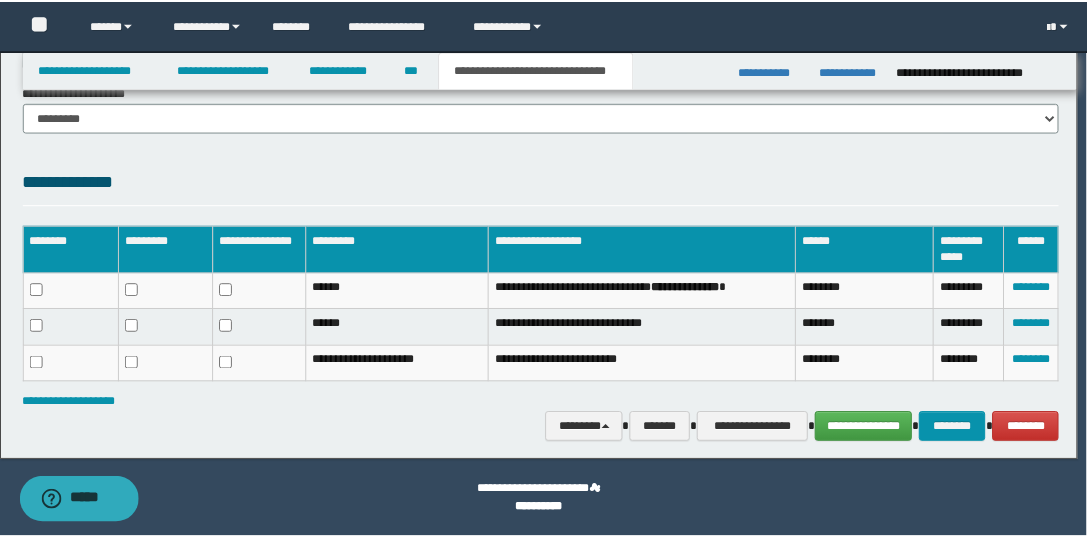 scroll, scrollTop: 1459, scrollLeft: 0, axis: vertical 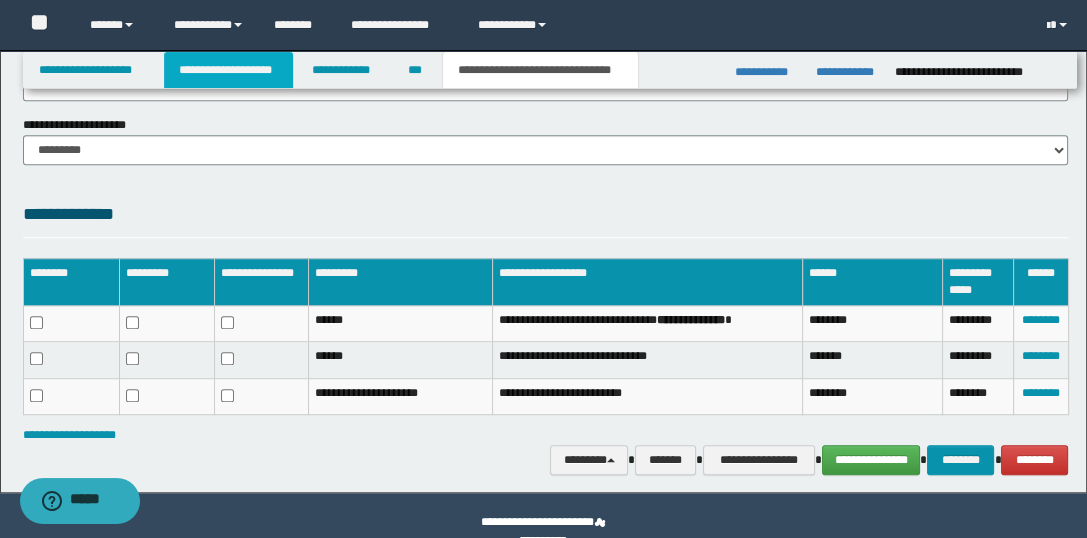 click on "**********" at bounding box center (228, 70) 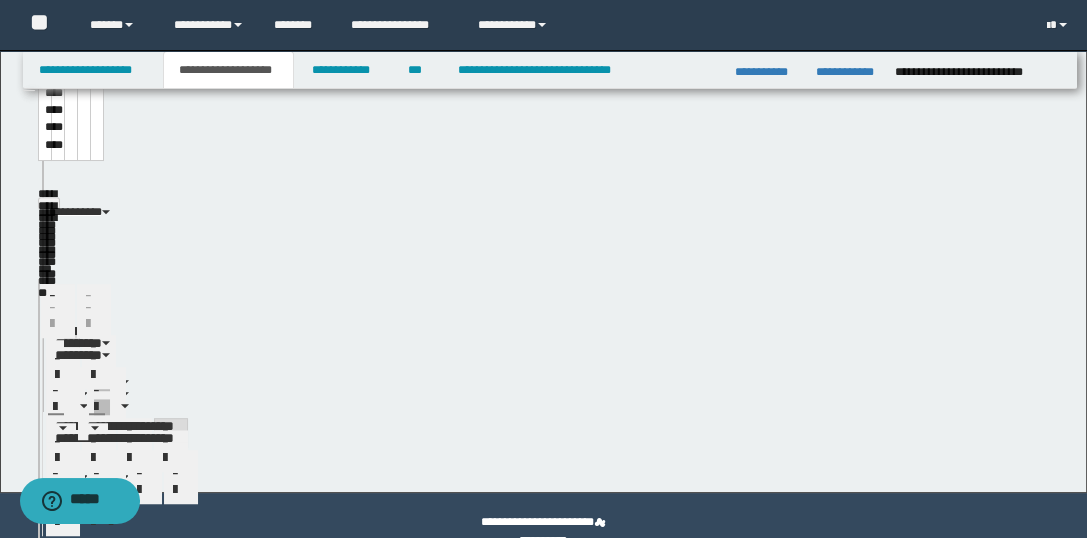 scroll, scrollTop: 1491, scrollLeft: 0, axis: vertical 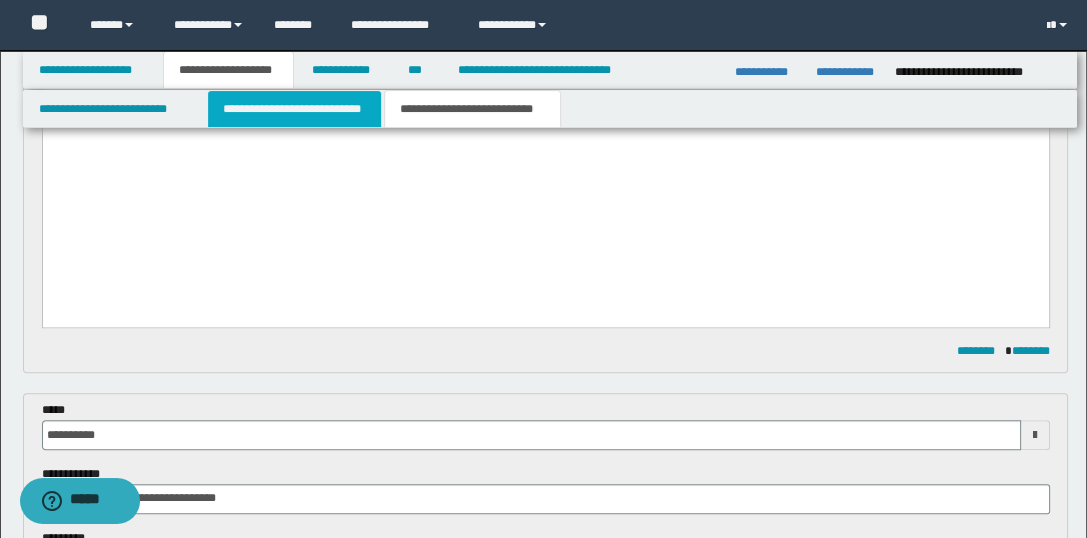 click on "**********" at bounding box center [294, 109] 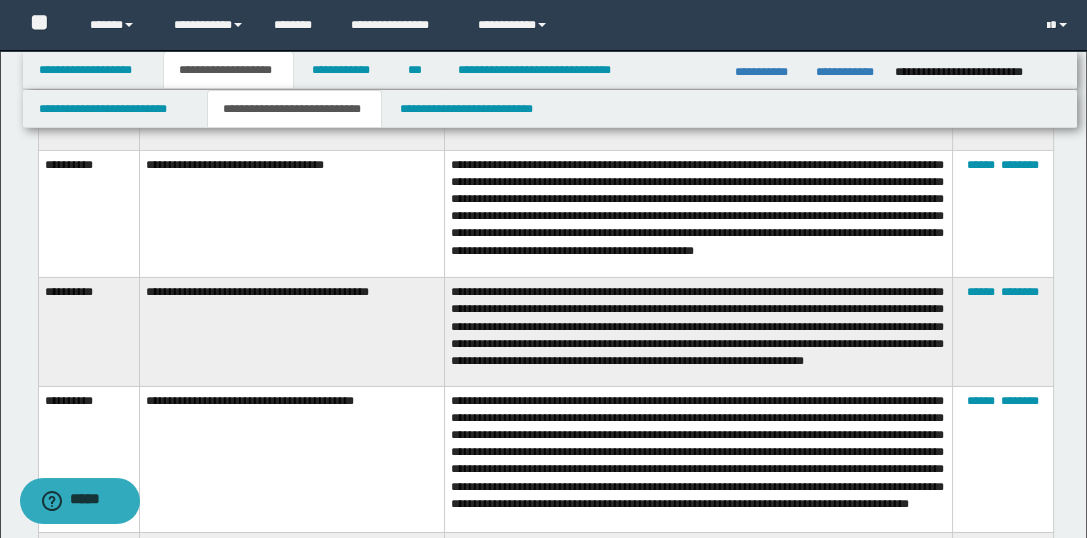 scroll, scrollTop: 6810, scrollLeft: 0, axis: vertical 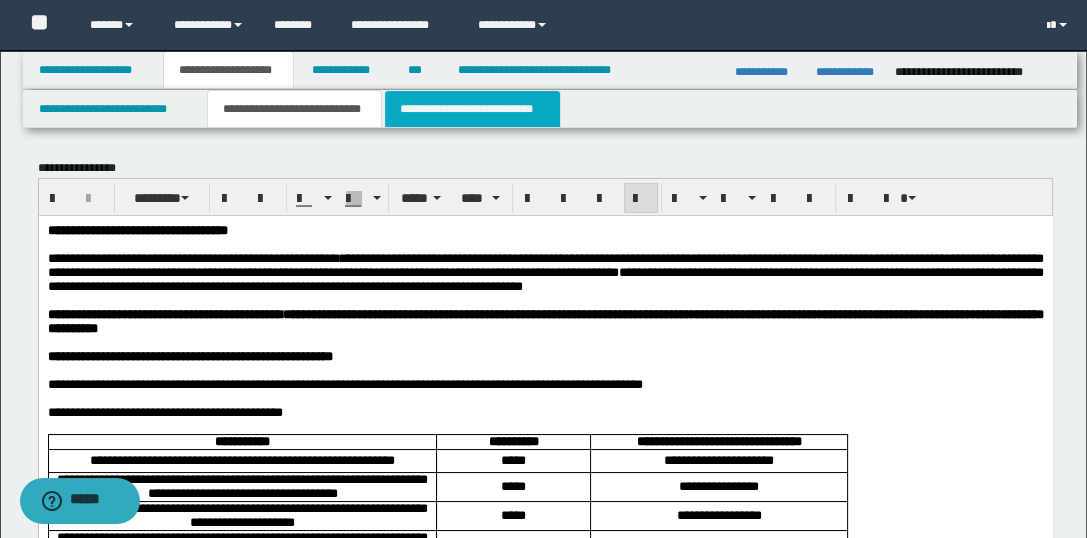 click on "**********" at bounding box center [472, 109] 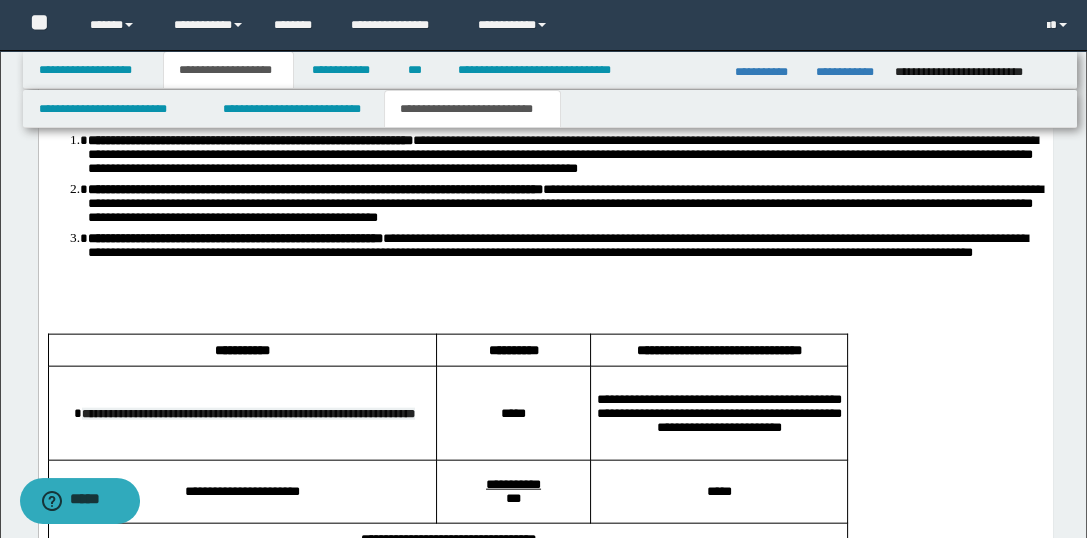 scroll, scrollTop: 4575, scrollLeft: 0, axis: vertical 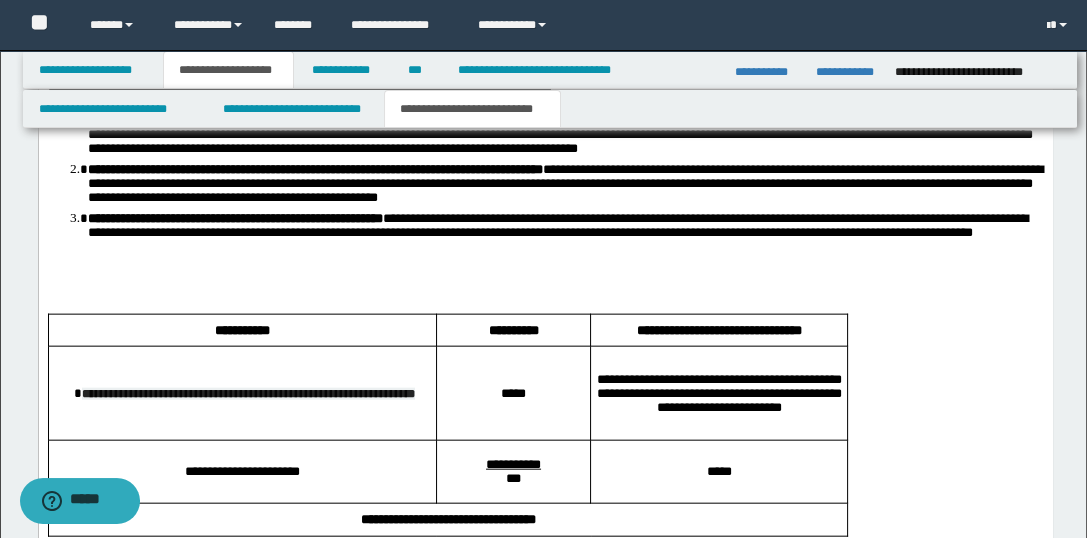 click on "**********" at bounding box center (562, 134) 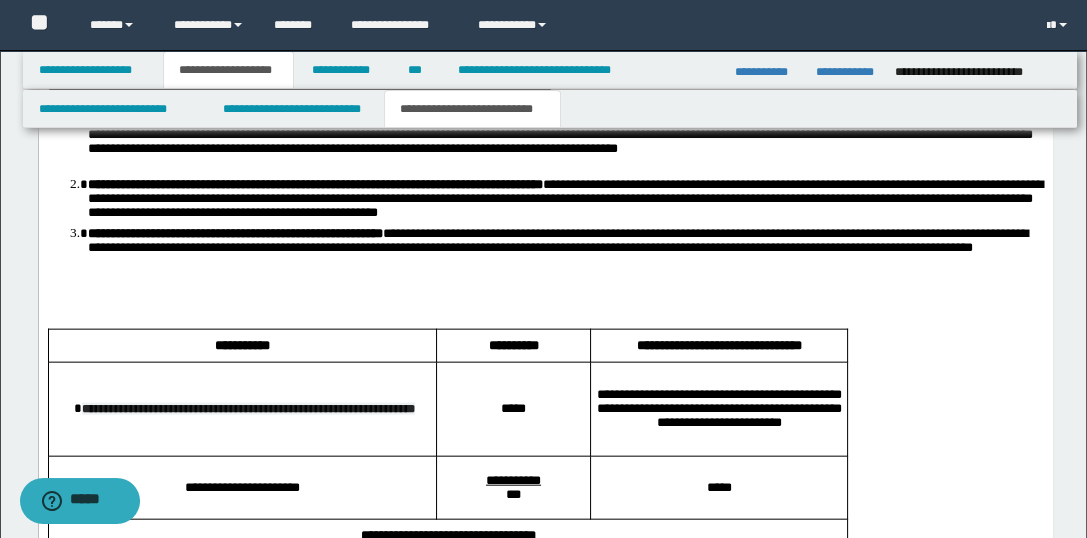 click on "**********" at bounding box center (562, 134) 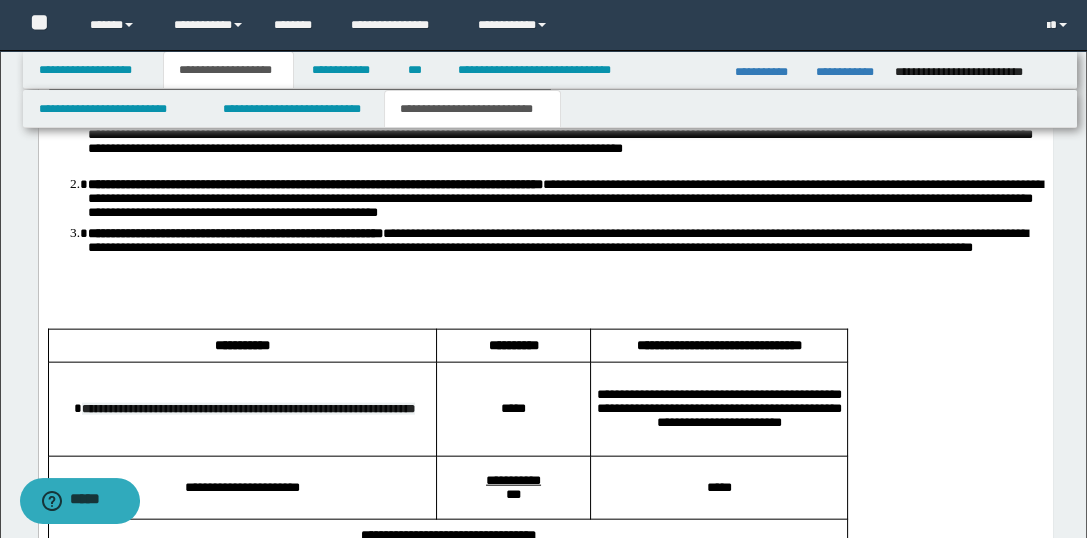 click on "**********" at bounding box center (564, 198) 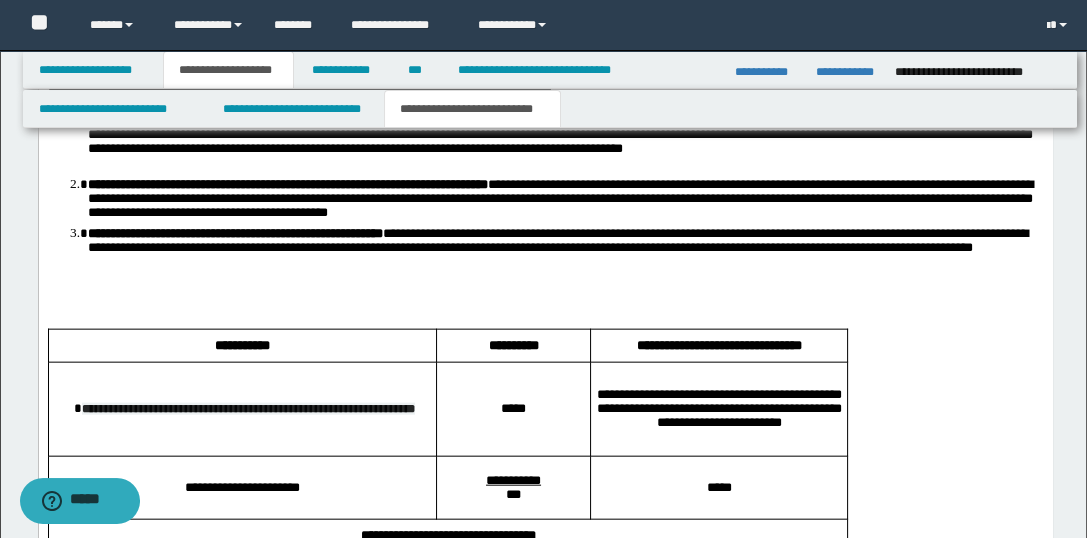 click on "**********" at bounding box center (249, 120) 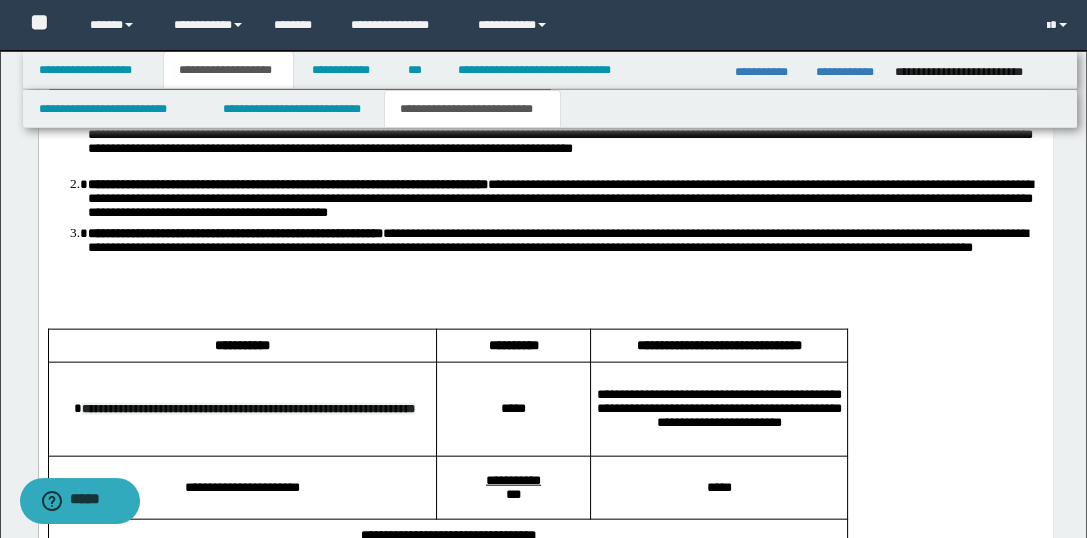 click on "**********" at bounding box center [234, 233] 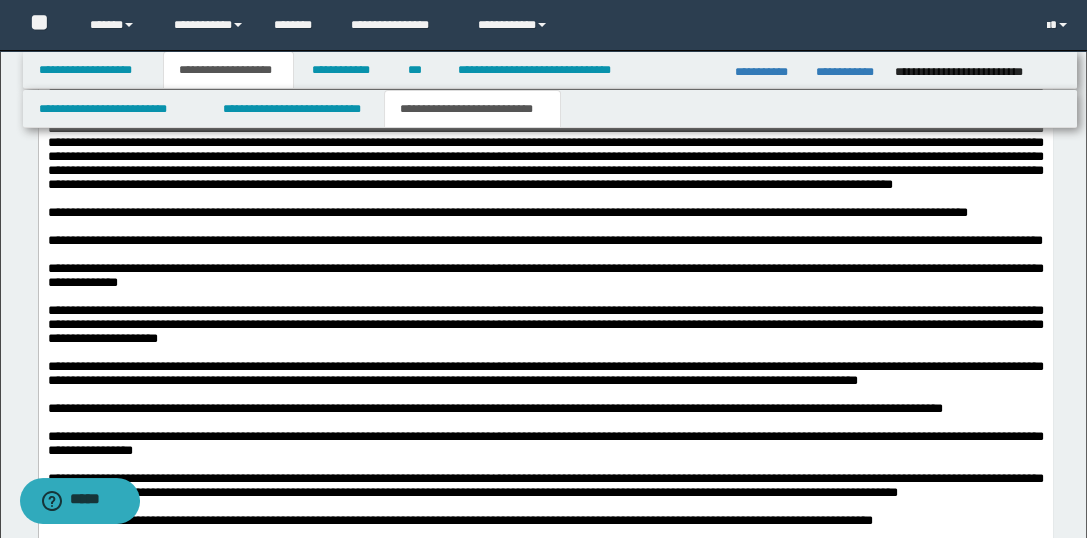 scroll, scrollTop: 6575, scrollLeft: 0, axis: vertical 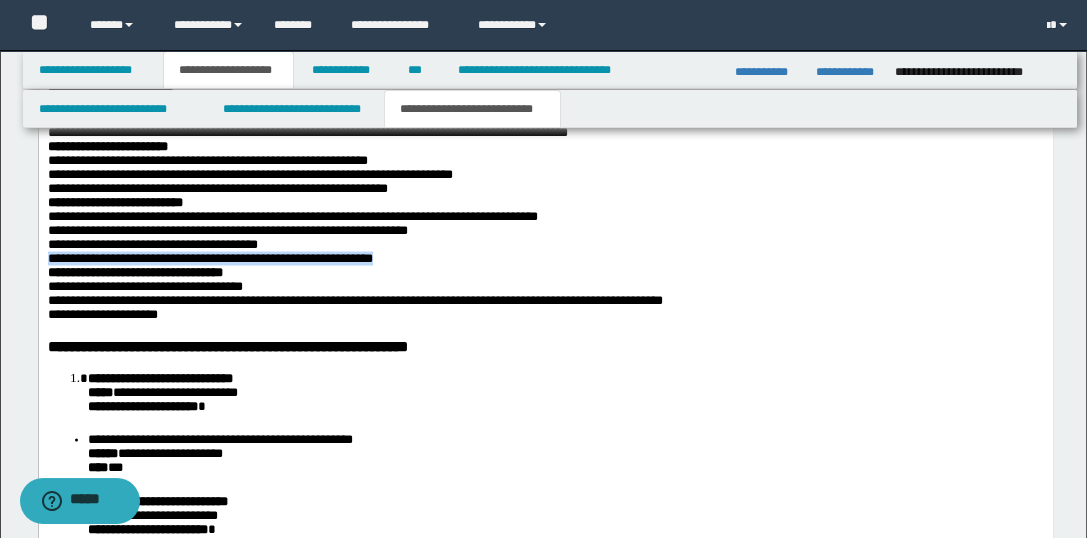 drag, startPoint x: 492, startPoint y: 436, endPoint x: 44, endPoint y: 427, distance: 448.0904 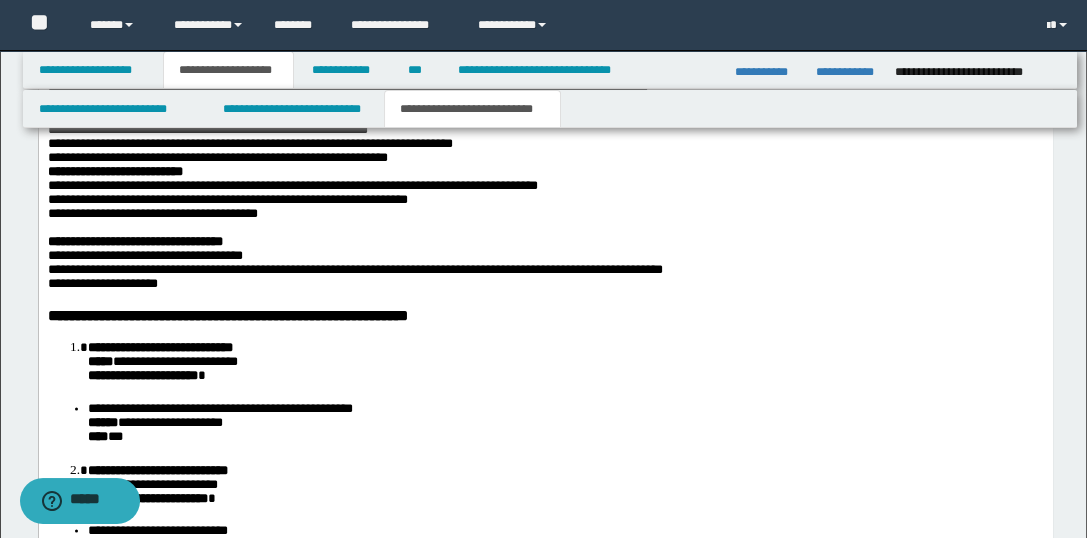 scroll, scrollTop: 3820, scrollLeft: 0, axis: vertical 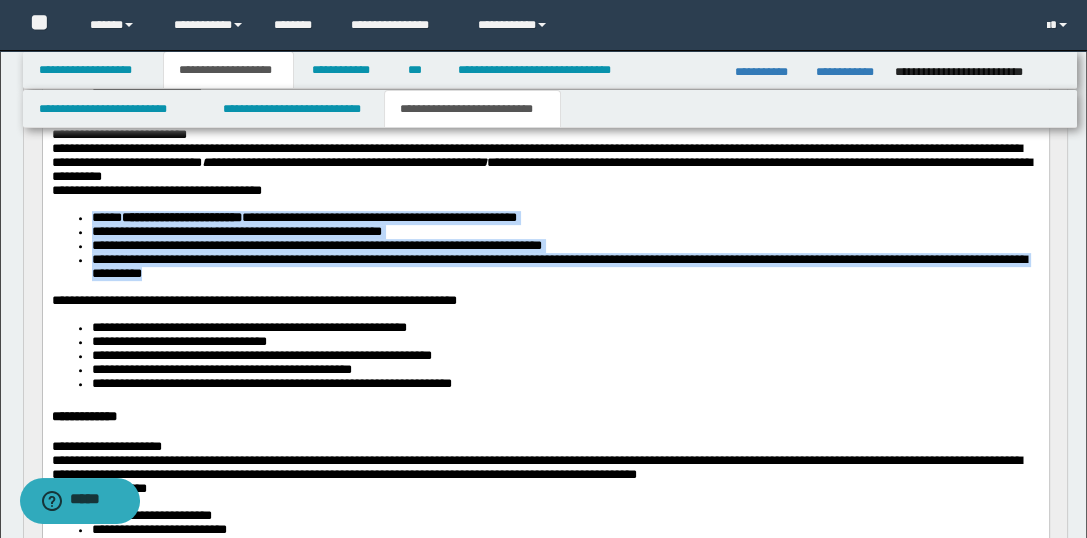 drag, startPoint x: 342, startPoint y: 344, endPoint x: 85, endPoint y: 285, distance: 263.68542 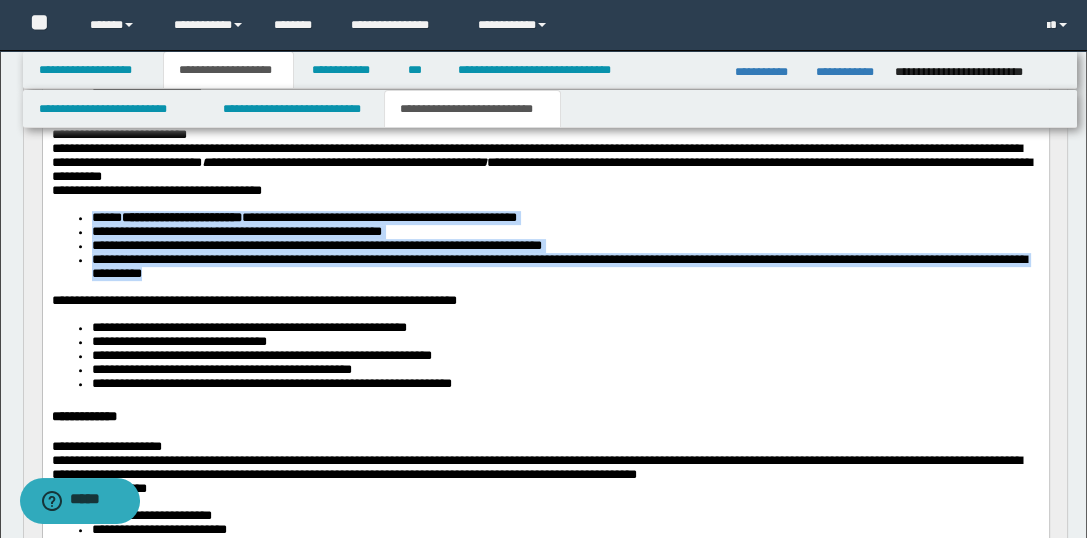 click on "**********" at bounding box center [545, 246] 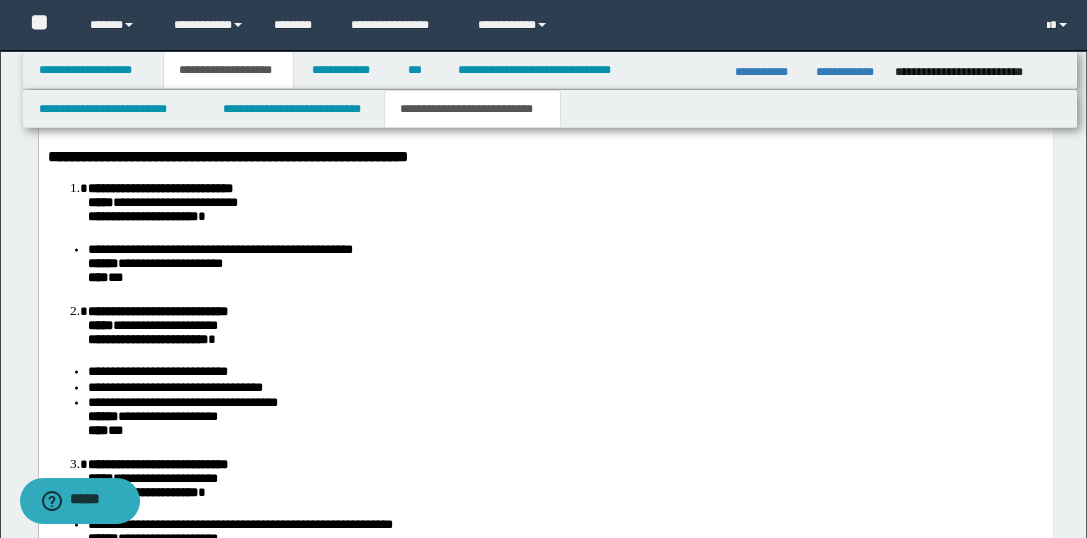 scroll, scrollTop: 4003, scrollLeft: 0, axis: vertical 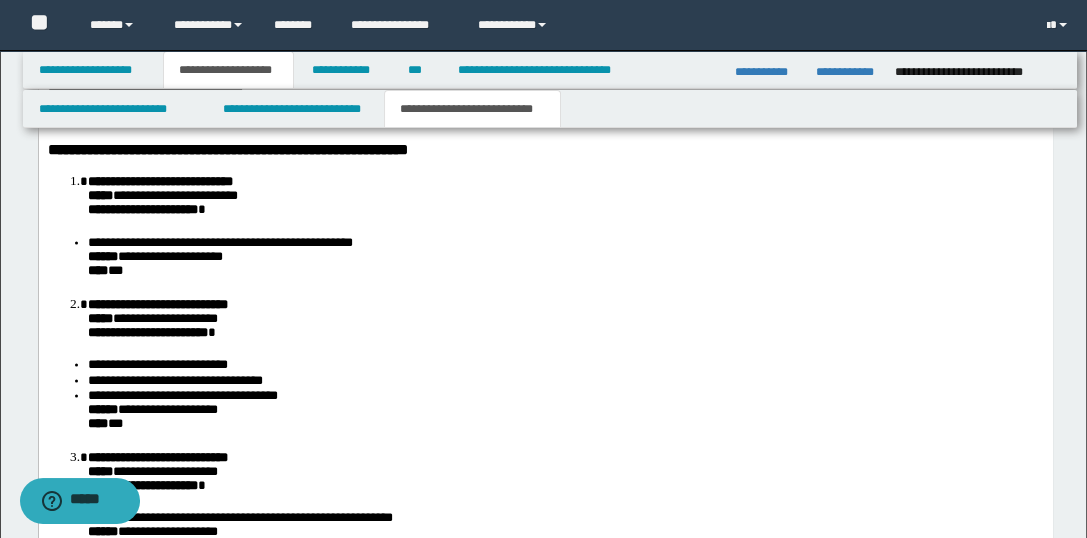 click on "**********" at bounding box center [545, 1226] 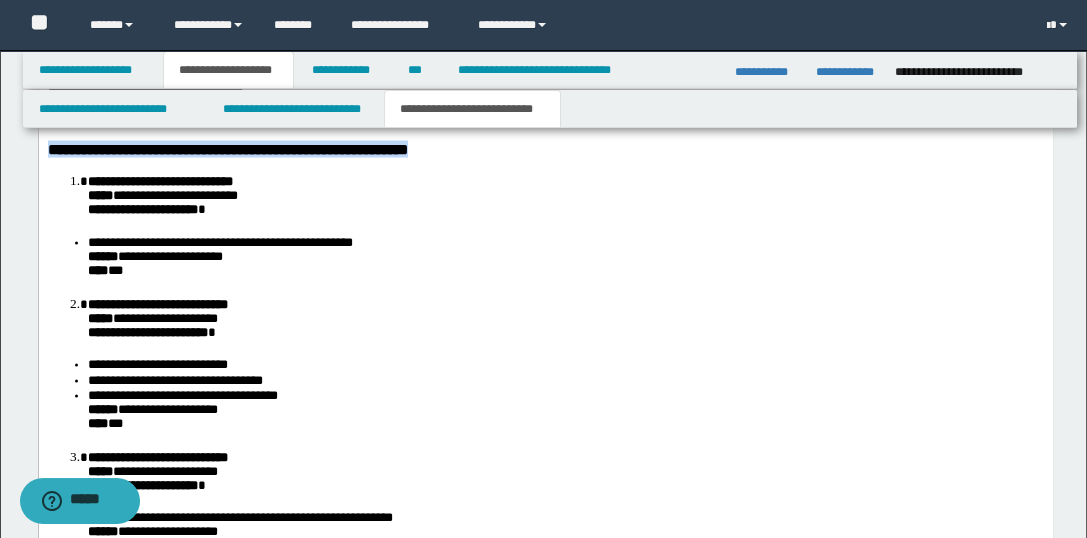 drag, startPoint x: 572, startPoint y: 329, endPoint x: 47, endPoint y: 322, distance: 525.0467 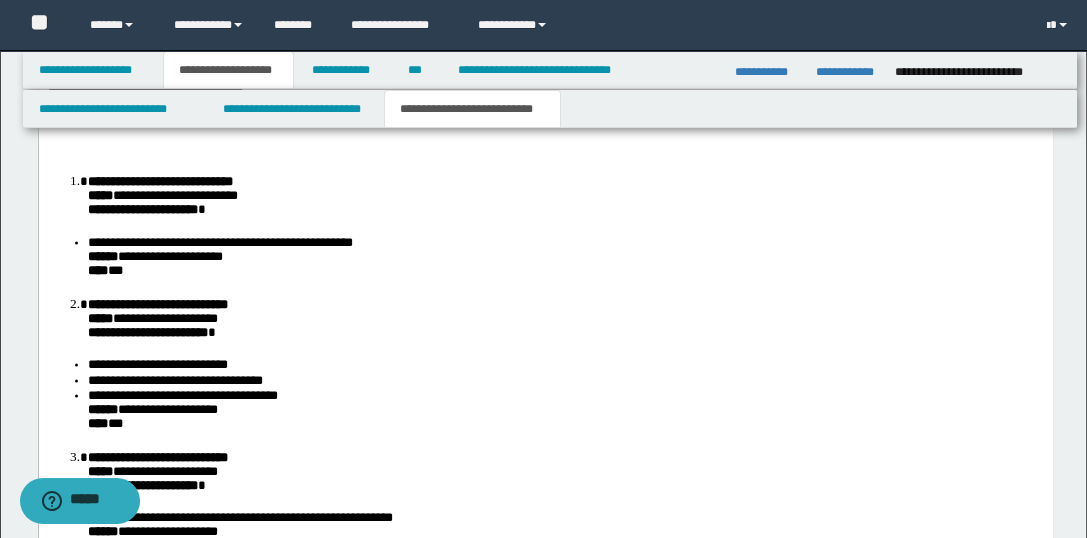 scroll, scrollTop: 4003, scrollLeft: 0, axis: vertical 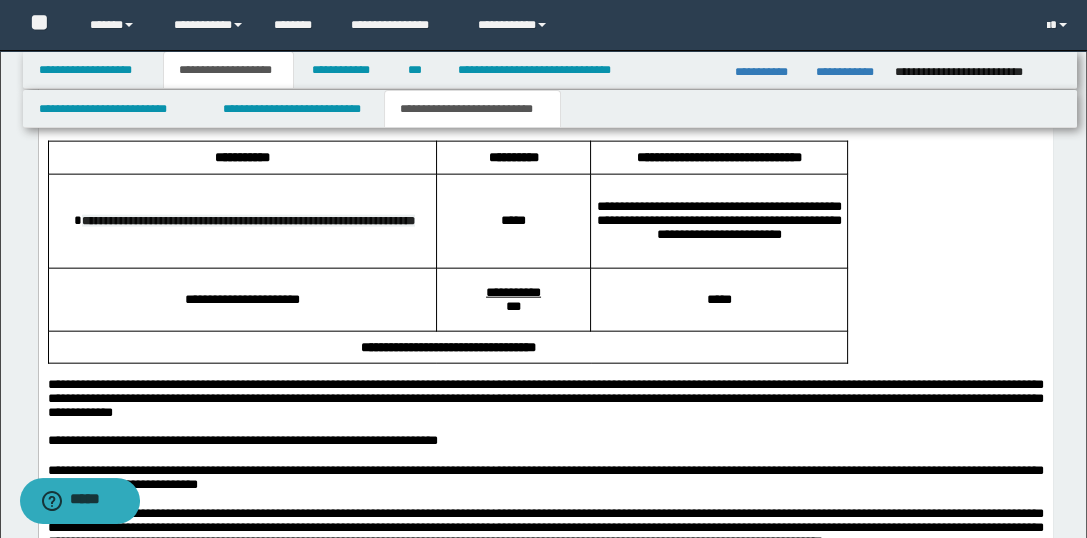 click at bounding box center (545, 106) 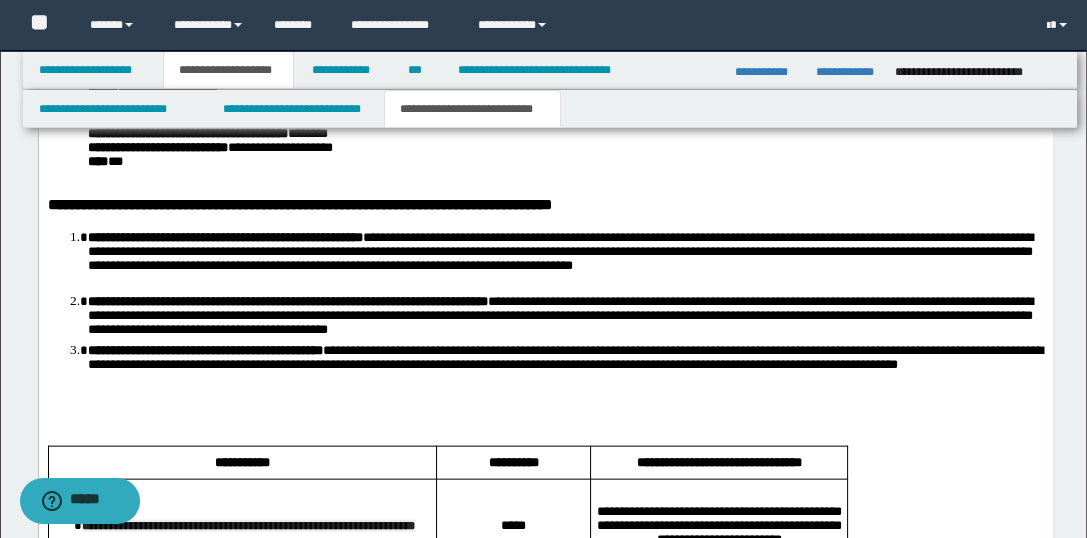 scroll, scrollTop: 4464, scrollLeft: 0, axis: vertical 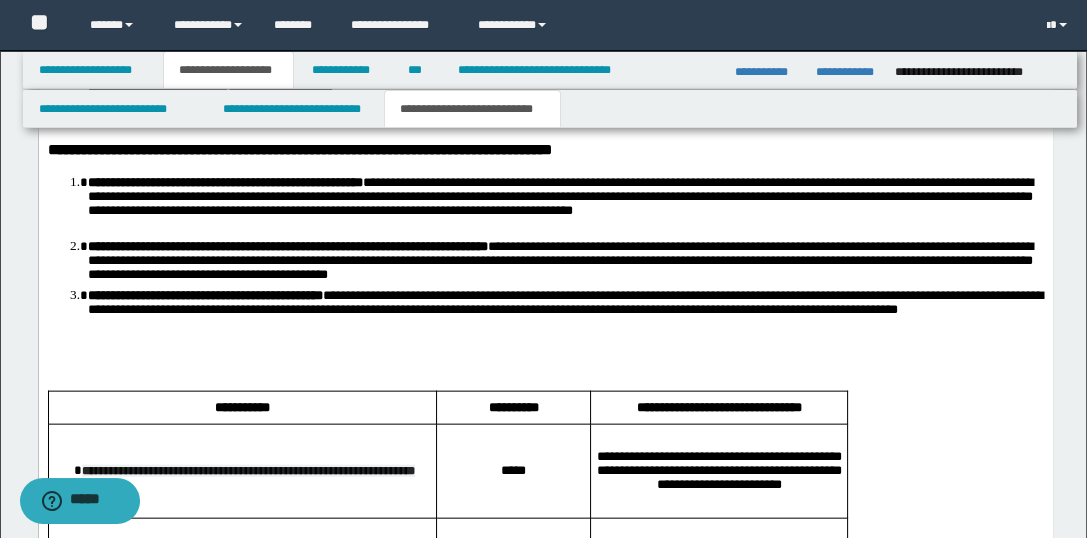 click on "**********" at bounding box center (565, 70) 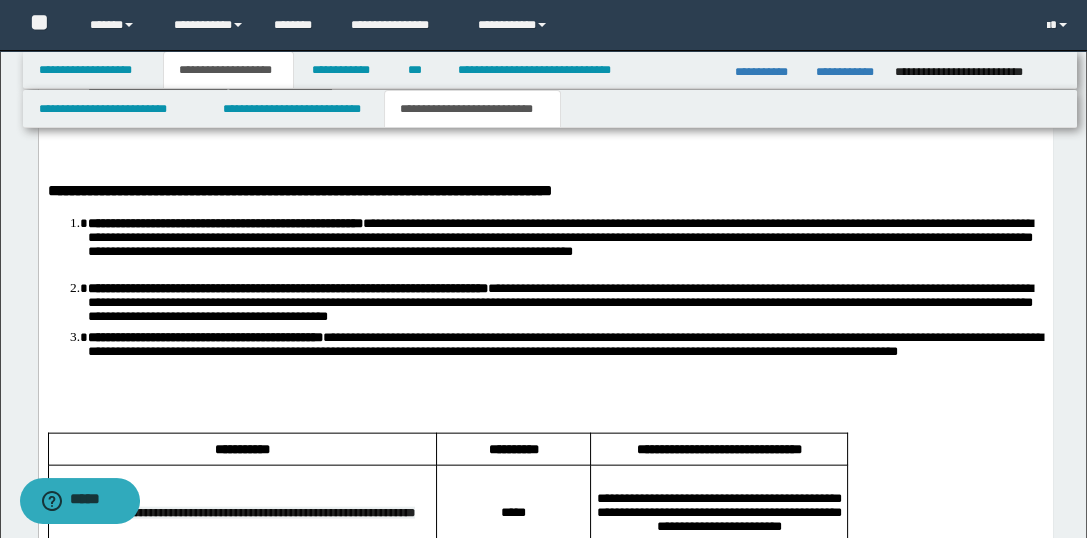 click at bounding box center (545, 159) 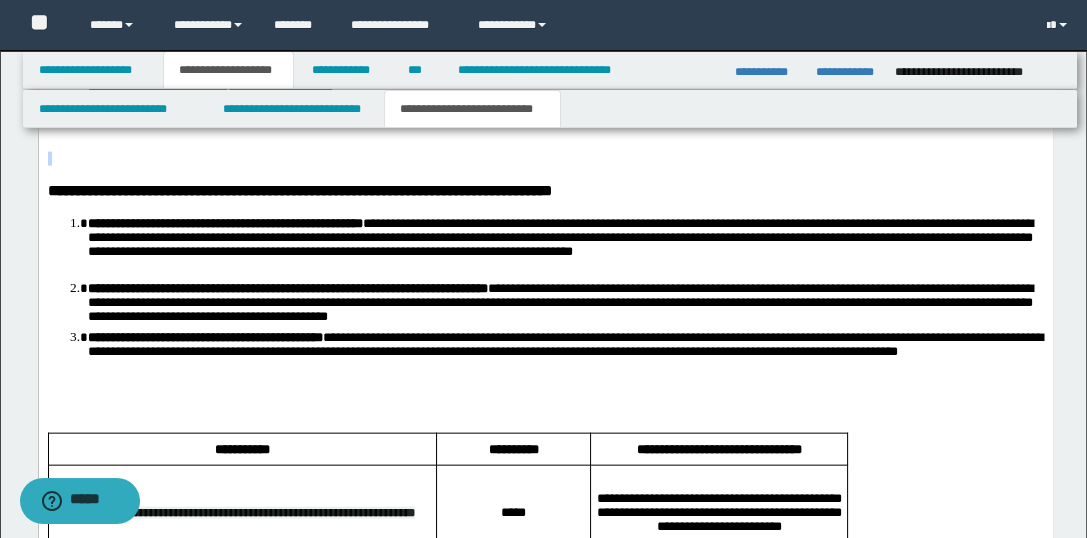click at bounding box center [545, 159] 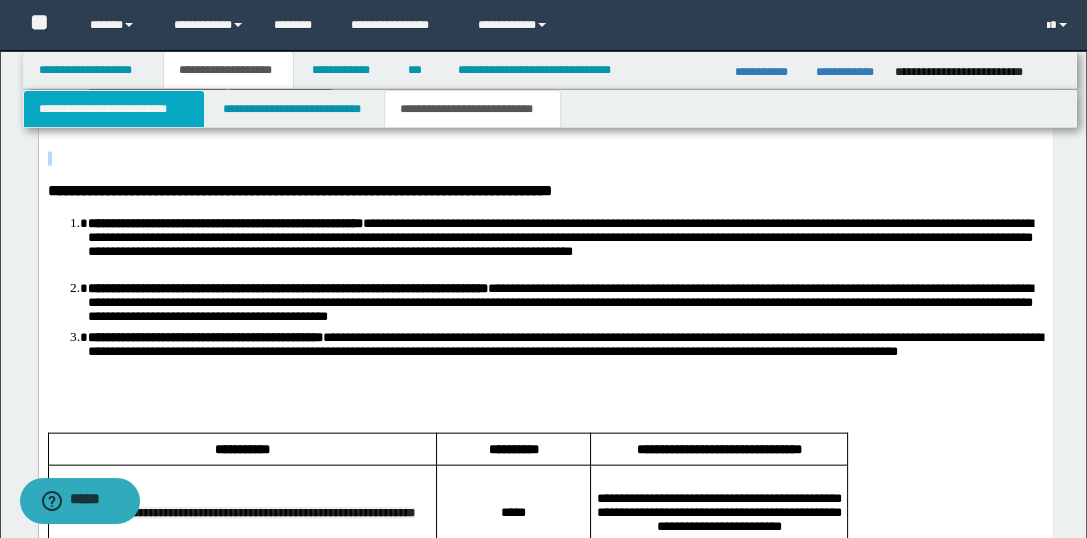 scroll, scrollTop: 4495, scrollLeft: 0, axis: vertical 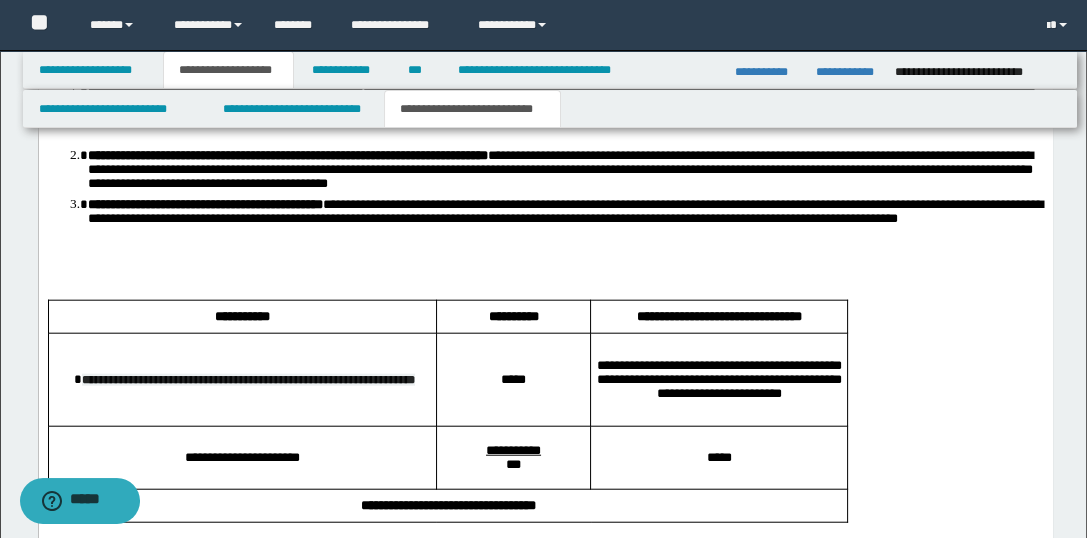 drag, startPoint x: 48, startPoint y: -22, endPoint x: 618, endPoint y: 205, distance: 613.5381 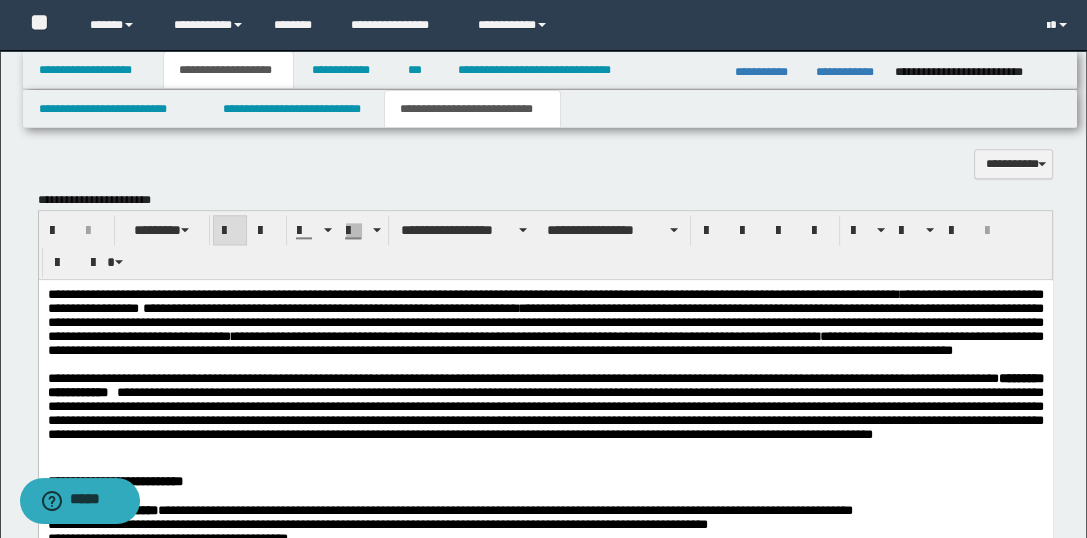 scroll, scrollTop: 2557, scrollLeft: 0, axis: vertical 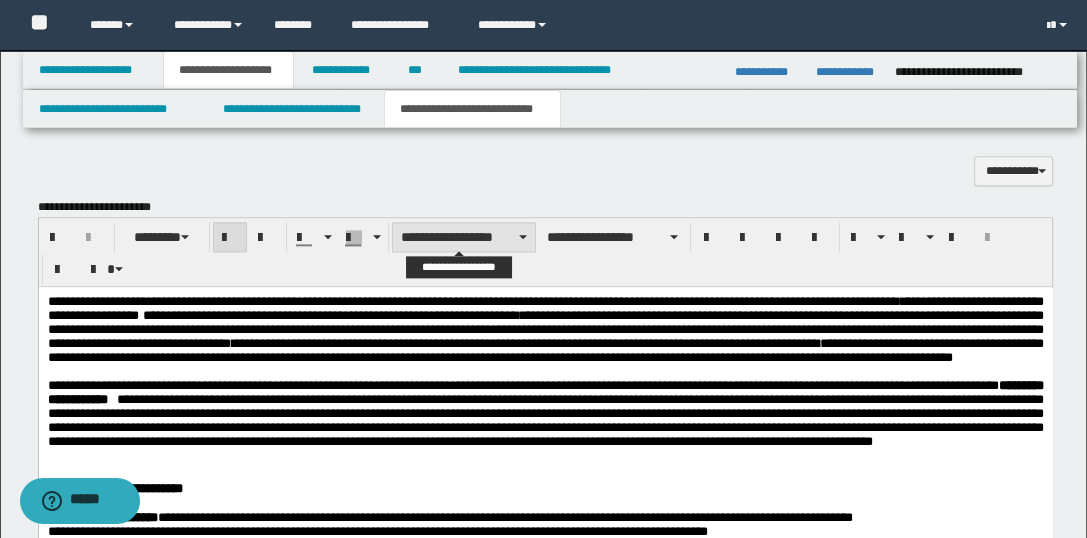 click on "**********" at bounding box center [464, 237] 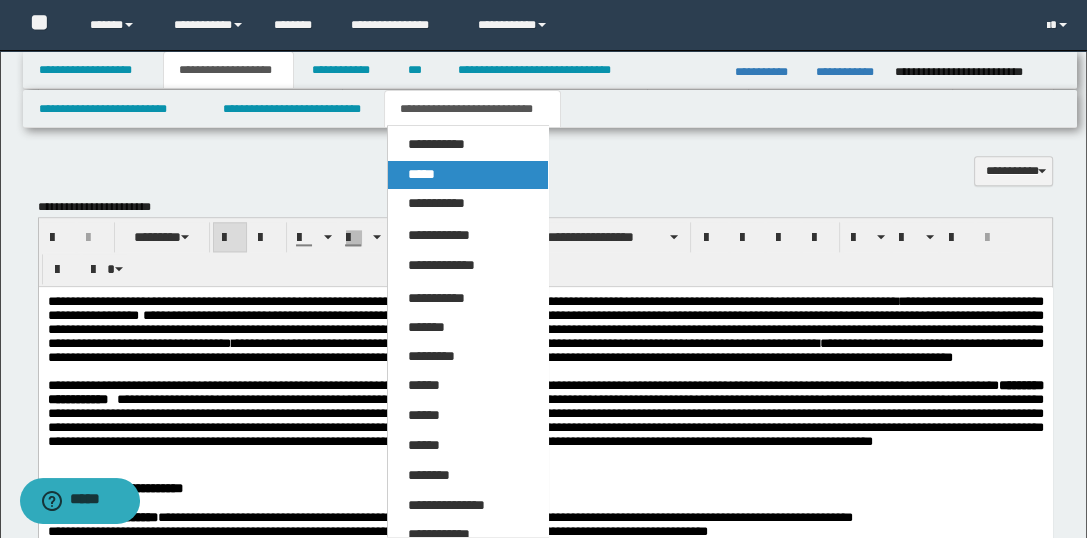 click on "*****" at bounding box center (468, 175) 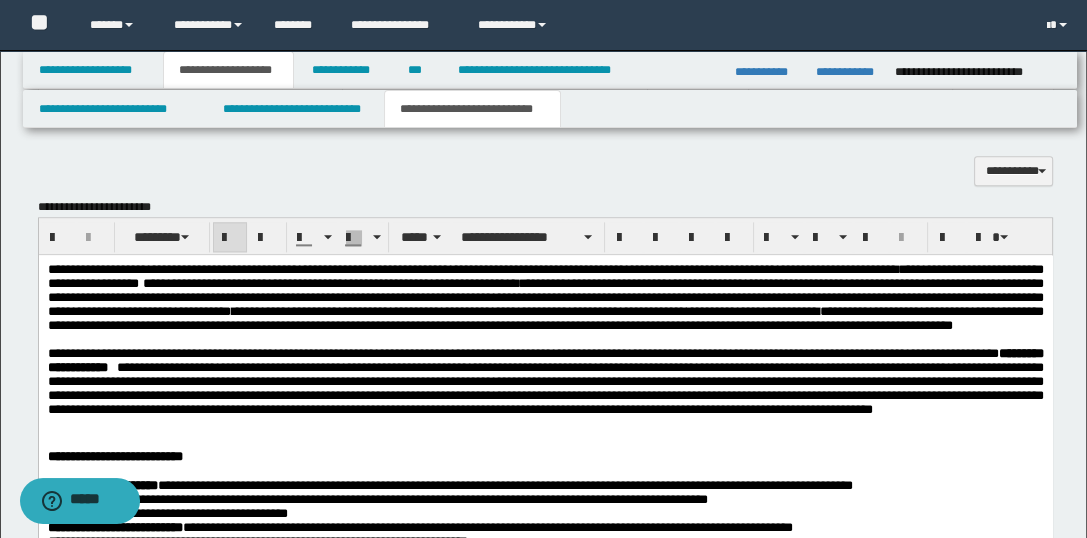 click at bounding box center (230, 238) 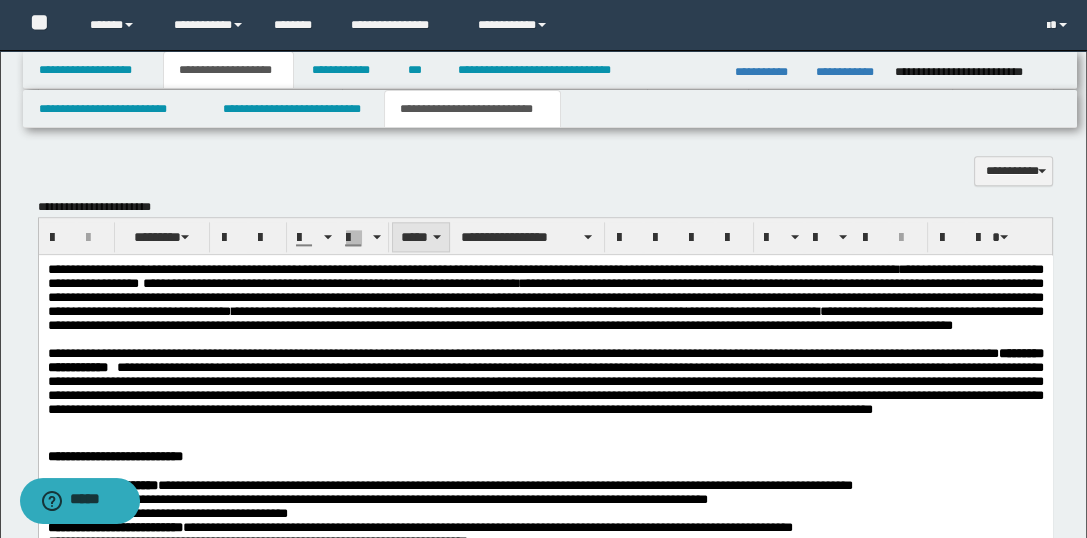 click on "*****" at bounding box center [421, 237] 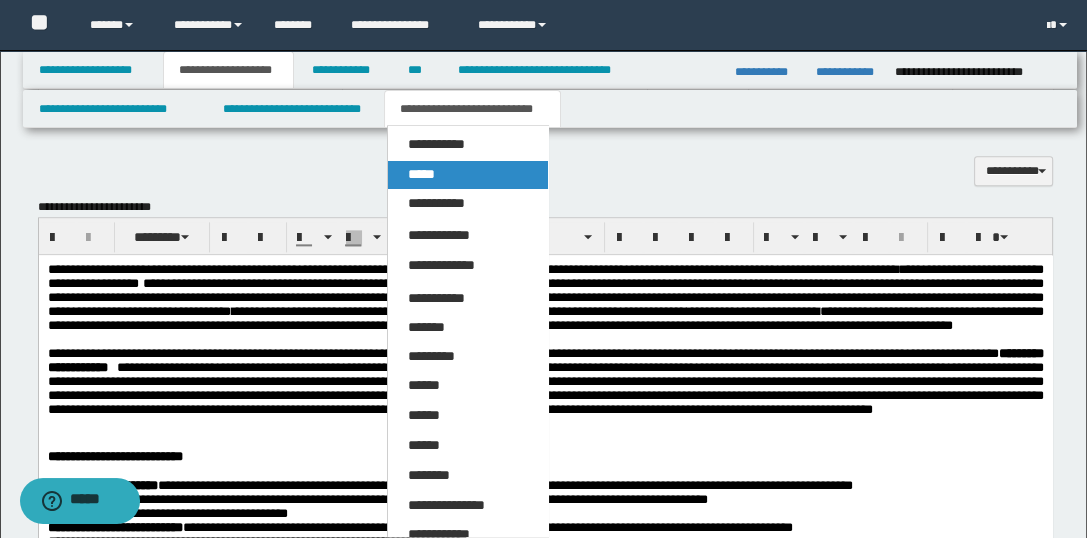 click on "*****" at bounding box center [468, 175] 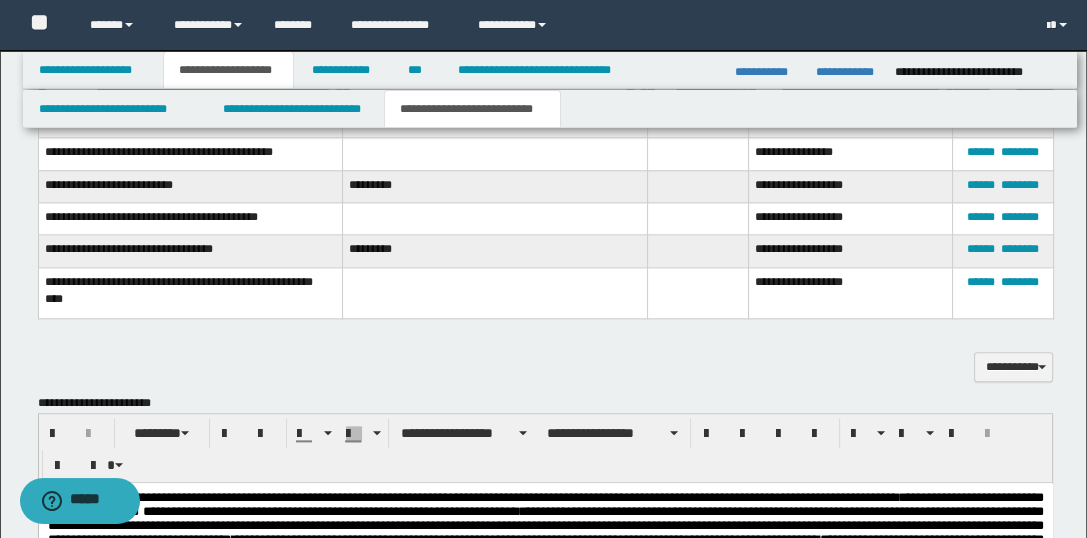scroll, scrollTop: 2368, scrollLeft: 0, axis: vertical 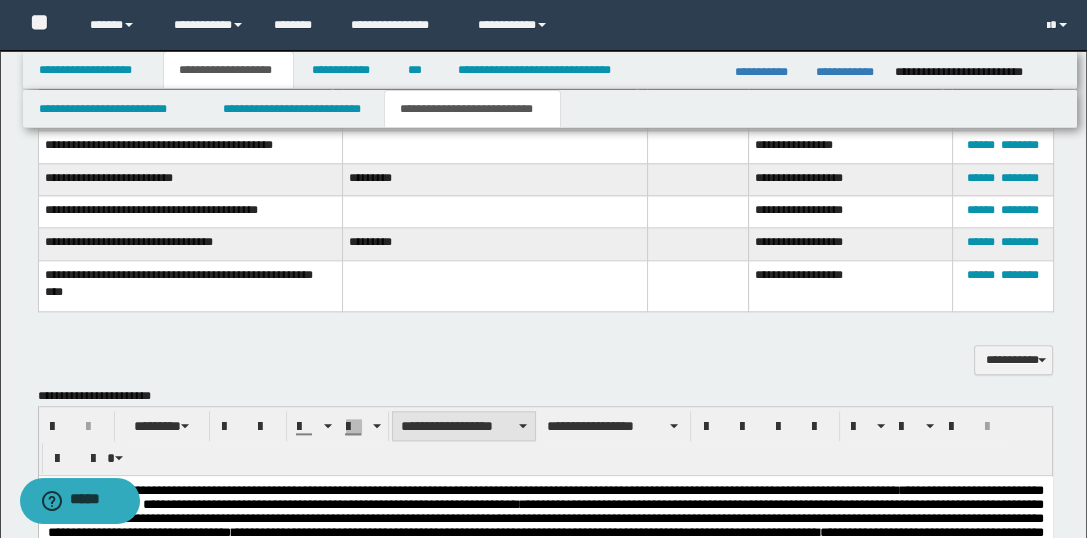 click on "**********" at bounding box center [464, 426] 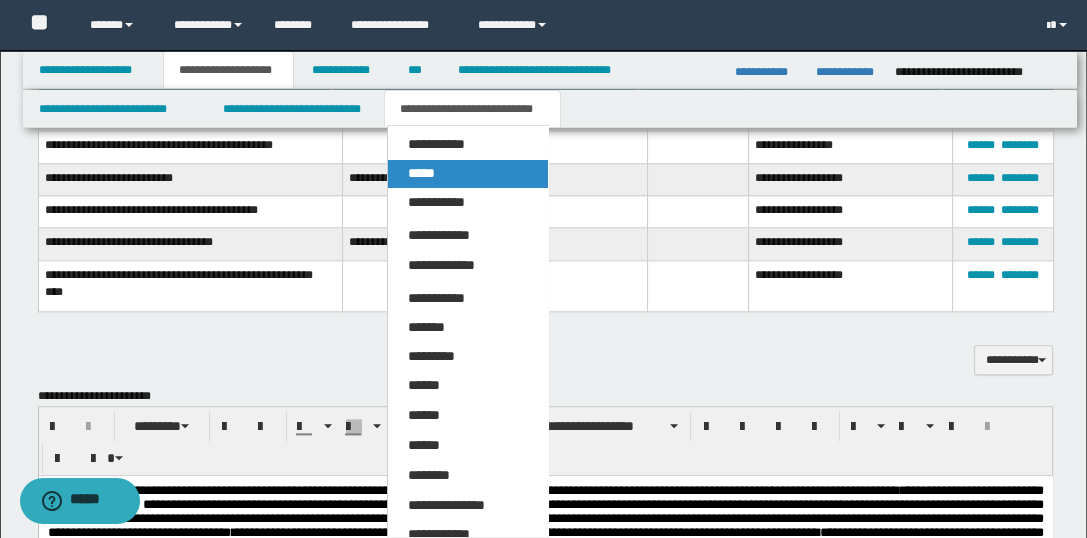 click on "*****" at bounding box center [468, 174] 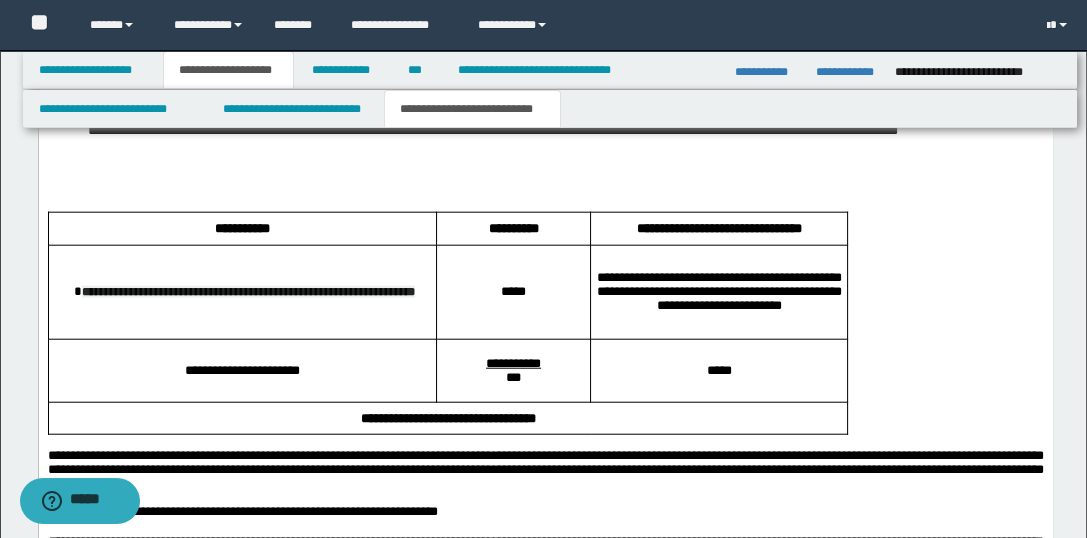 scroll, scrollTop: 4936, scrollLeft: 0, axis: vertical 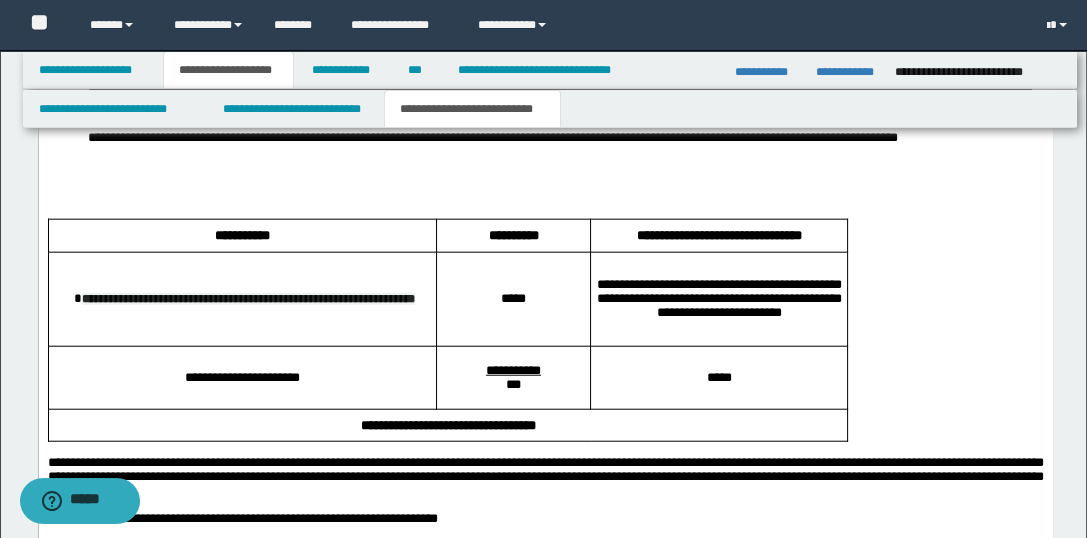 click at bounding box center [545, 198] 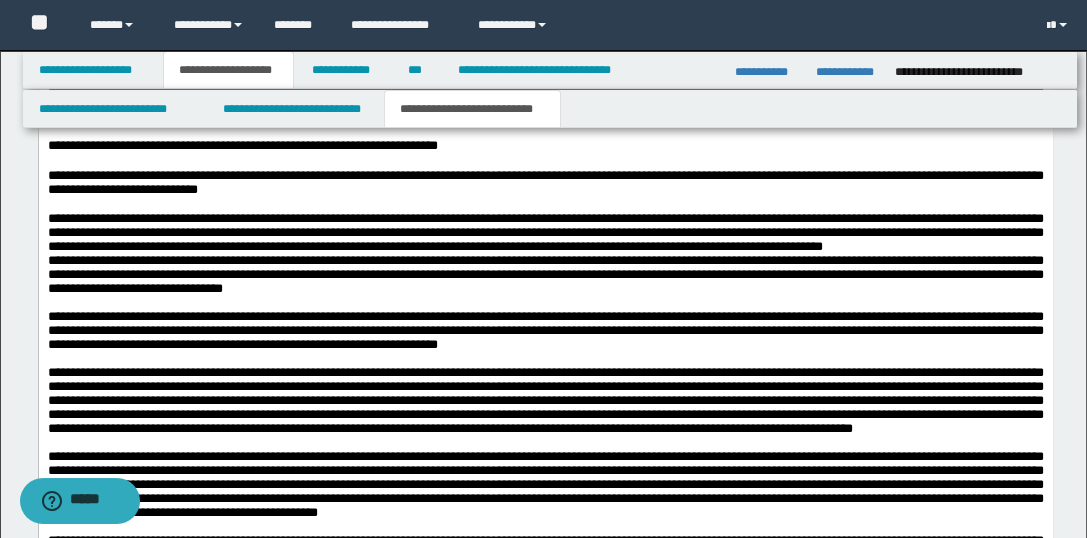 scroll, scrollTop: 5322, scrollLeft: 0, axis: vertical 